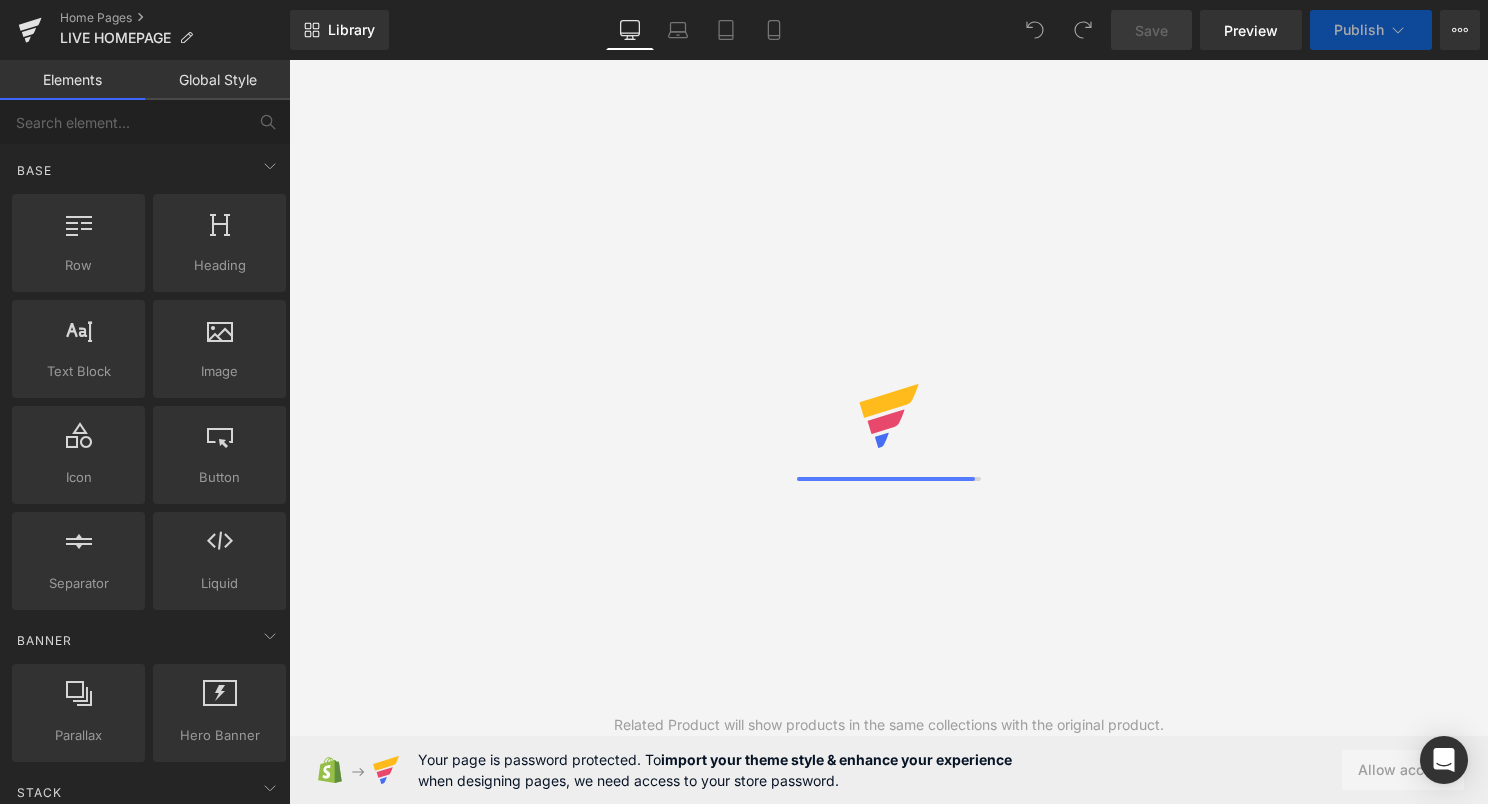 scroll, scrollTop: 0, scrollLeft: 0, axis: both 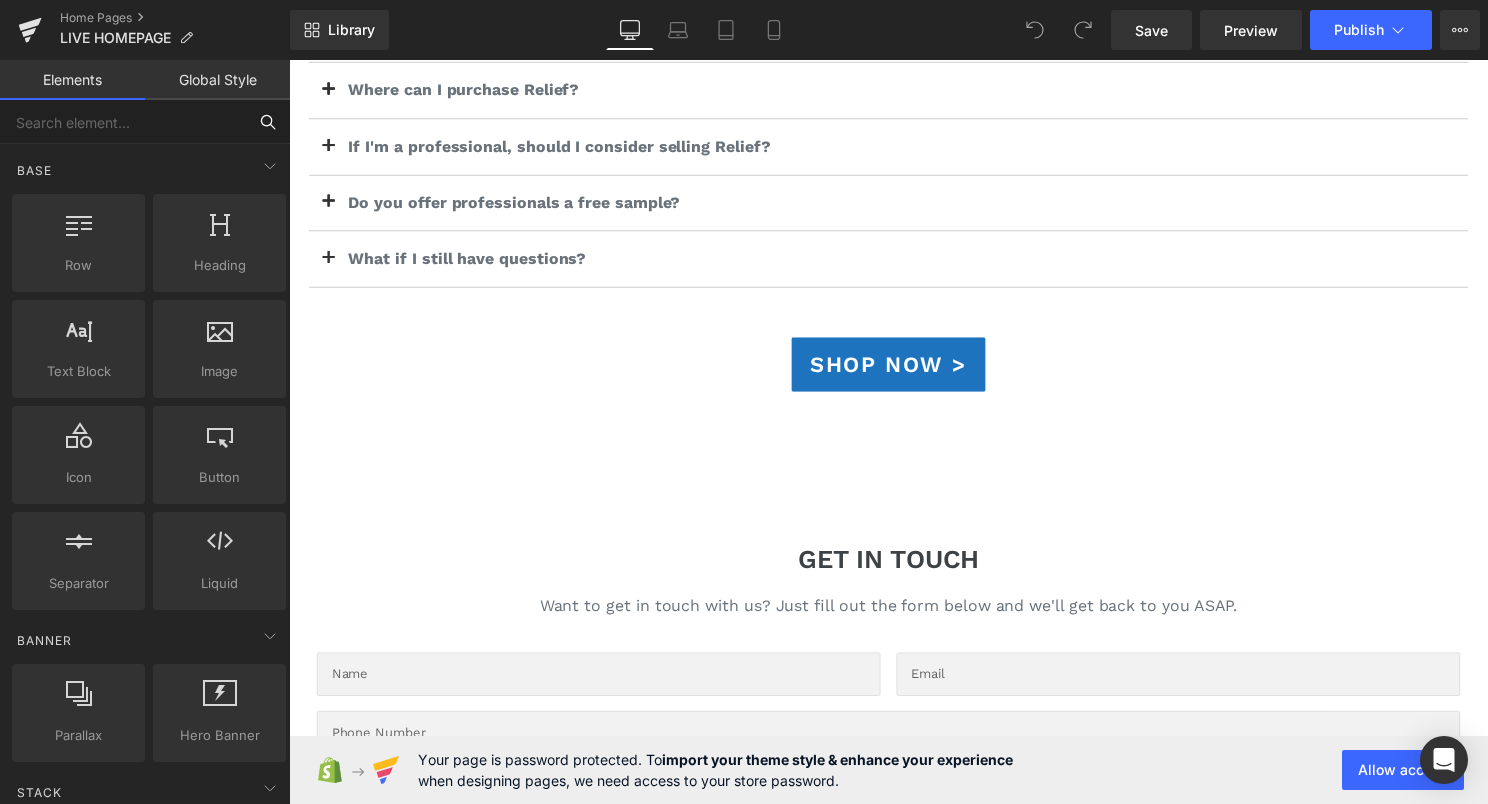 click at bounding box center [123, 122] 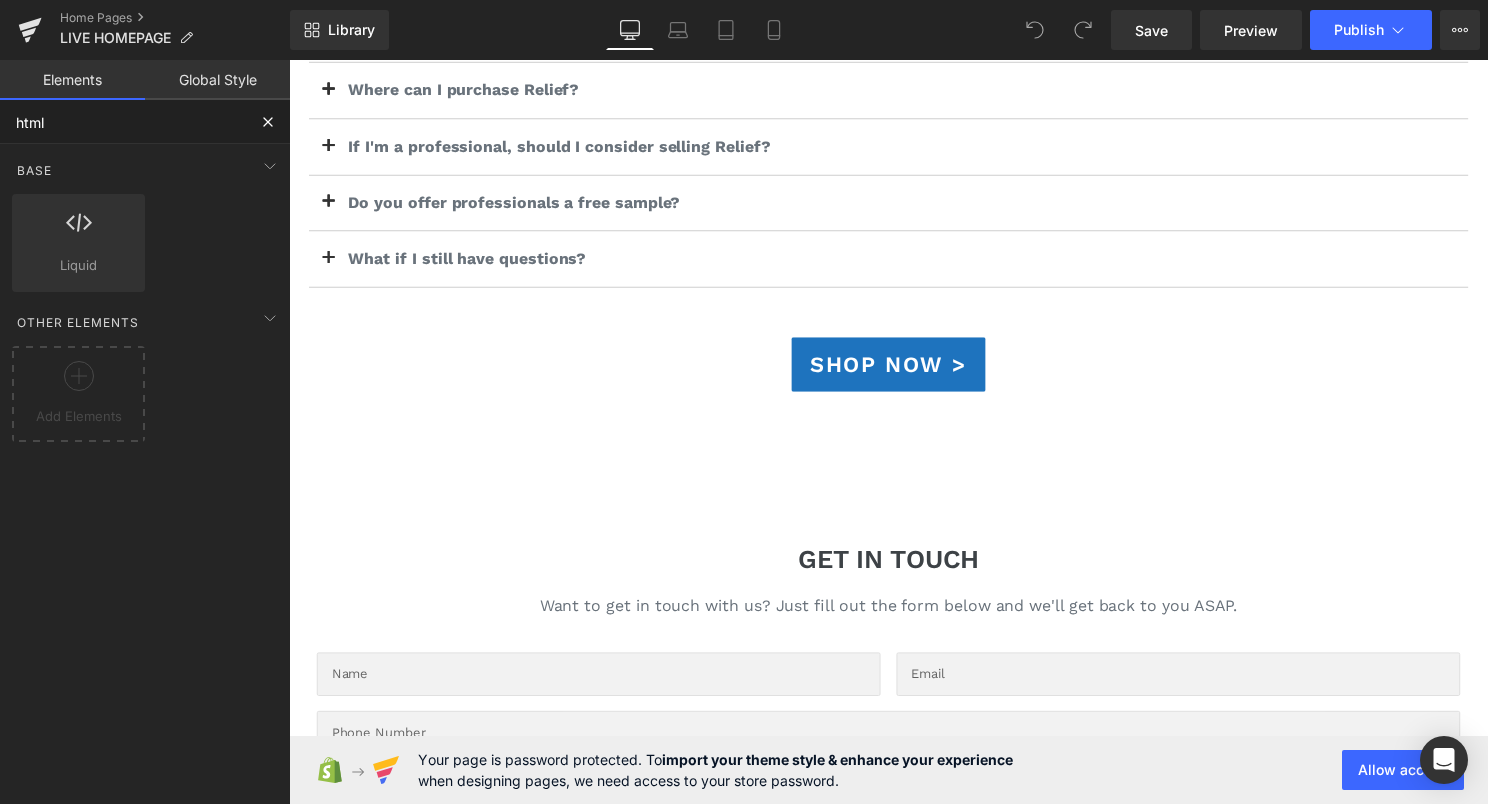 type on "html" 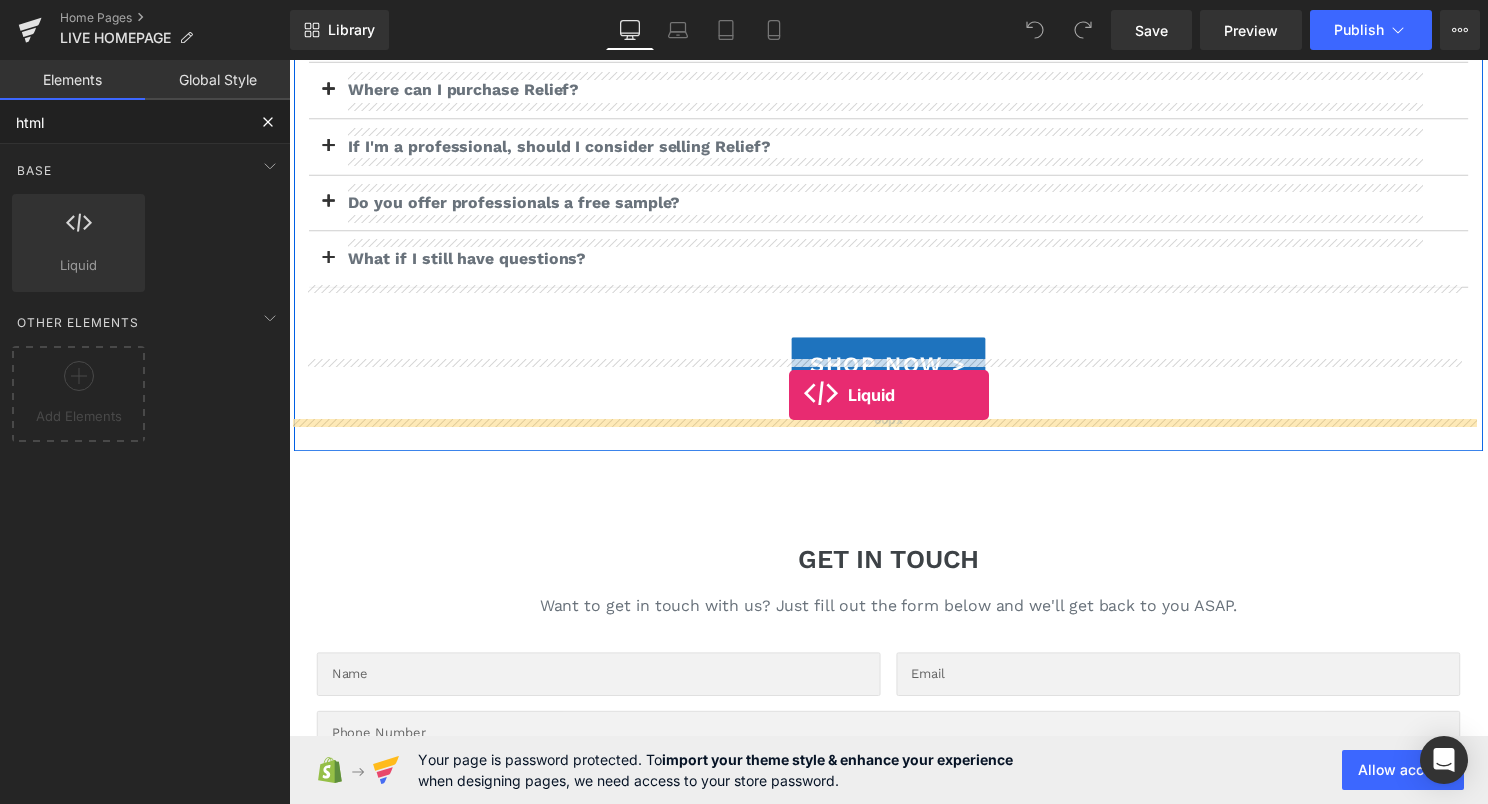 drag, startPoint x: 357, startPoint y: 288, endPoint x: 794, endPoint y: 398, distance: 450.63177 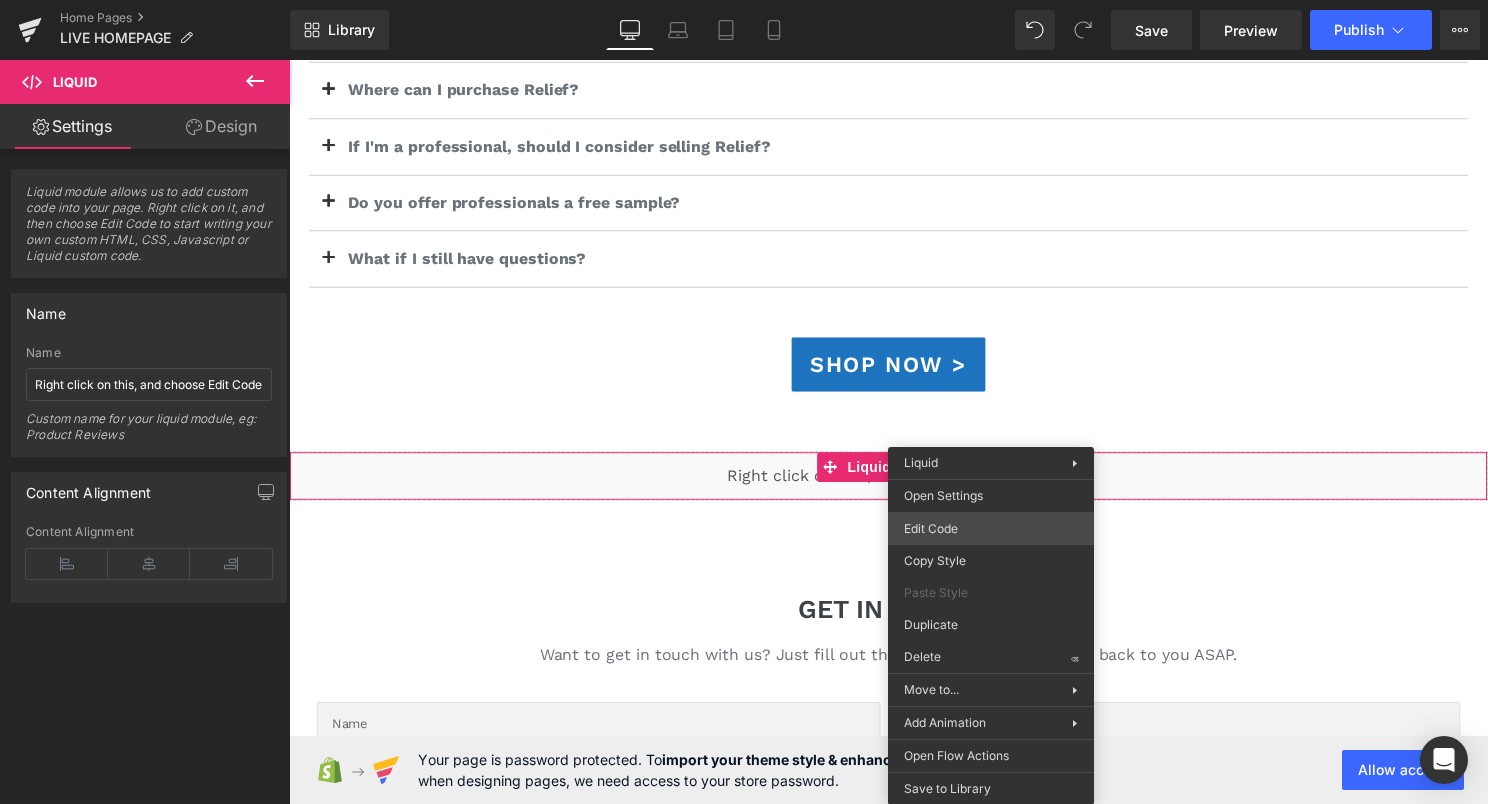 click on "Liquid  You are previewing how the   will restyle your page. You can not edit Elements in Preset Preview Mode.  Home Pages LIVE HOMEPAGE Library Desktop Desktop Laptop Tablet Mobile Save Preview Publish Scheduled View Live Page View with current Template Save Template to Library Schedule Publish  Optimize  Publish Settings Shortcuts  Your page can’t be published   You've reached the maximum number of published pages on your plan  (0/0).  You need to upgrade your plan or unpublish all your pages to get 1 publish slot.   Unpublish pages   Upgrade plan  Elements Global Style html Base Row  rows, columns, layouts, div Heading  headings, titles, h1,h2,h3,h4,h5,h6 Text Block  texts, paragraphs, contents, blocks Image  images, photos, alts, uploads Icon  icons, symbols Button  button, call to action, cta Separator  separators, dividers, horizontal lines Liquid  liquid, custom code, html, javascript, css, reviews, apps, applications, embeded, iframe Banner Parallax  Hero Banner  Stack Tabs  Carousel  Pricing  List" at bounding box center (744, 0) 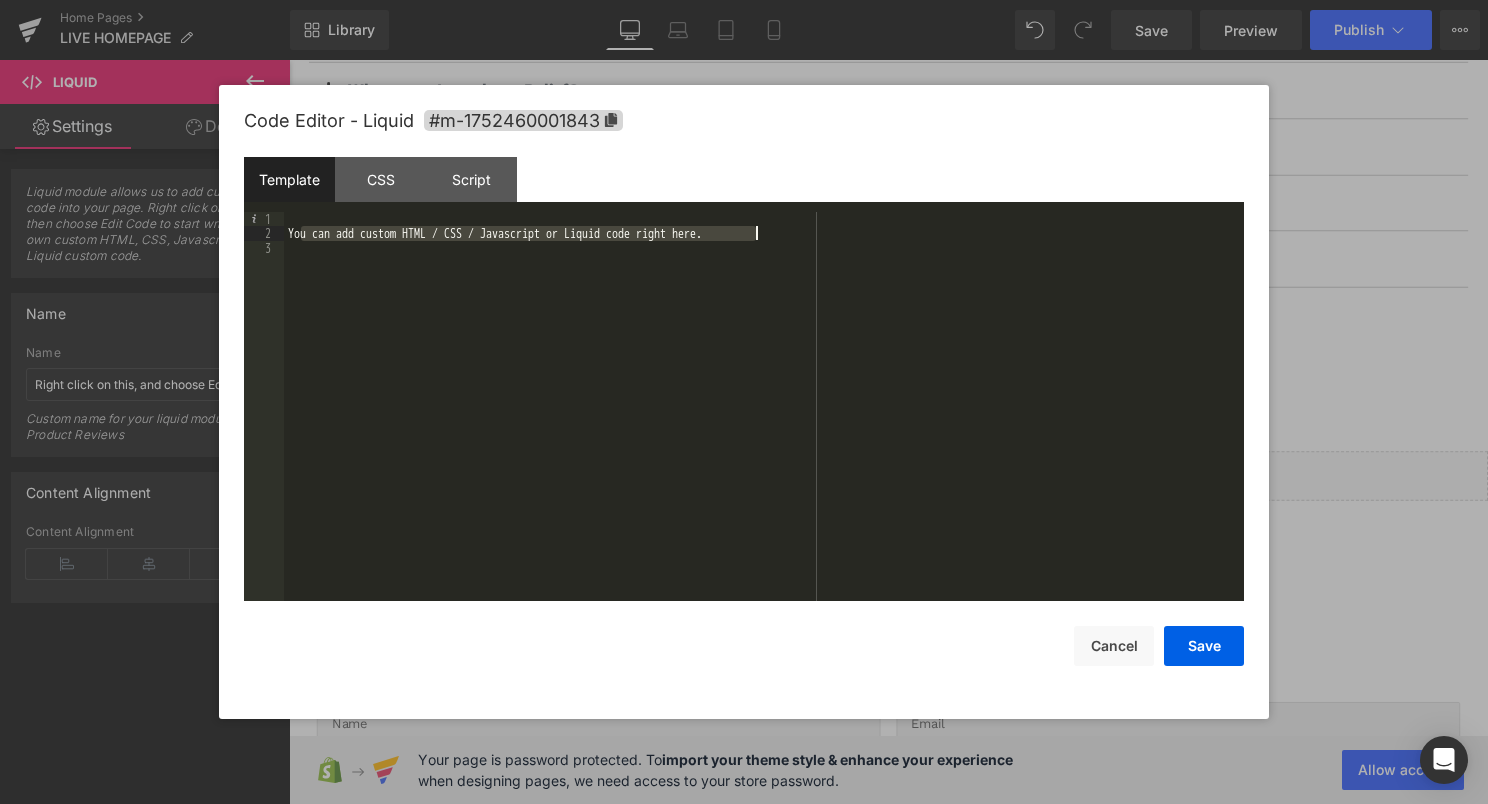 drag, startPoint x: 298, startPoint y: 232, endPoint x: 808, endPoint y: 239, distance: 510.04803 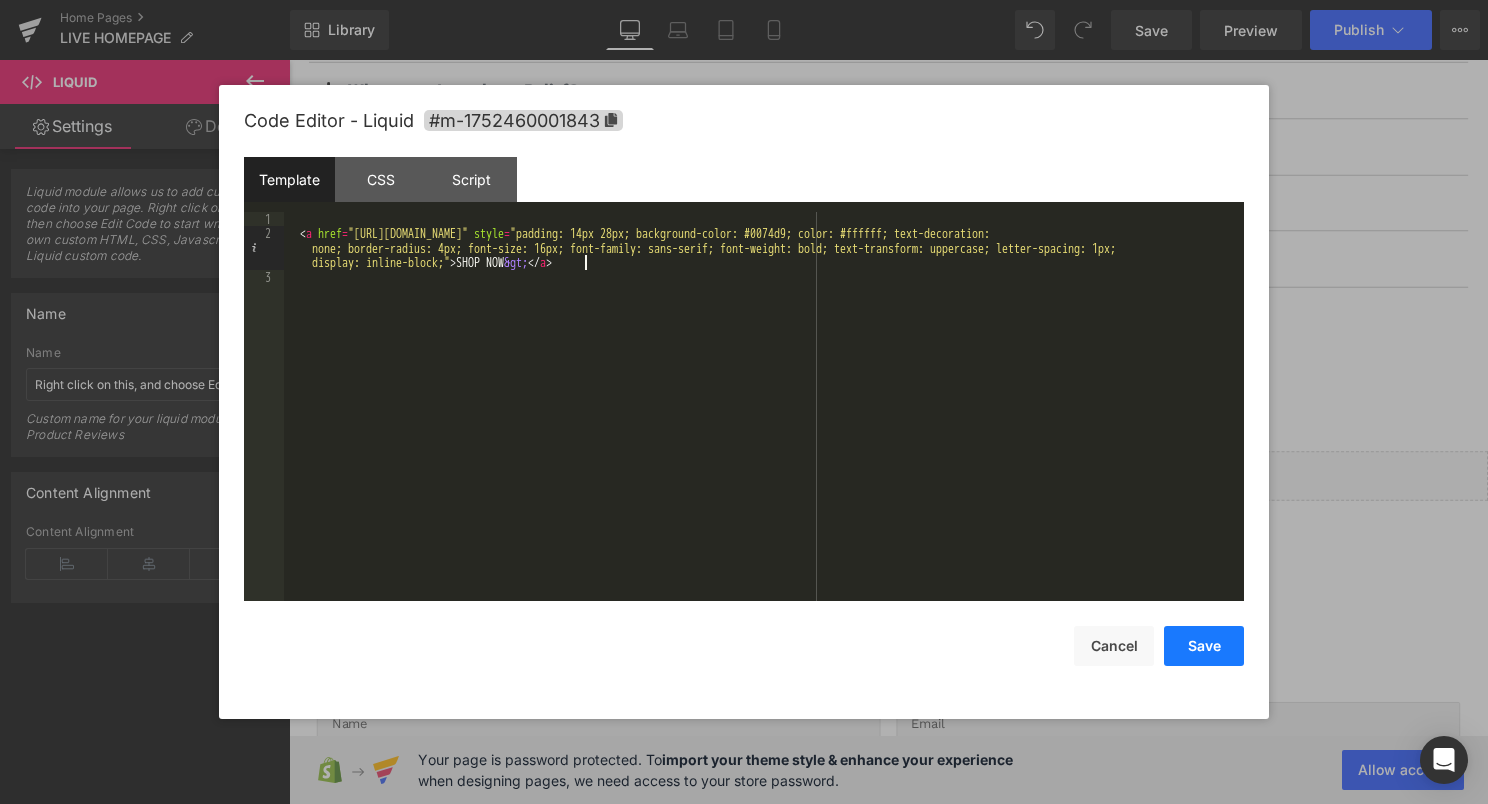 click on "Save" at bounding box center (1204, 646) 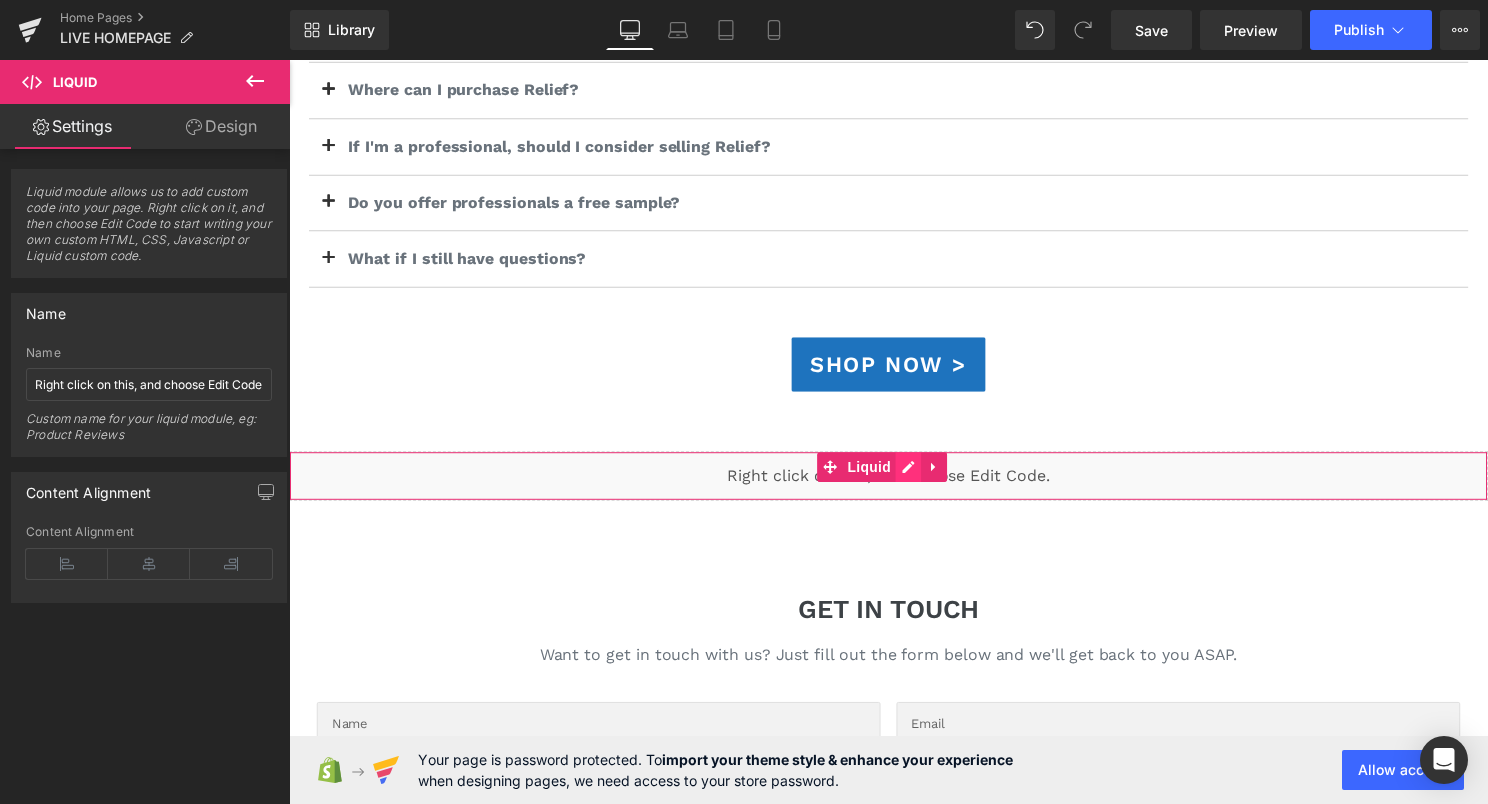 click on "Liquid" at bounding box center [894, 480] 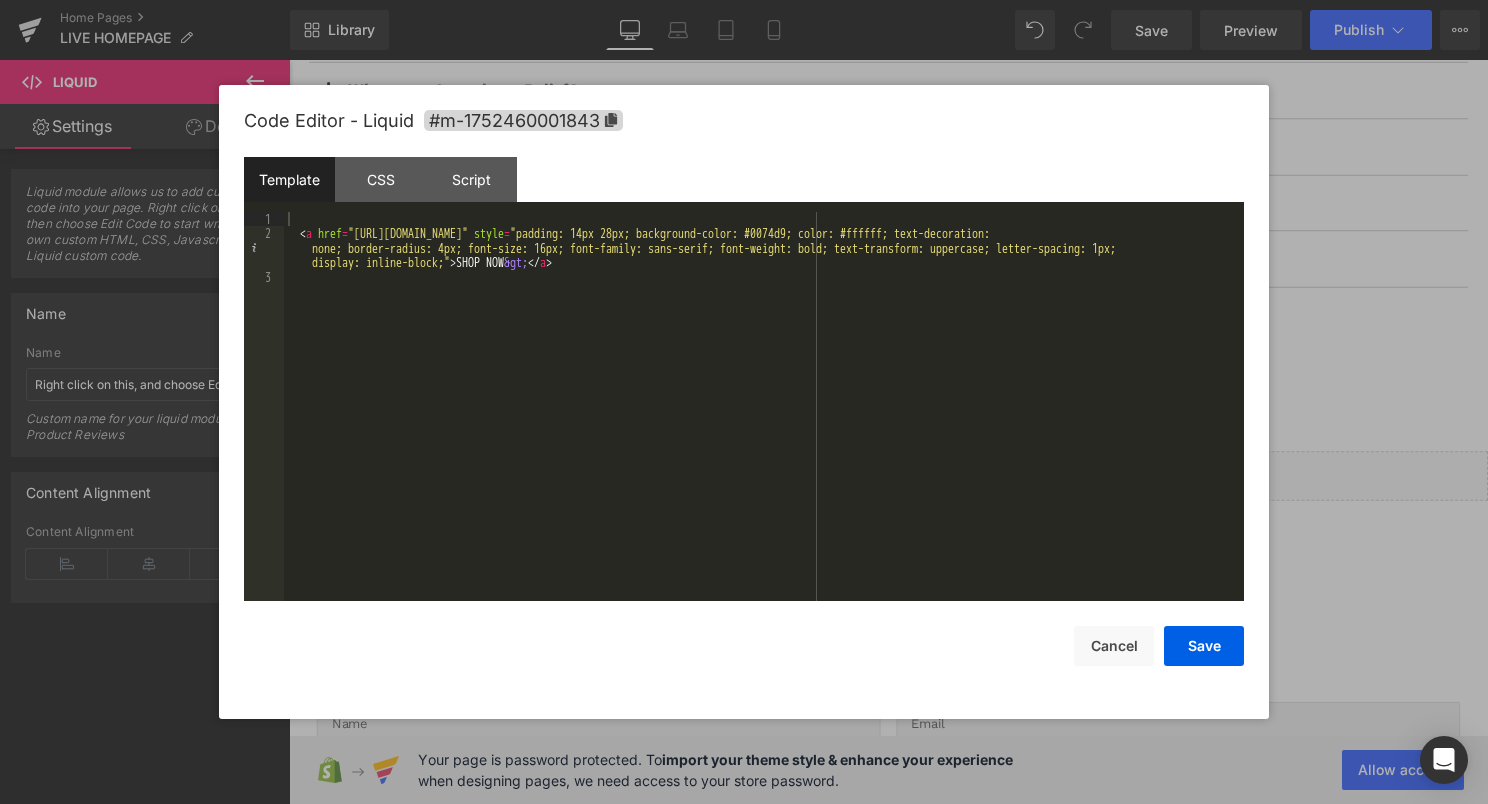 click at bounding box center (744, 402) 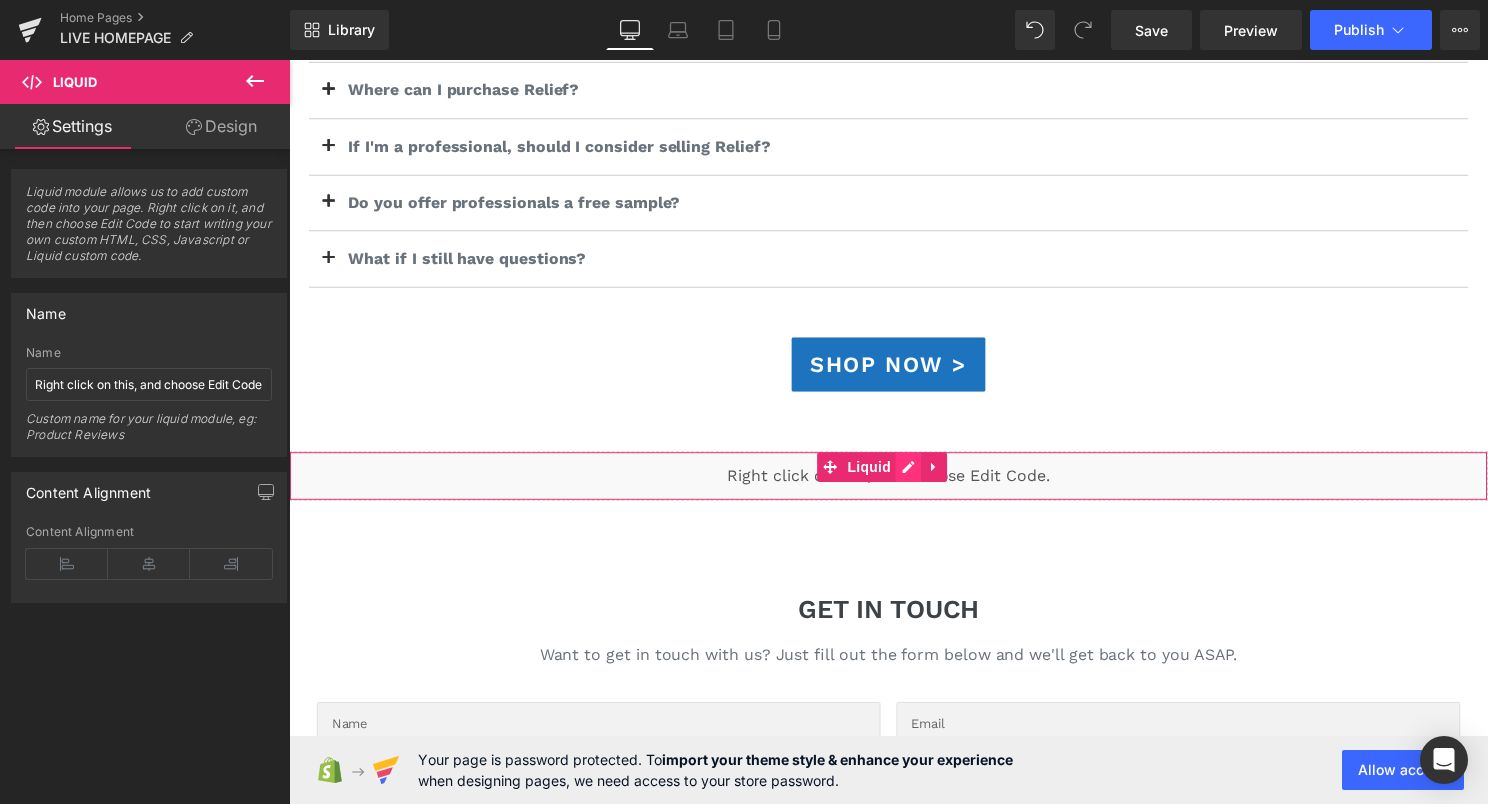 click on "Liquid" at bounding box center (894, 480) 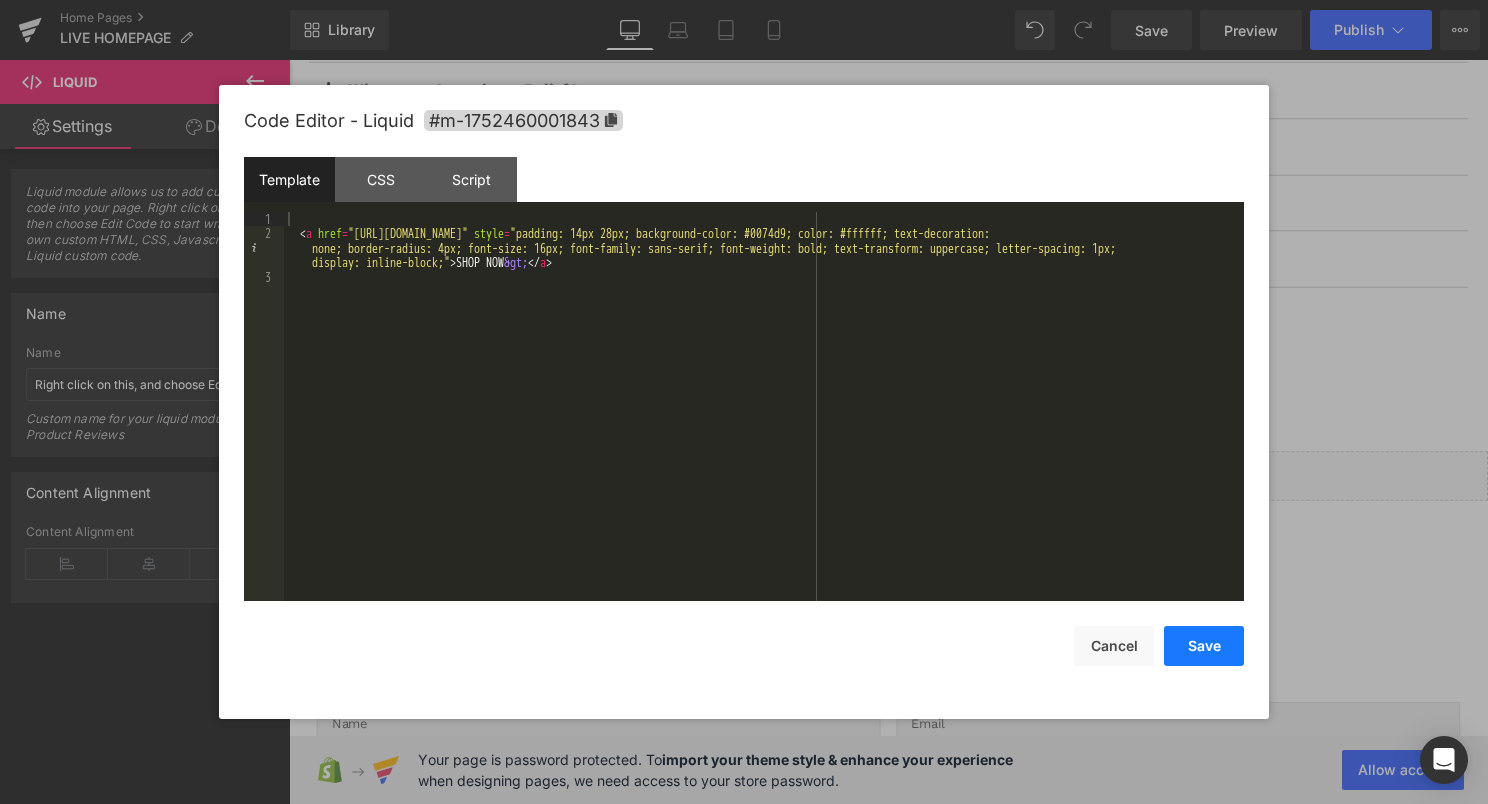click on "Save" at bounding box center [1204, 646] 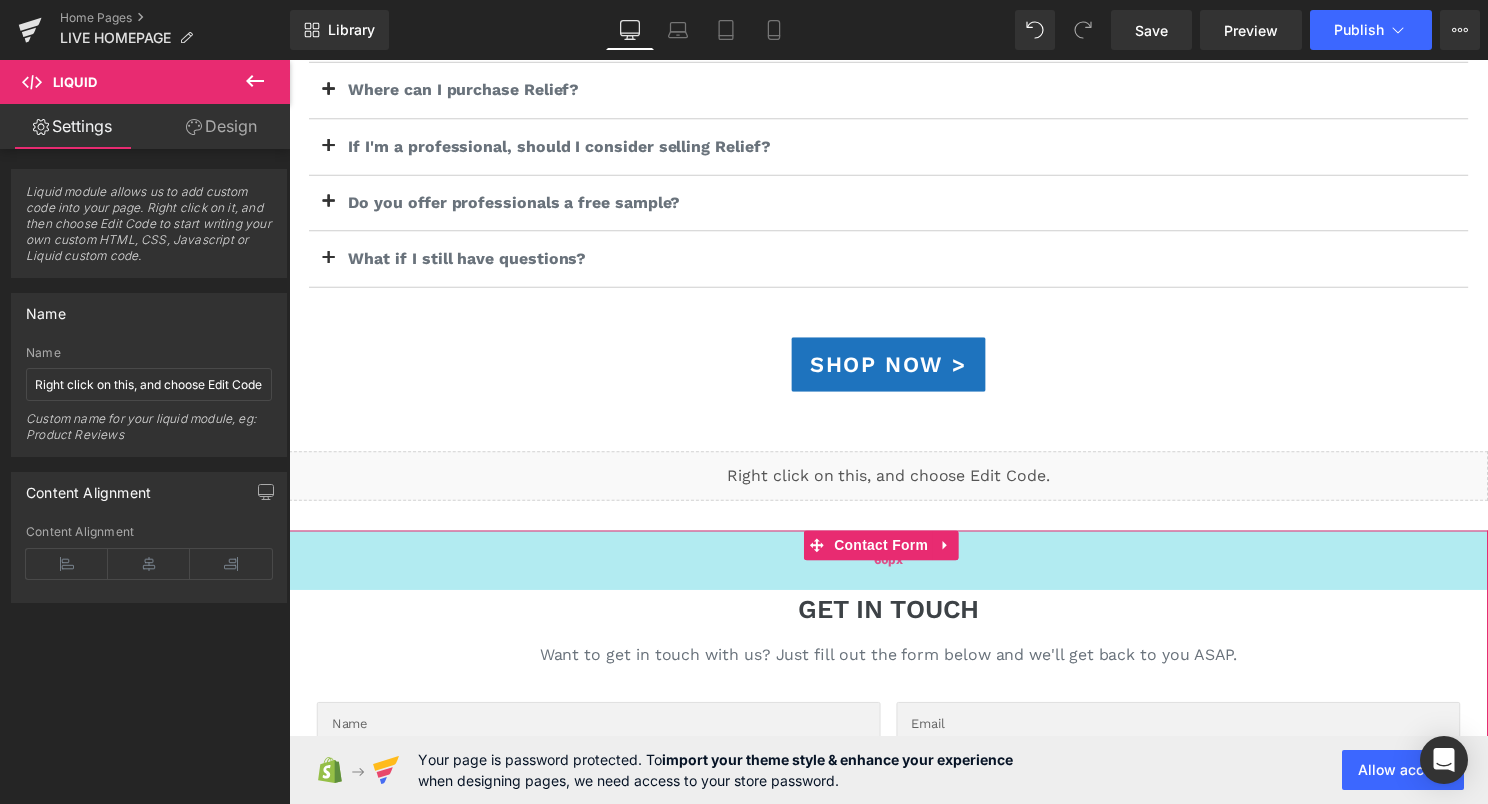 click on "60px" at bounding box center [894, 565] 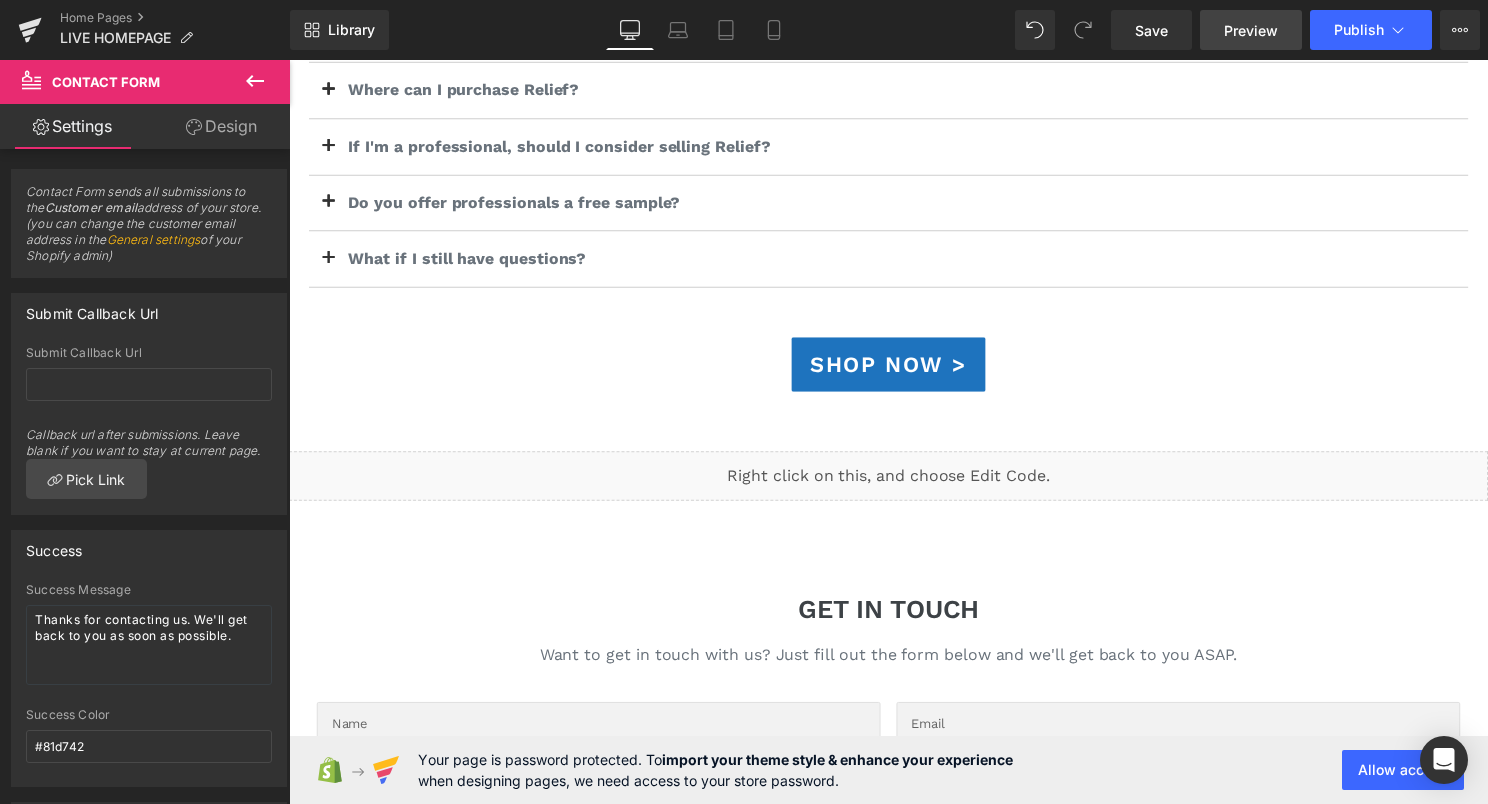 drag, startPoint x: 997, startPoint y: 0, endPoint x: 1256, endPoint y: 42, distance: 262.3833 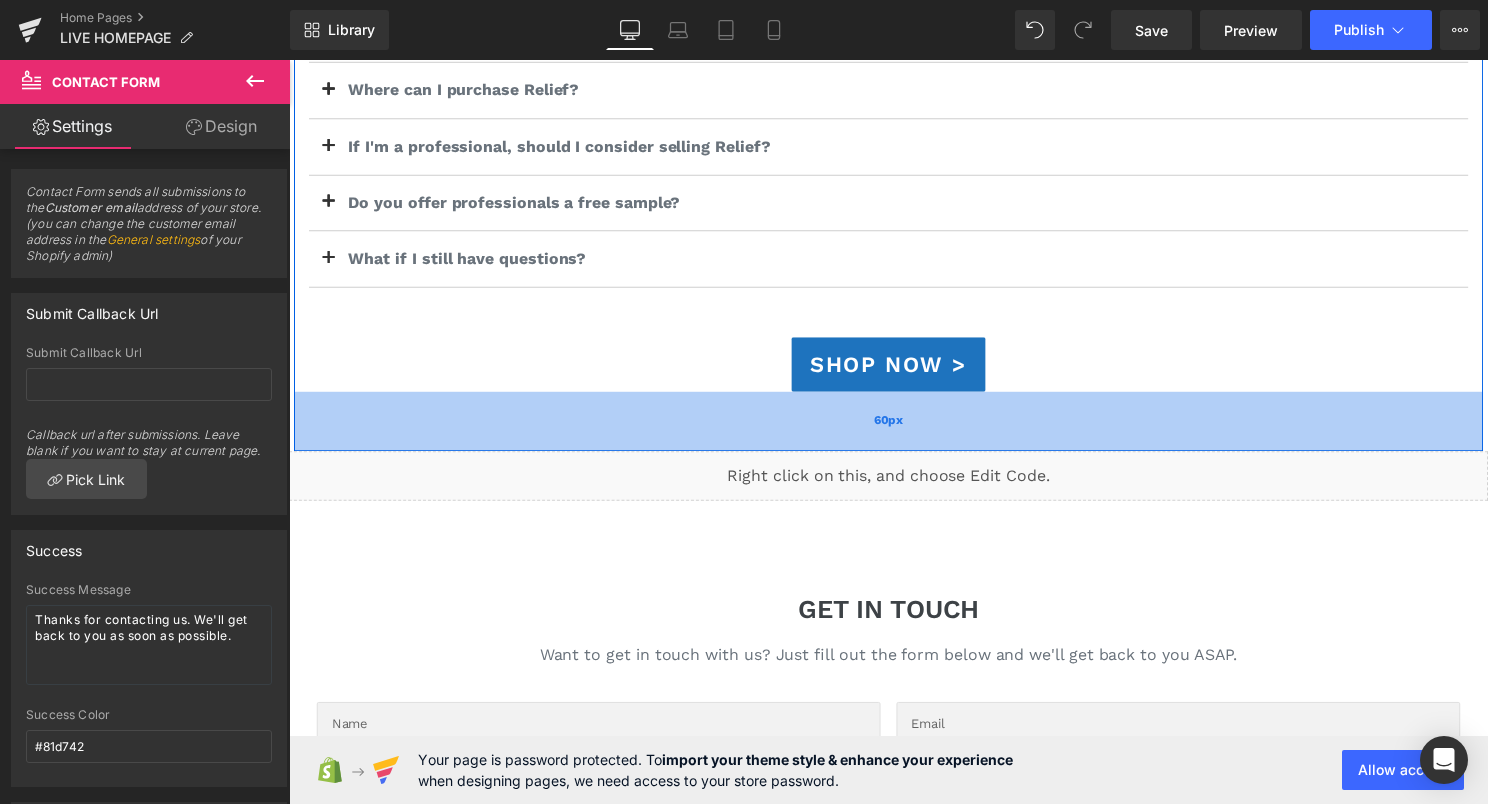 click on "60px" at bounding box center (894, 425) 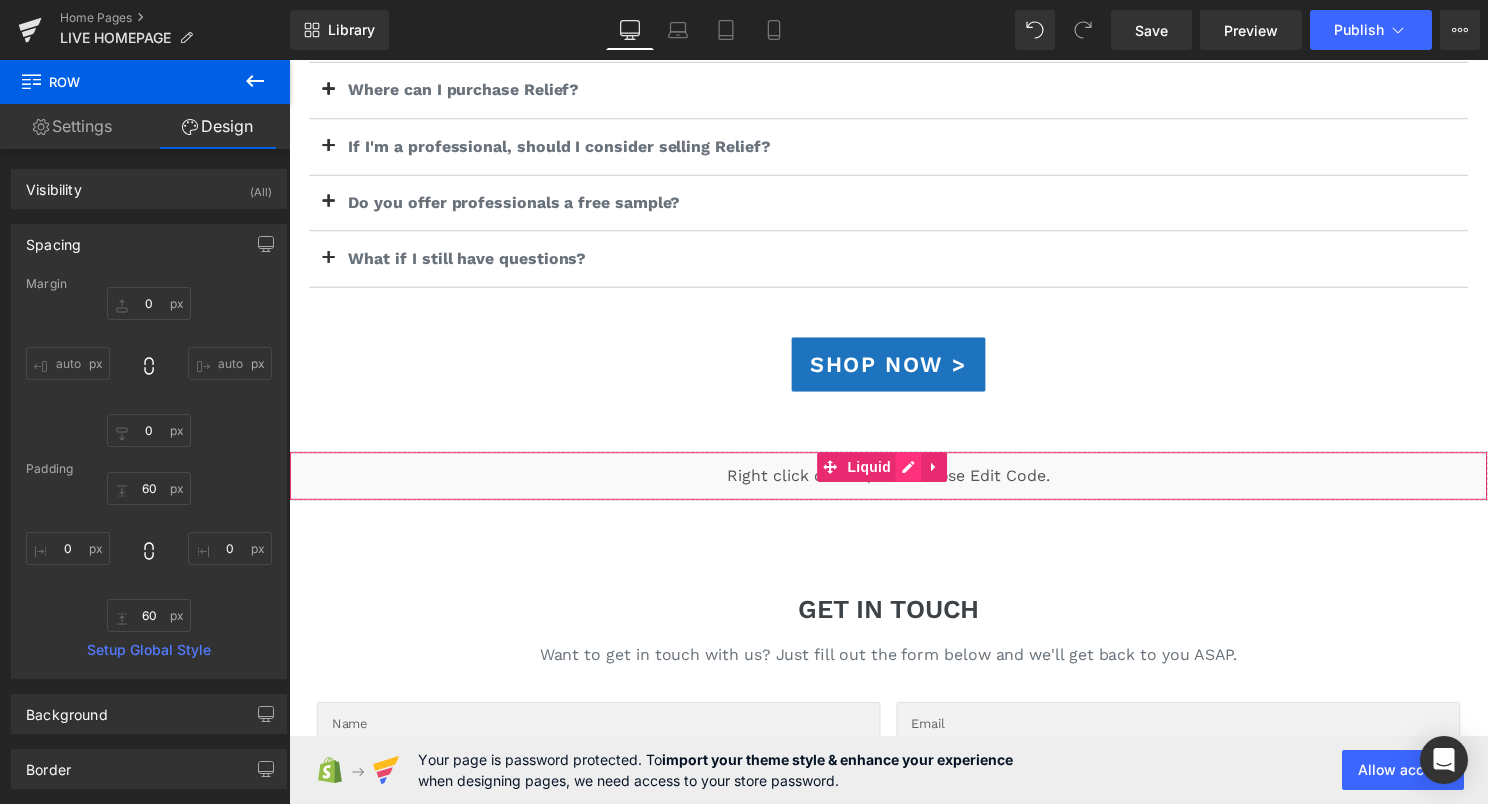 click on "Liquid" at bounding box center (894, 480) 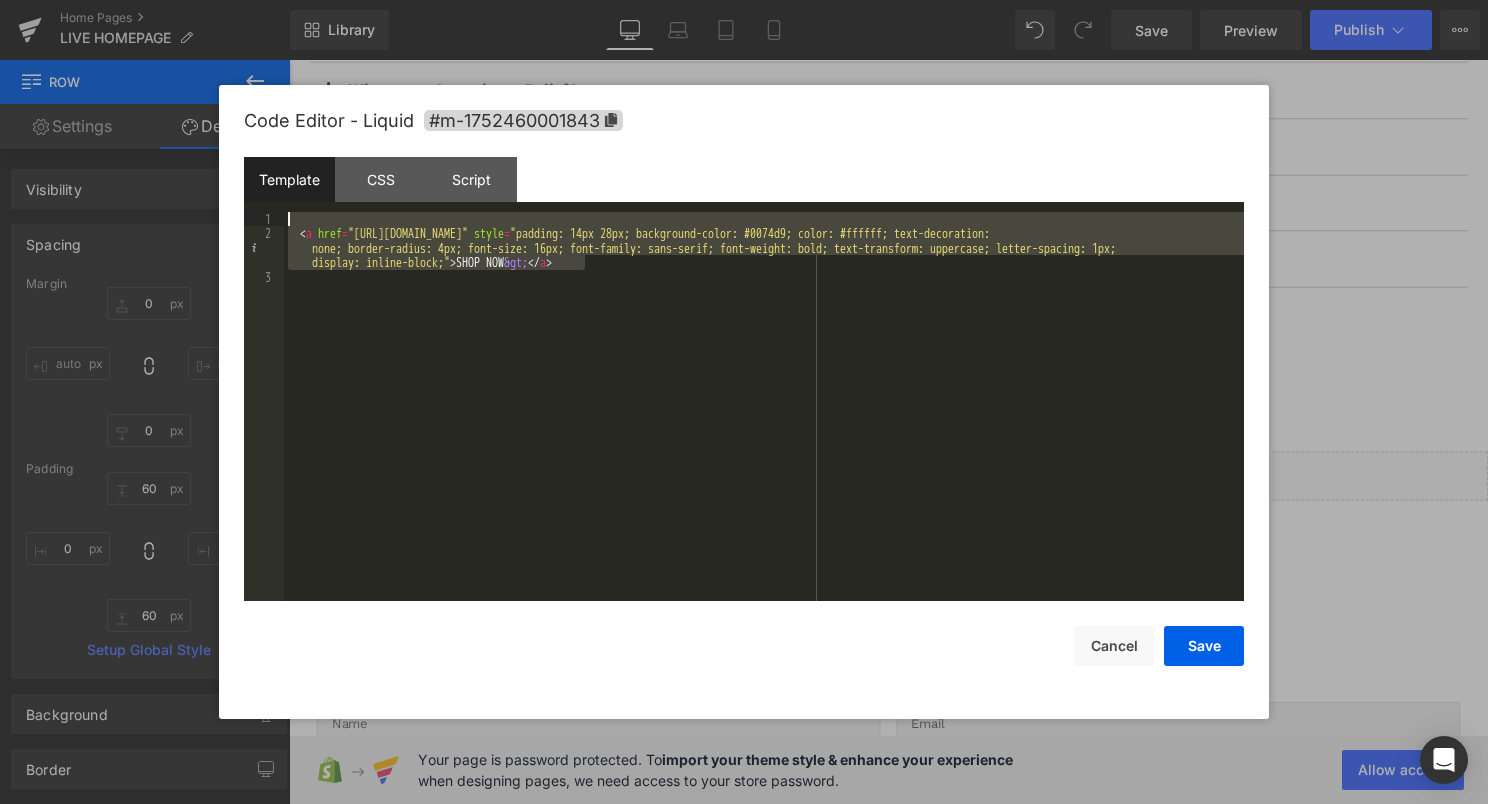 drag, startPoint x: 610, startPoint y: 268, endPoint x: 173, endPoint y: 213, distance: 440.4475 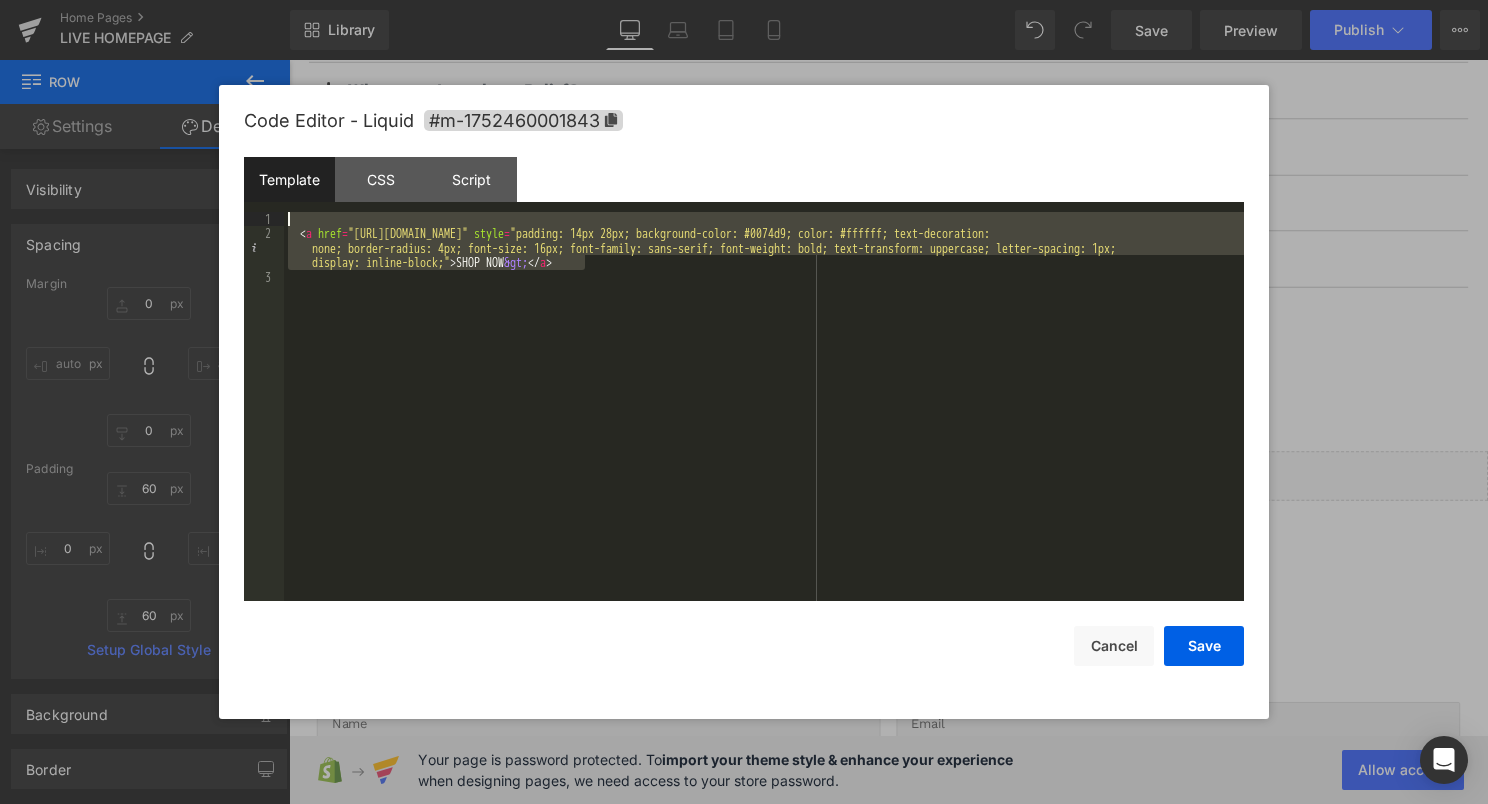 click on "Liquid  You are previewing how the   will restyle your page. You can not edit Elements in Preset Preview Mode.  Home Pages LIVE HOMEPAGE Library Desktop Desktop Laptop Tablet Mobile Save Preview Publish Scheduled View Live Page View with current Template Save Template to Library Schedule Publish  Optimize  Publish Settings Shortcuts  Your page can’t be published   You've reached the maximum number of published pages on your plan  (0/0).  You need to upgrade your plan or unpublish all your pages to get 1 publish slot.   Unpublish pages   Upgrade plan  Elements Global Style html Base Row  rows, columns, layouts, div Heading  headings, titles, h1,h2,h3,h4,h5,h6 Text Block  texts, paragraphs, contents, blocks Image  images, photos, alts, uploads Icon  icons, symbols Button  button, call to action, cta Separator  separators, dividers, horizontal lines Liquid  liquid, custom code, html, javascript, css, reviews, apps, applications, embeded, iframe Banner Parallax  Hero Banner  Stack Tabs  Carousel" at bounding box center [744, 402] 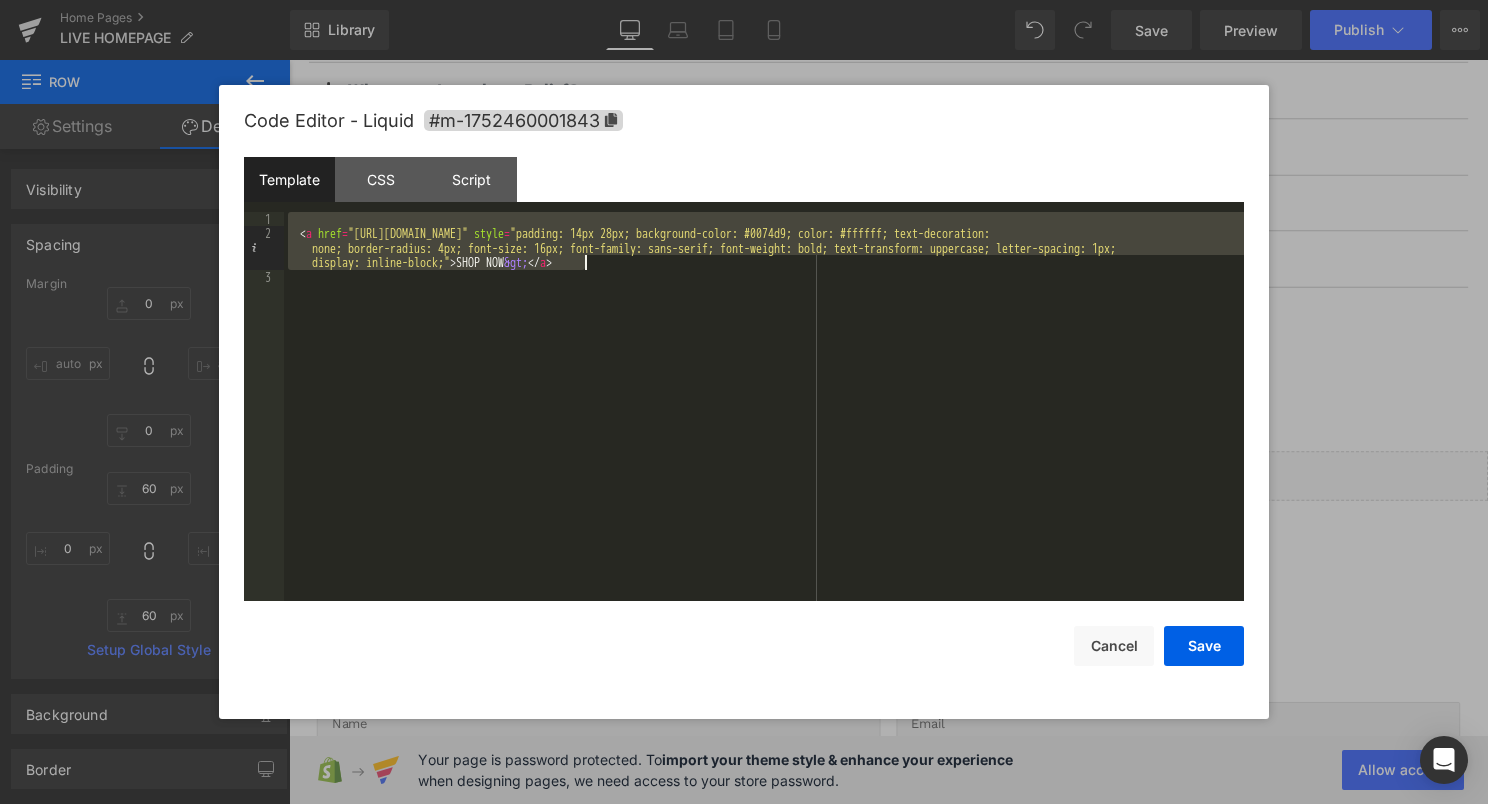 click on "< a   href = "[URL][DOMAIN_NAME]"   style = "padding: 14px 28px; background-color: #0074d9; color: #ffffff; text-decoration:       none; border-radius: 4px; font-size: 16px; font-family: sans-serif; font-weight: bold; text-transform: uppercase; letter-spacing: 1px;       display: inline-block;" > SHOP NOW  &gt; </ a >" at bounding box center [764, 406] 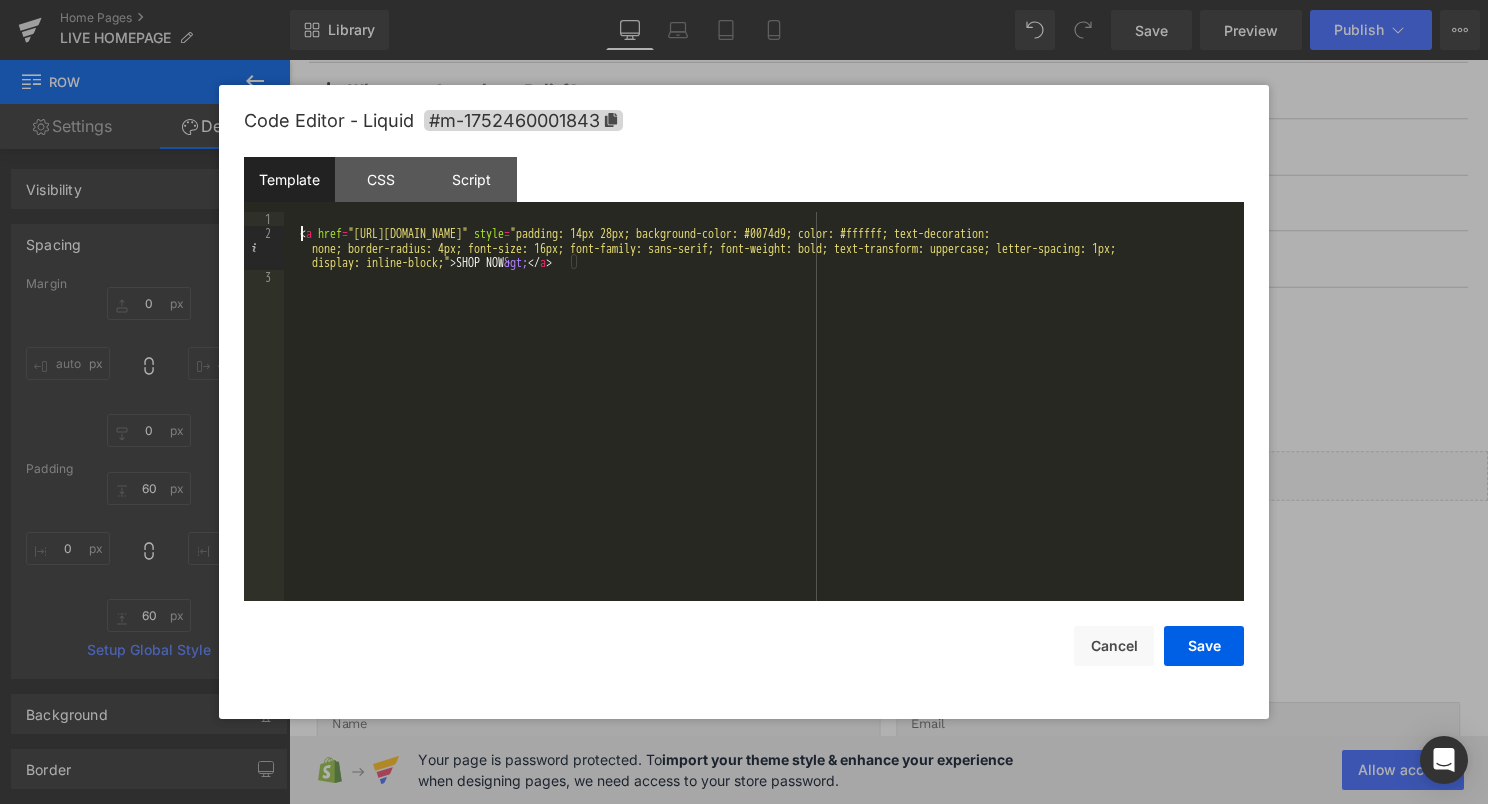 click on "< a   href = "[URL][DOMAIN_NAME]"   style = "padding: 14px 28px; background-color: #0074d9; color: #ffffff; text-decoration:       none; border-radius: 4px; font-size: 16px; font-family: sans-serif; font-weight: bold; text-transform: uppercase; letter-spacing: 1px;       display: inline-block;" > SHOP NOW  &gt; </ a >" at bounding box center (764, 421) 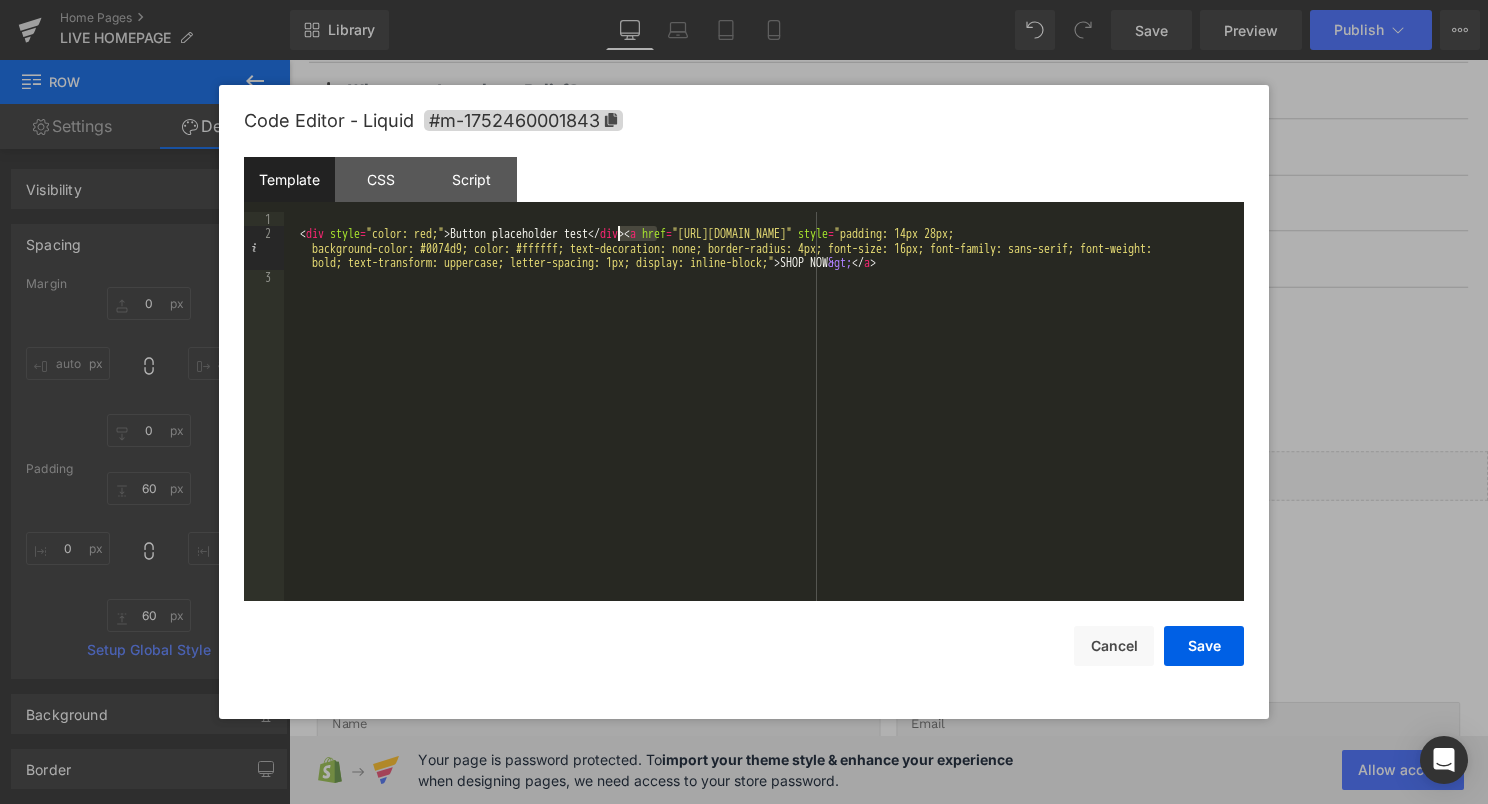 drag, startPoint x: 656, startPoint y: 232, endPoint x: 619, endPoint y: 231, distance: 37.01351 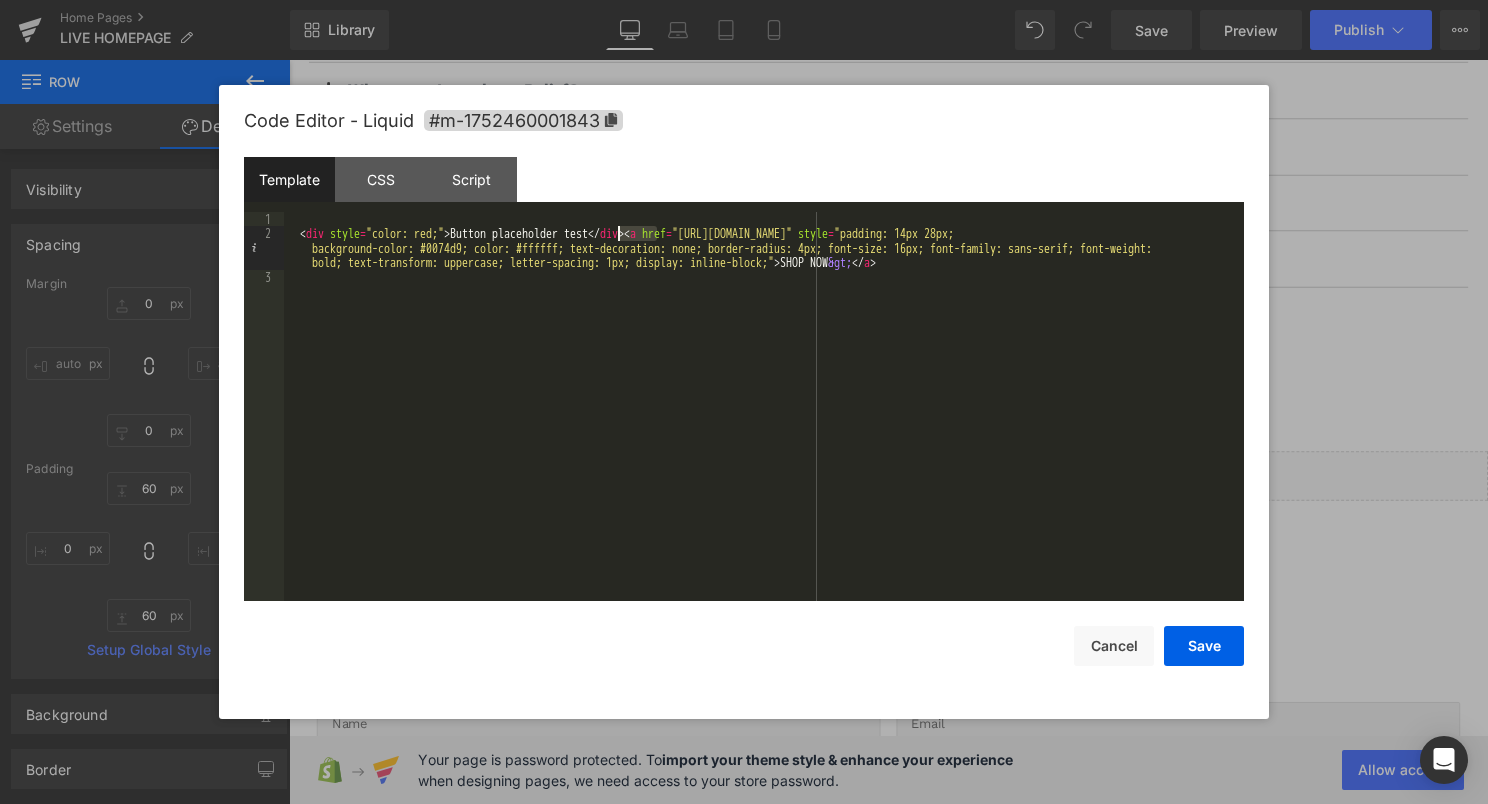 click on "< div   style = "color: red;" > Button placeholder test </ div > < a   href = "[URL][DOMAIN_NAME]"   style = "padding: 14px 28px;       background-color: #0074d9; color: #ffffff; text-decoration: none; border-radius: 4px; font-size: 16px; font-family: sans-serif; font-weight:       bold; text-transform: uppercase; letter-spacing: 1px; display: inline-block;" > SHOP NOW  &gt; </ a >" at bounding box center [764, 421] 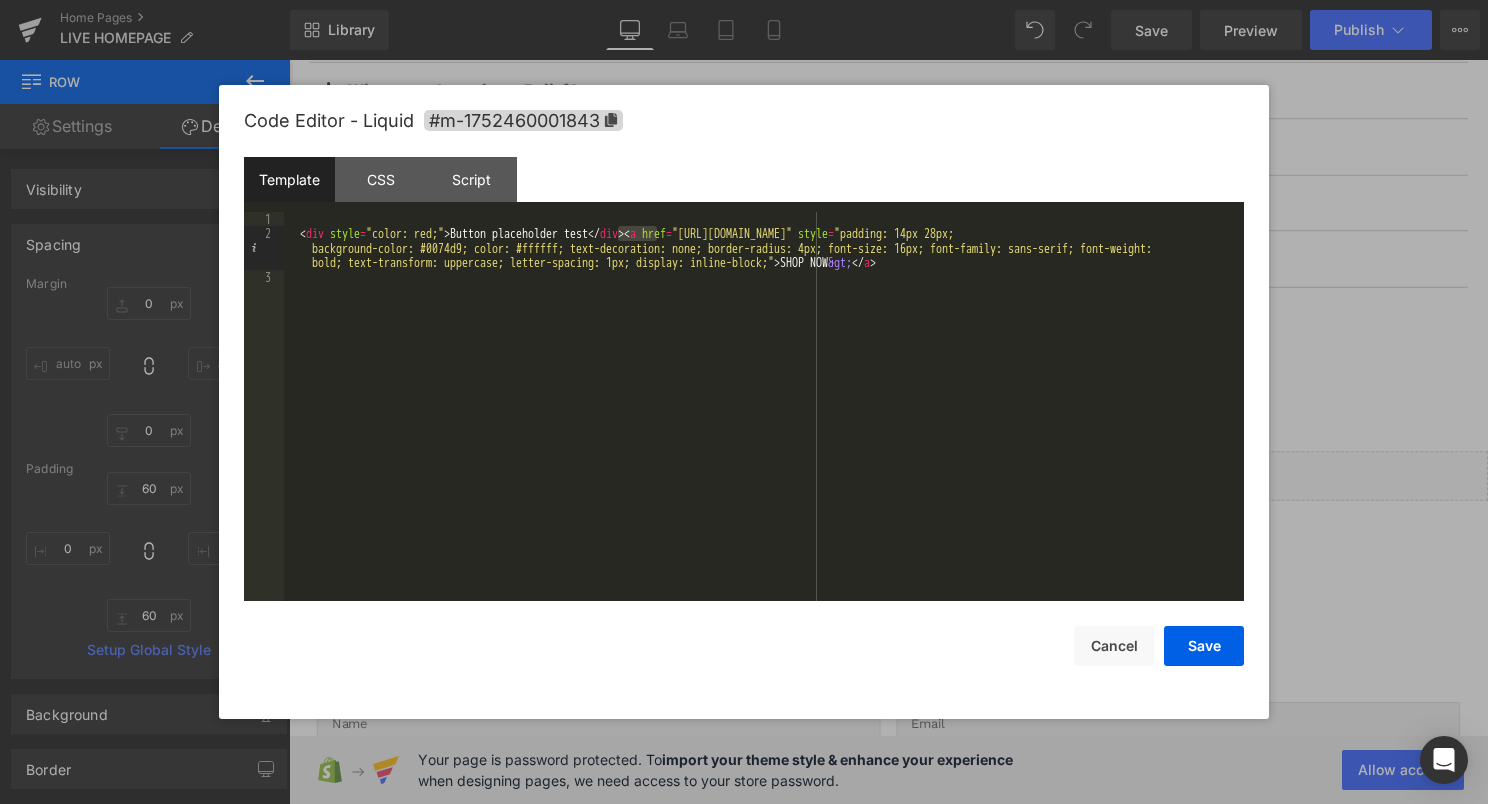 click on "< div   style = "color: red;" > Button placeholder test </ div > < a   href = "[URL][DOMAIN_NAME]"   style = "padding: 14px 28px;       background-color: #0074d9; color: #ffffff; text-decoration: none; border-radius: 4px; font-size: 16px; font-family: sans-serif; font-weight:       bold; text-transform: uppercase; letter-spacing: 1px; display: inline-block;" > SHOP NOW  &gt; </ a >" at bounding box center (764, 421) 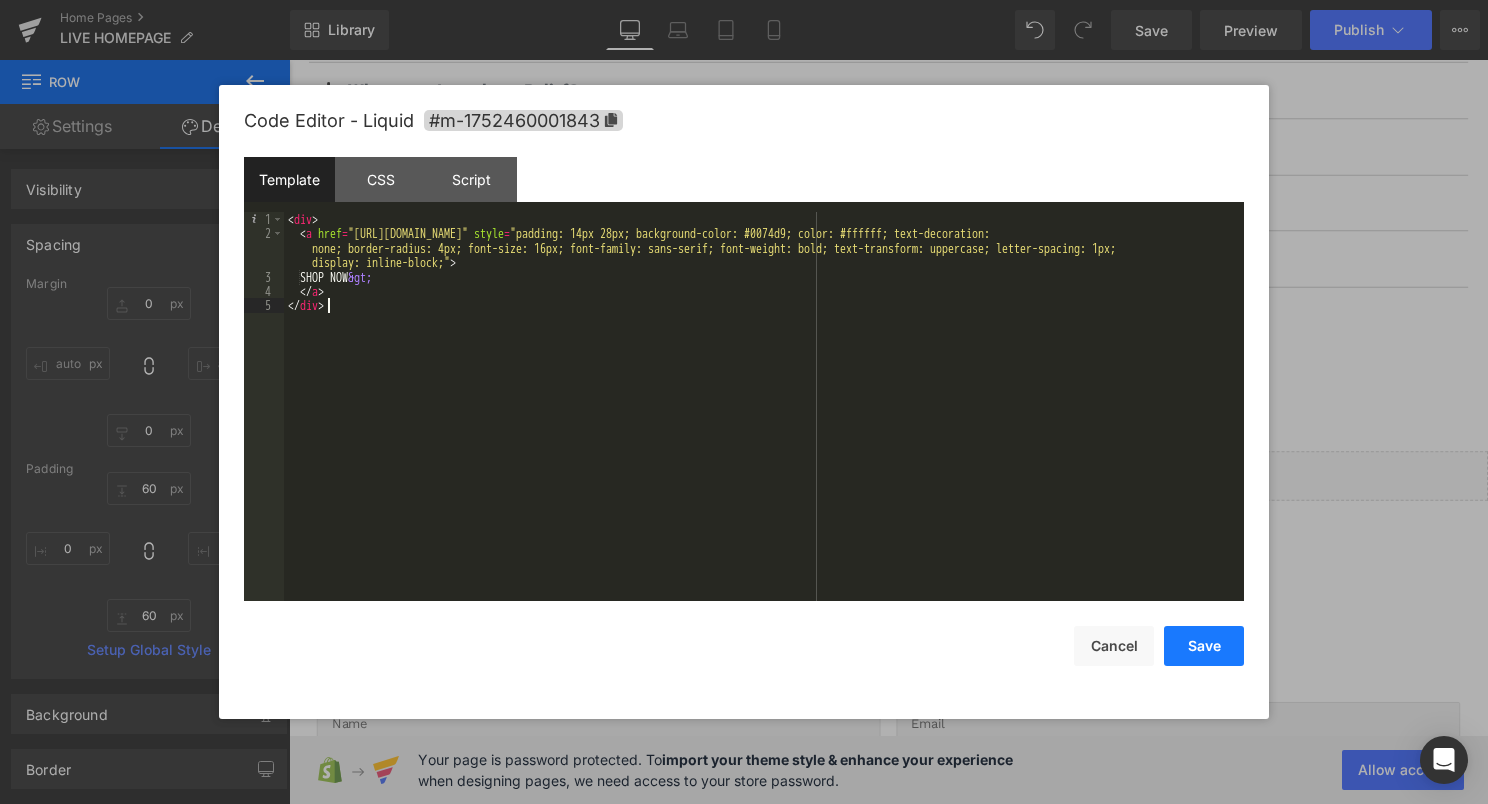 click on "Save" at bounding box center [1204, 646] 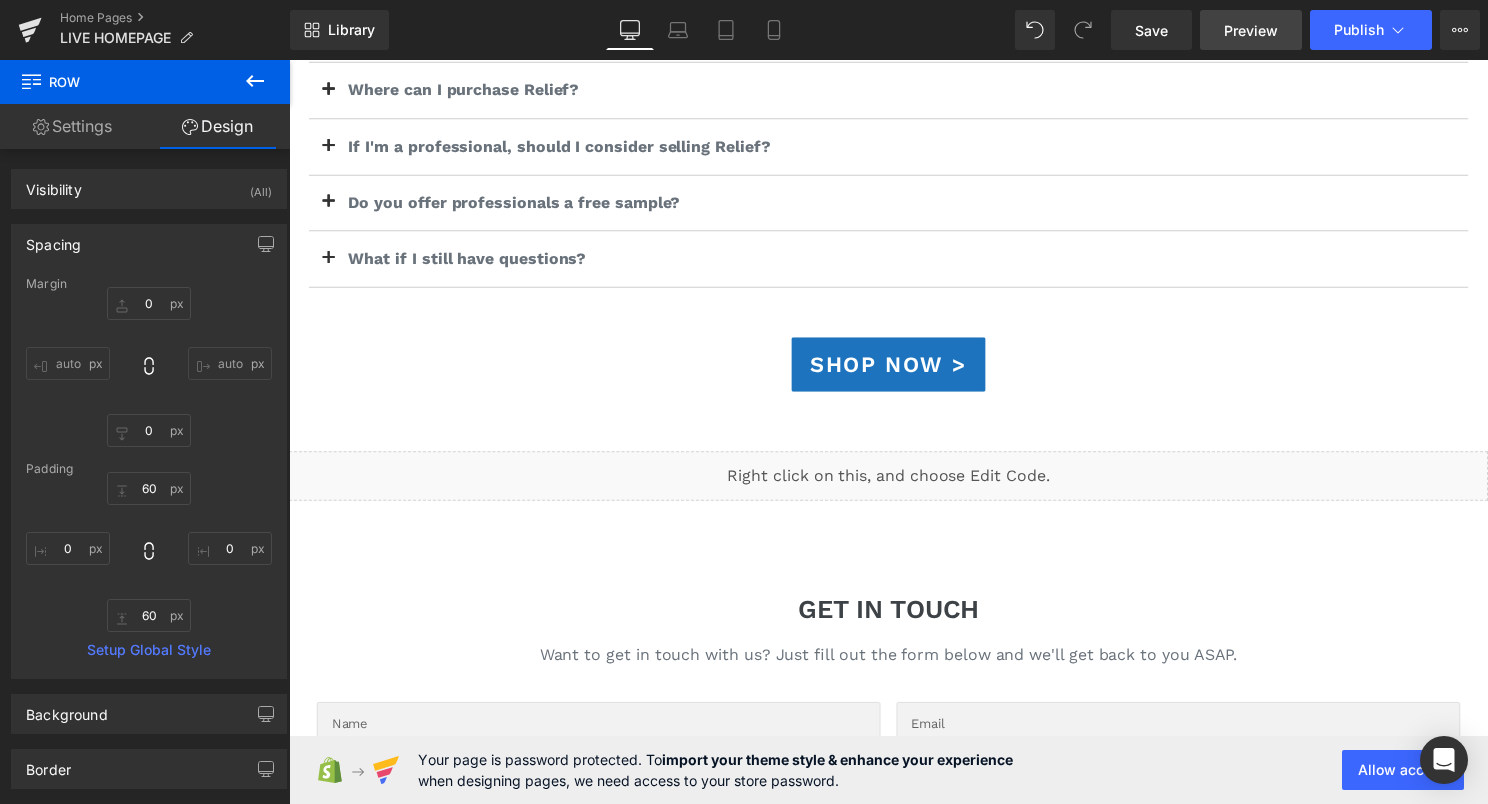 click on "Preview" at bounding box center [1251, 30] 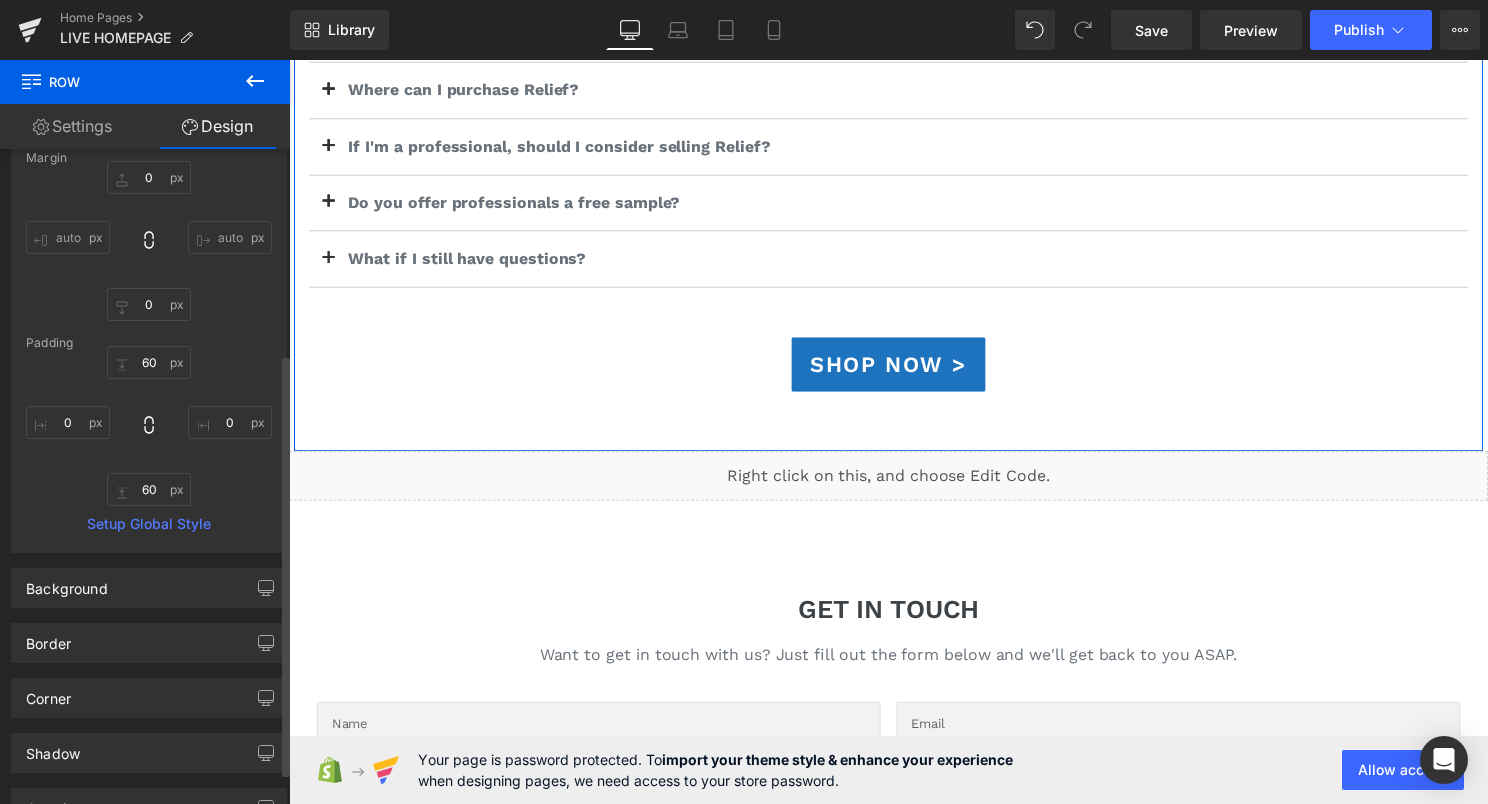 scroll, scrollTop: 0, scrollLeft: 0, axis: both 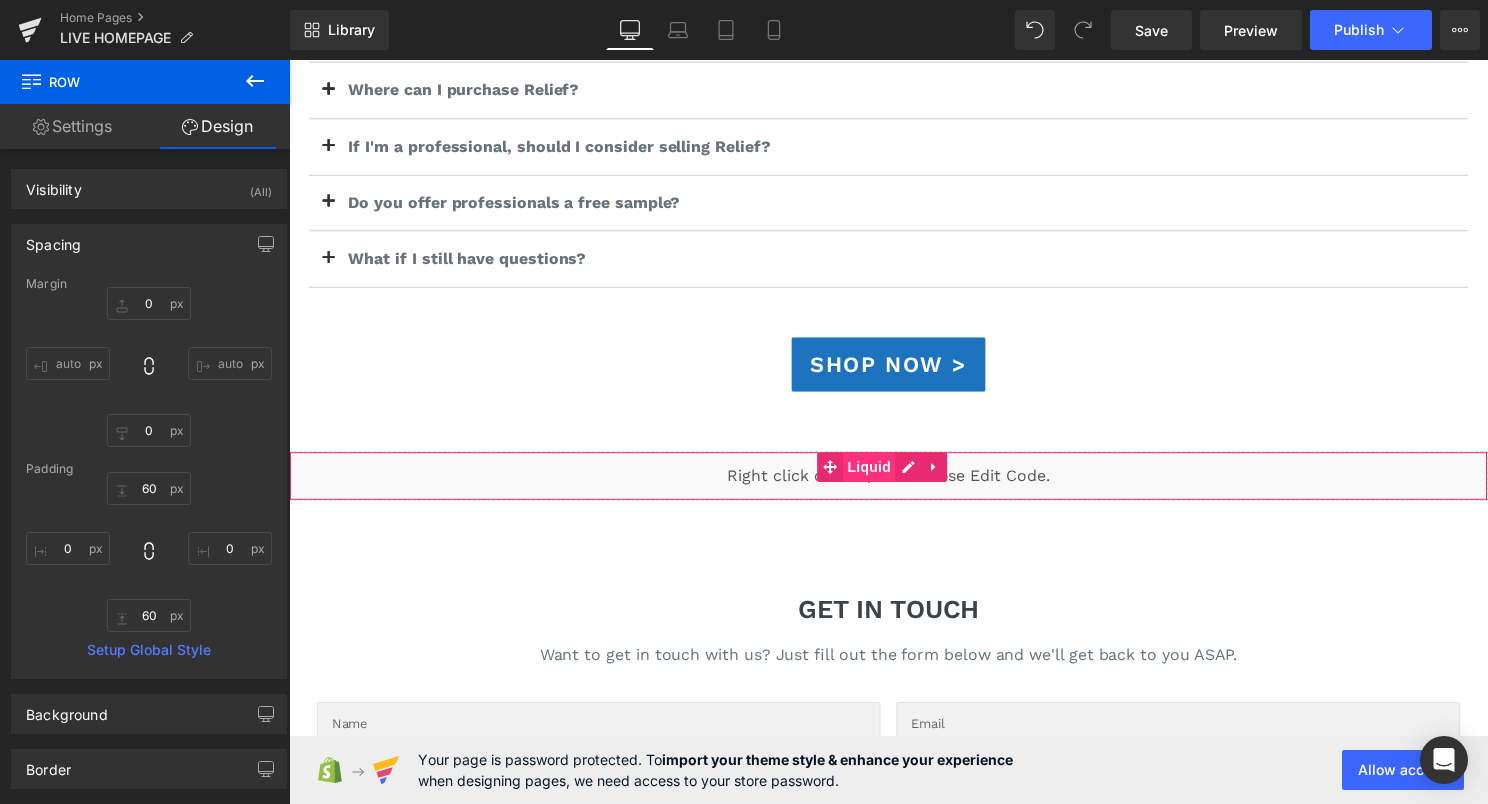click on "Liquid" at bounding box center [875, 471] 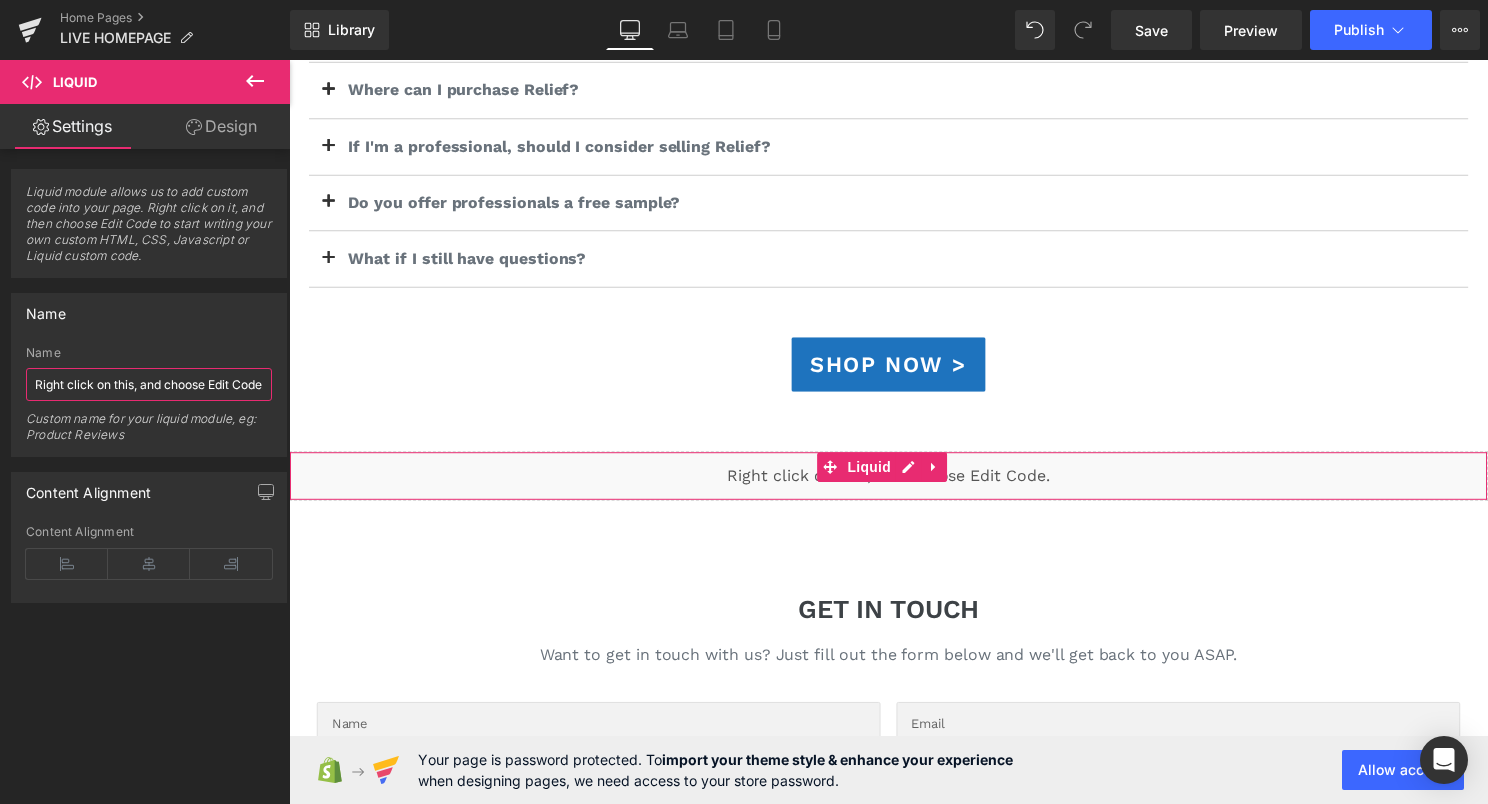 click on "Right click on this, and choose Edit Code." at bounding box center (149, 384) 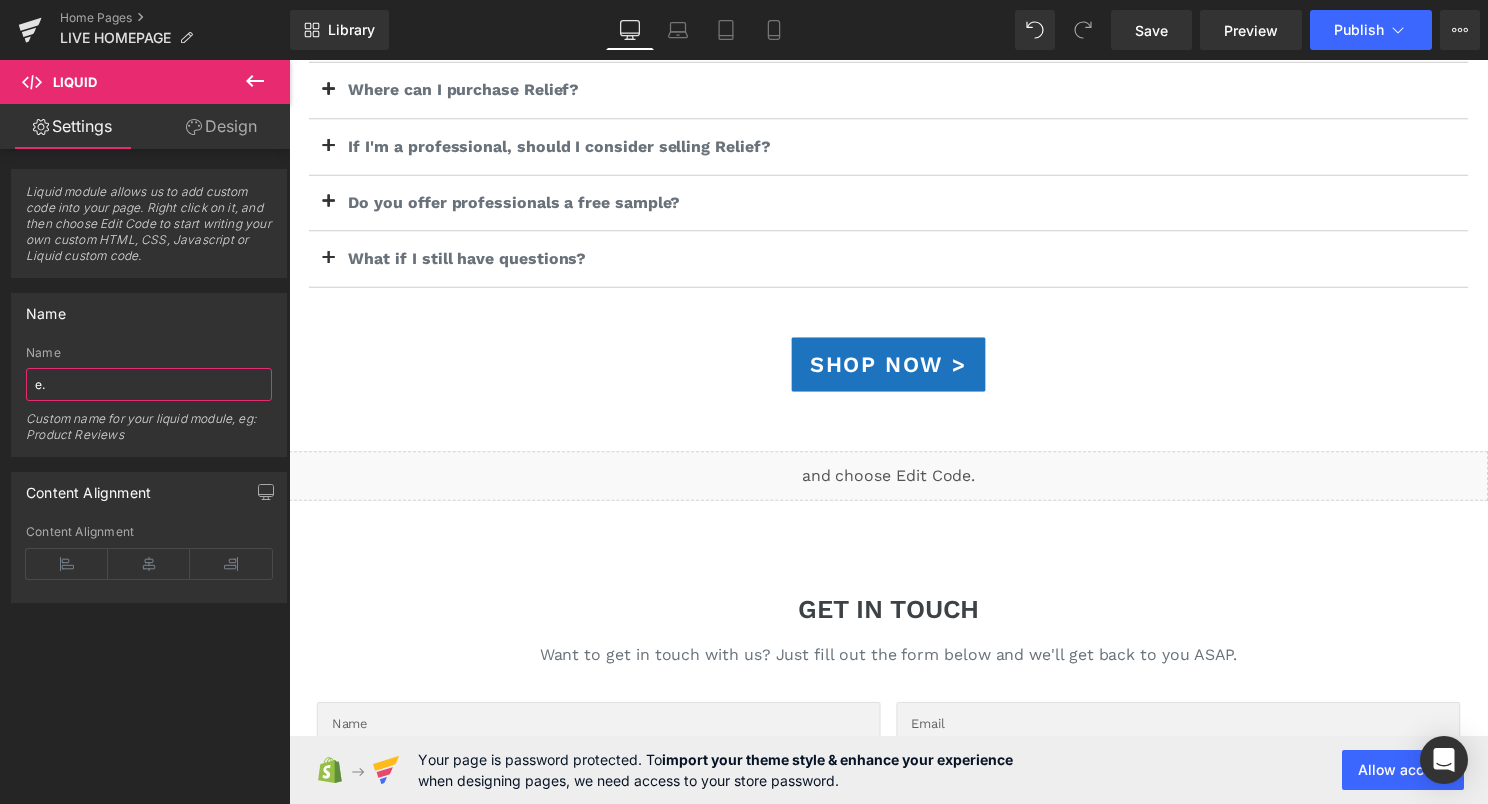 type on "." 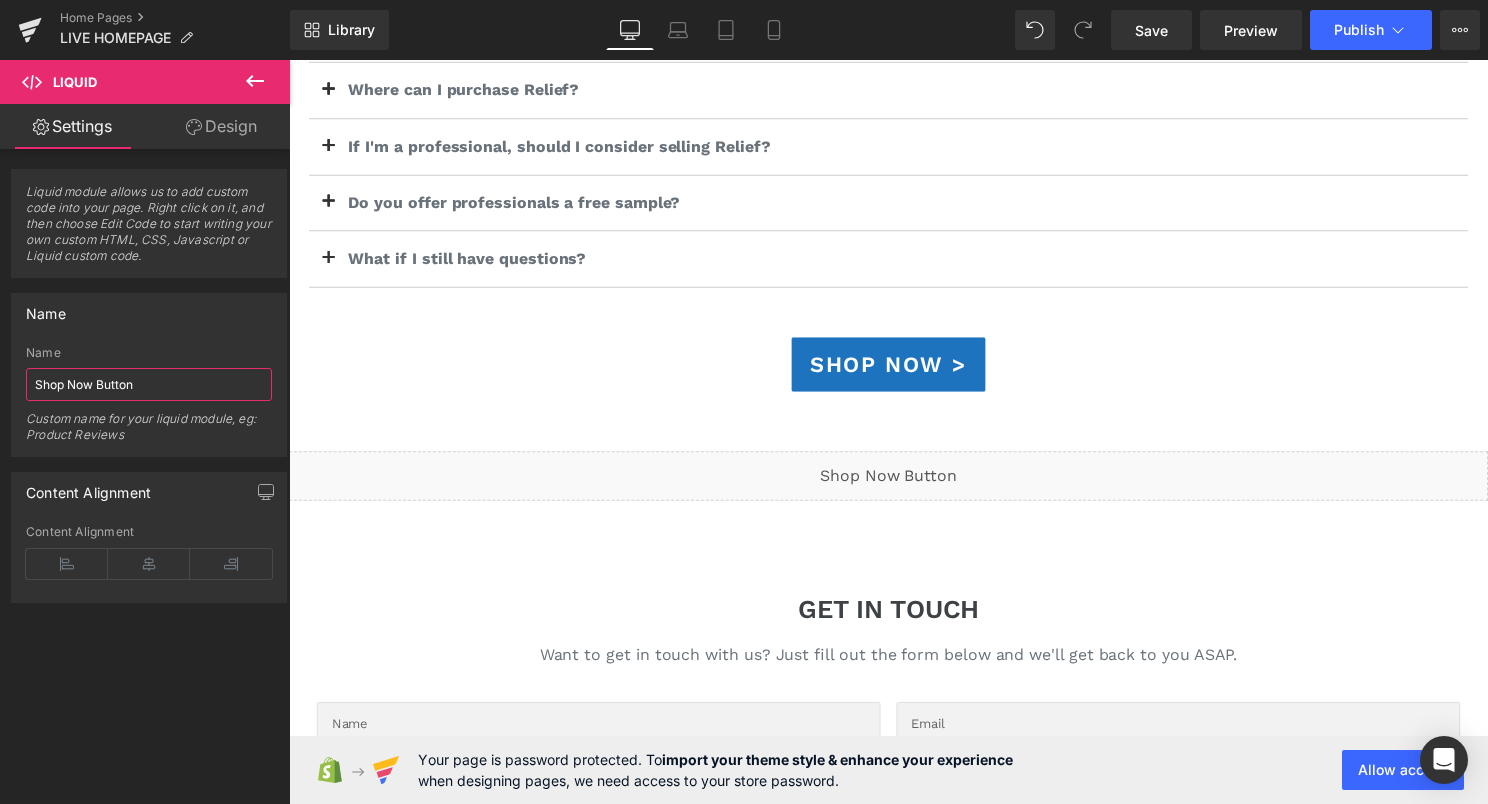 click on "Shop Now Button" at bounding box center [149, 384] 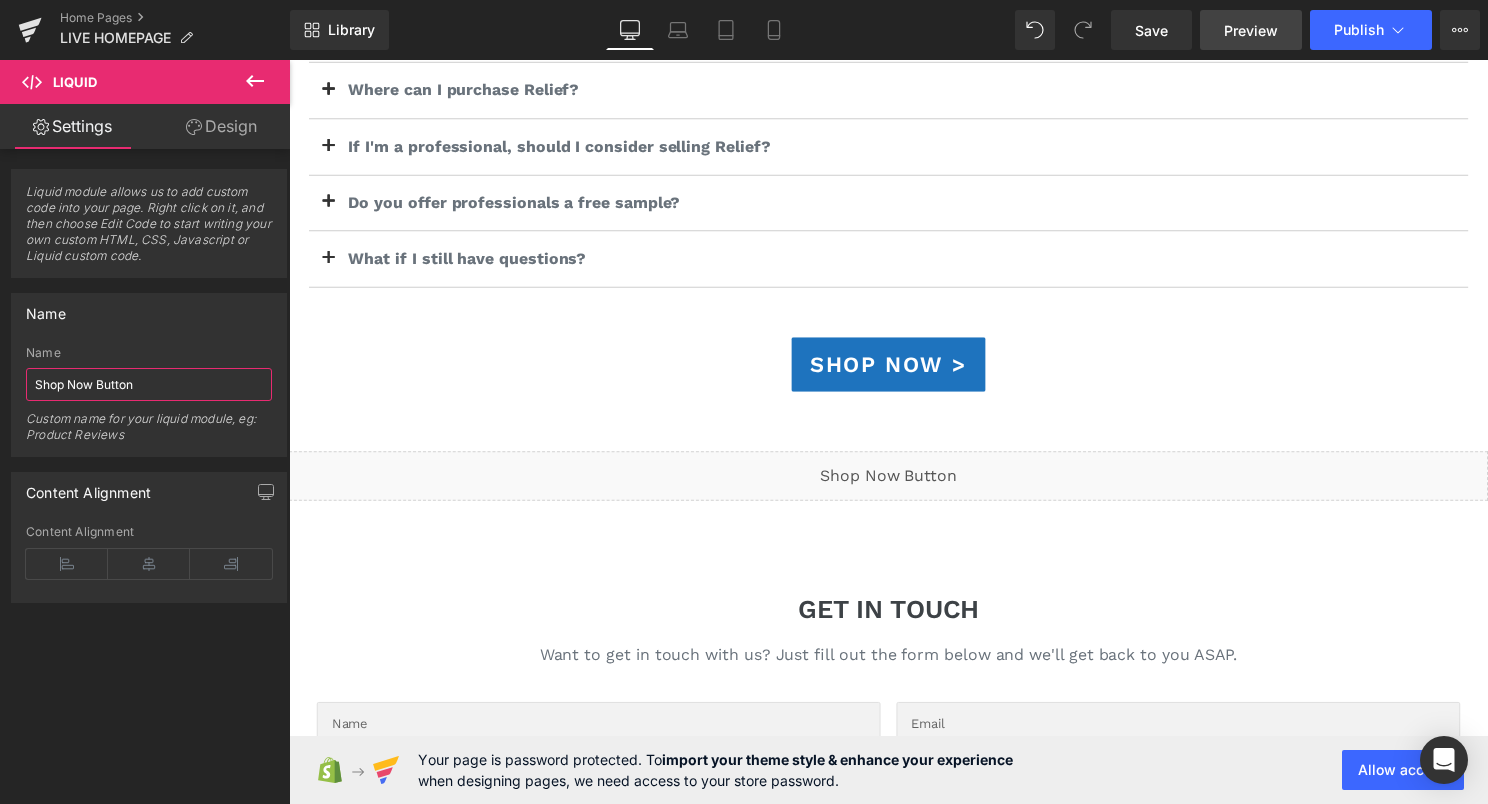 type on "Shop Now Button" 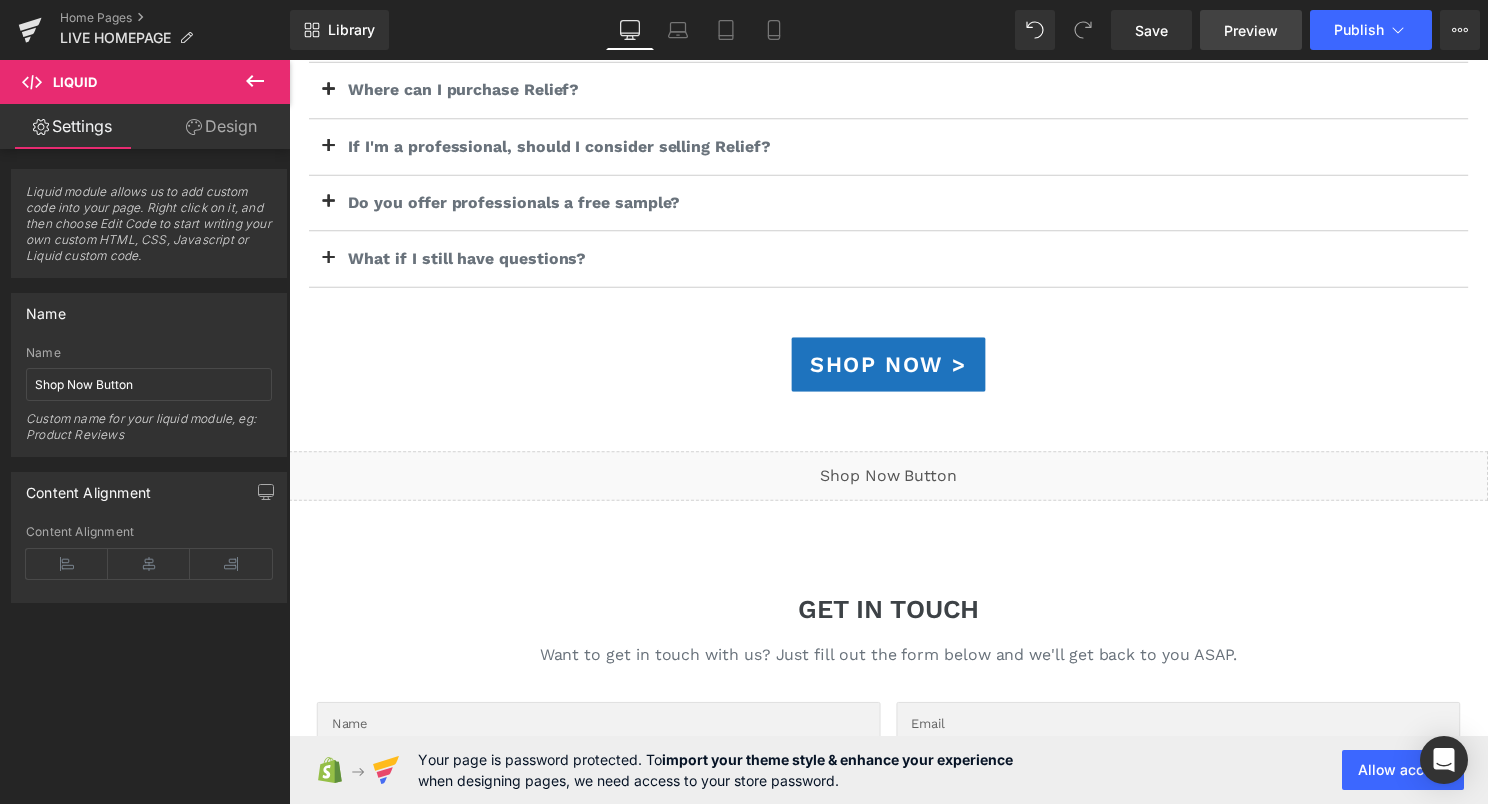 click on "Preview" at bounding box center (1251, 30) 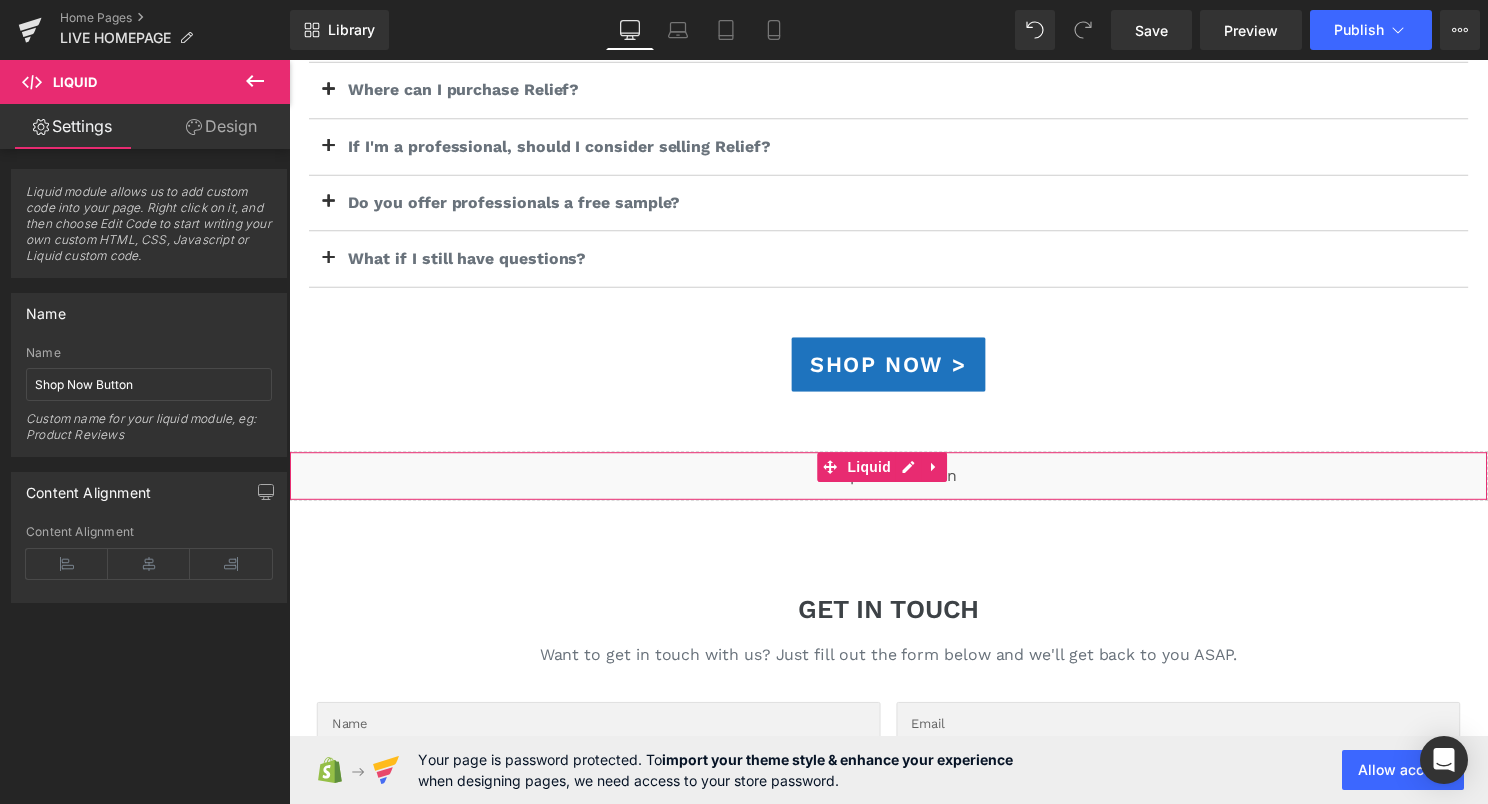 click on "Liquid" at bounding box center [894, 480] 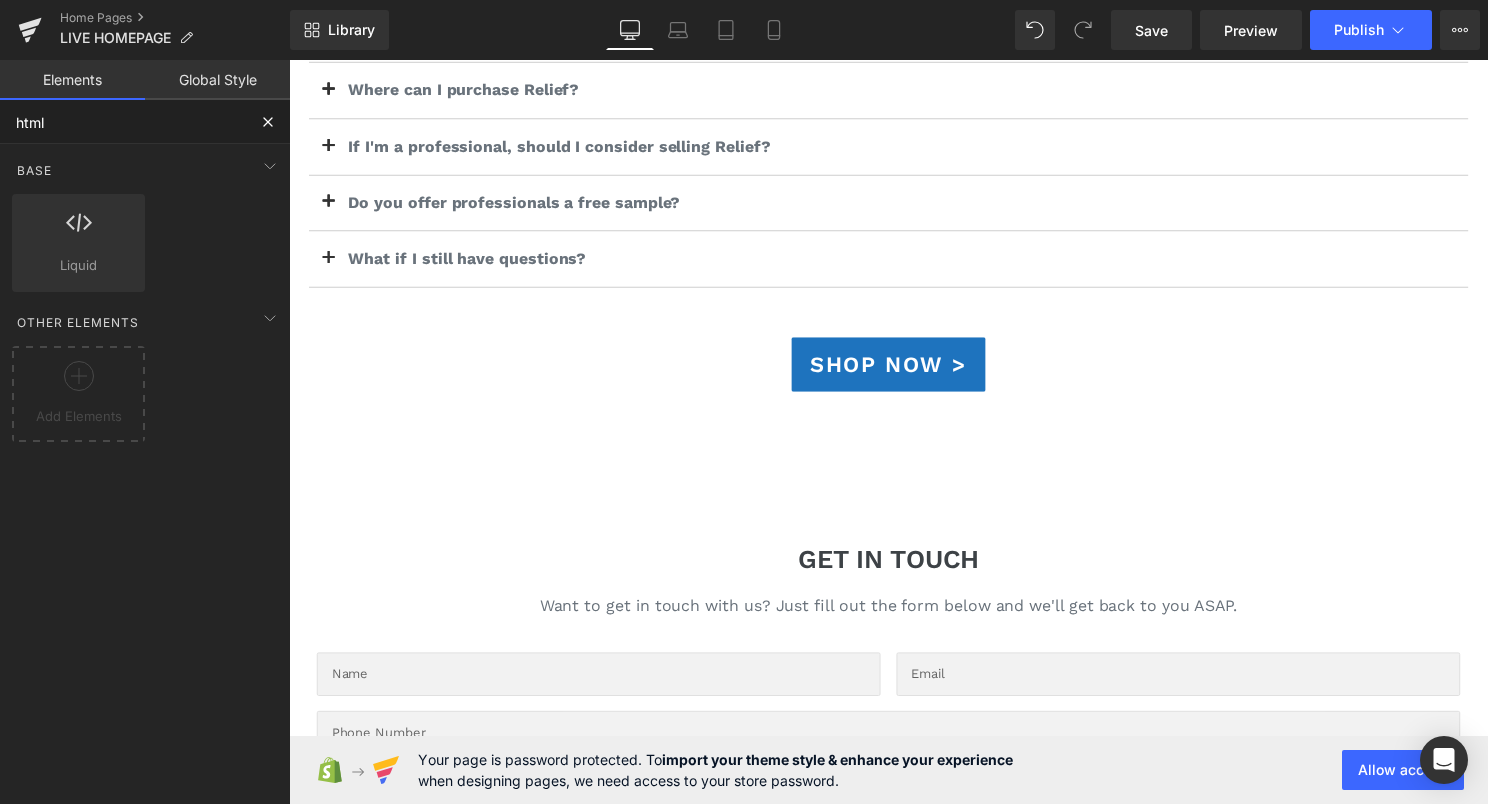 drag, startPoint x: 70, startPoint y: 128, endPoint x: -4, endPoint y: 129, distance: 74.00676 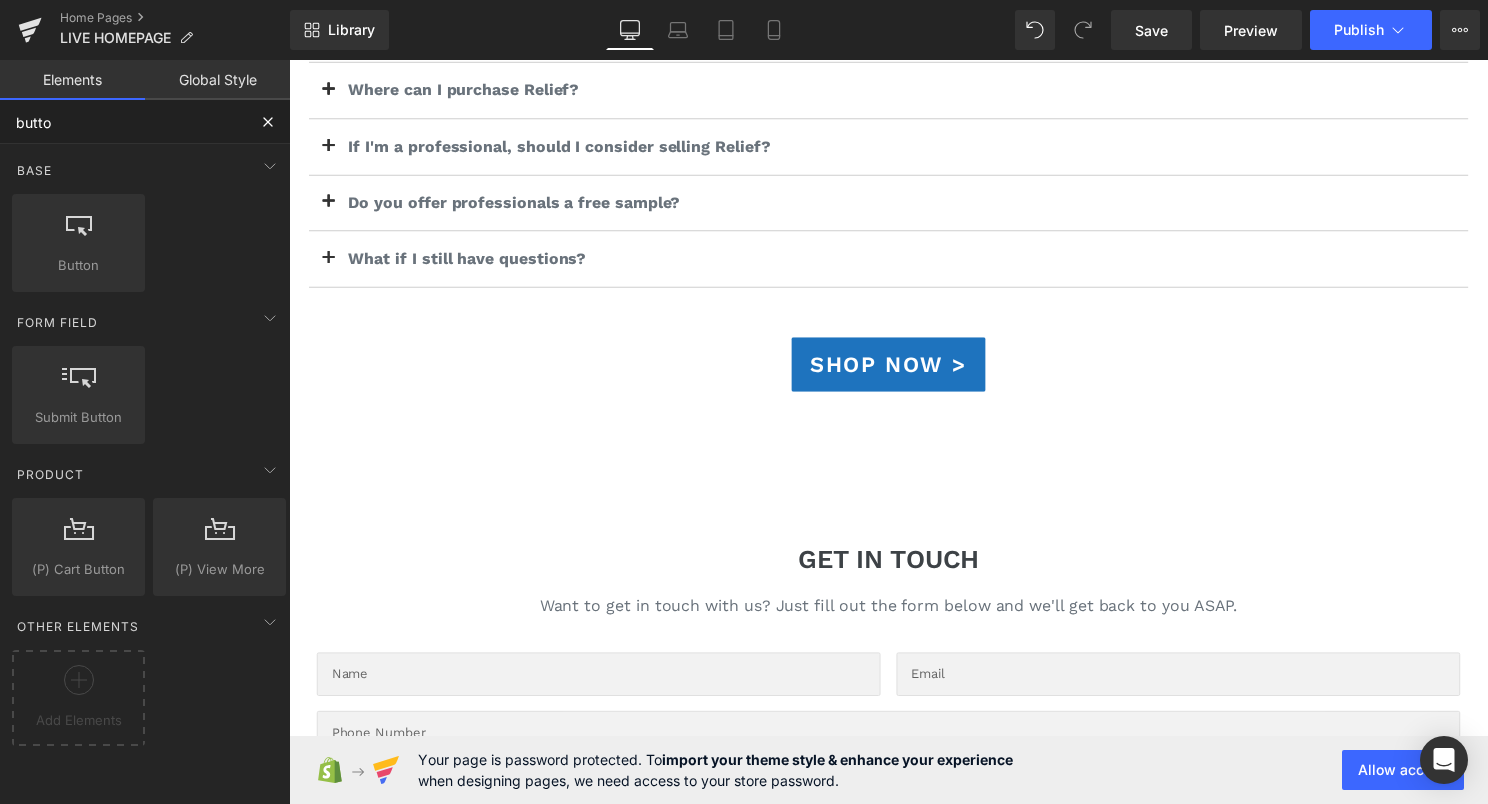 type on "button" 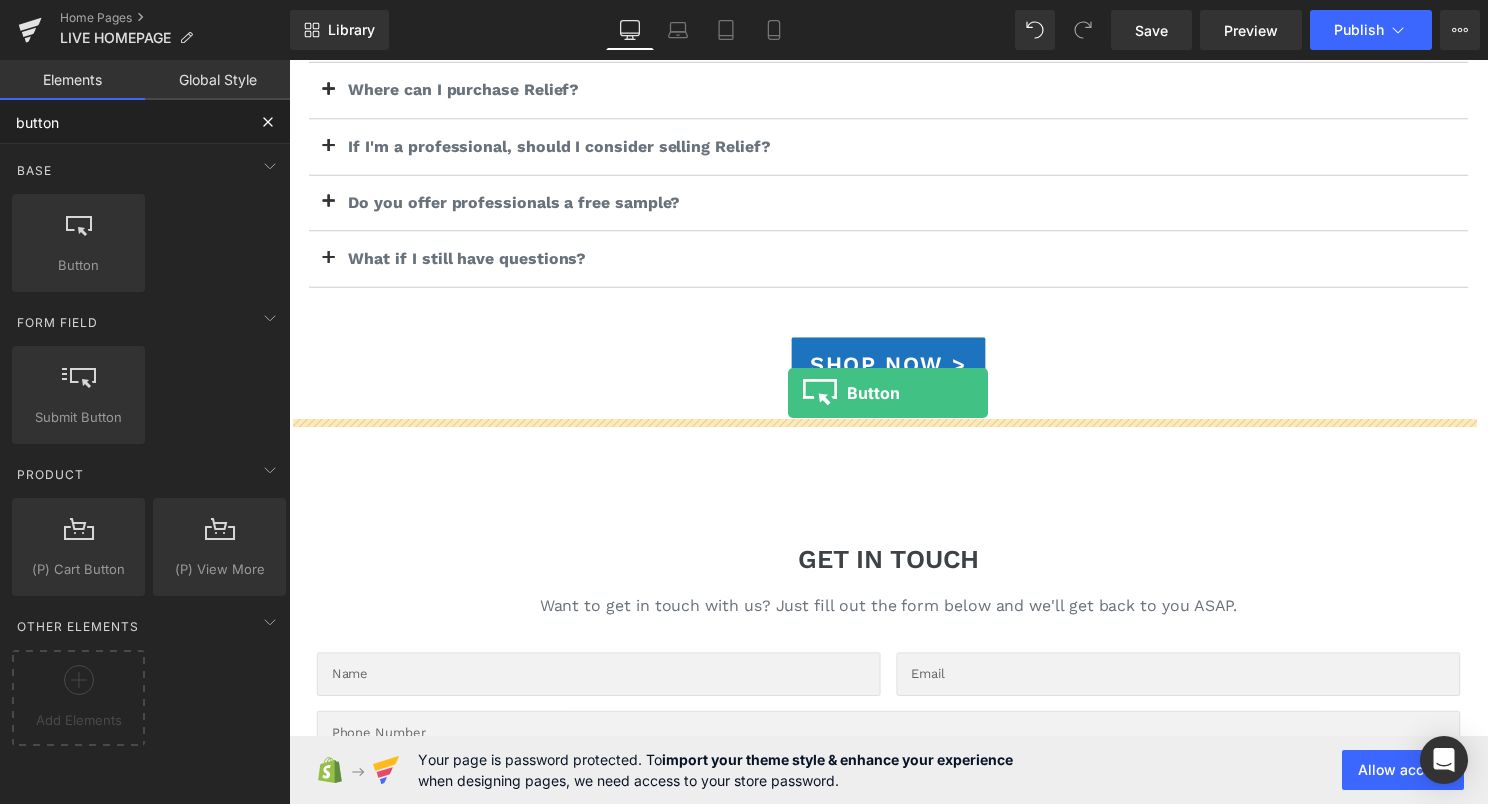 drag, startPoint x: 383, startPoint y: 316, endPoint x: 793, endPoint y: 396, distance: 417.73196 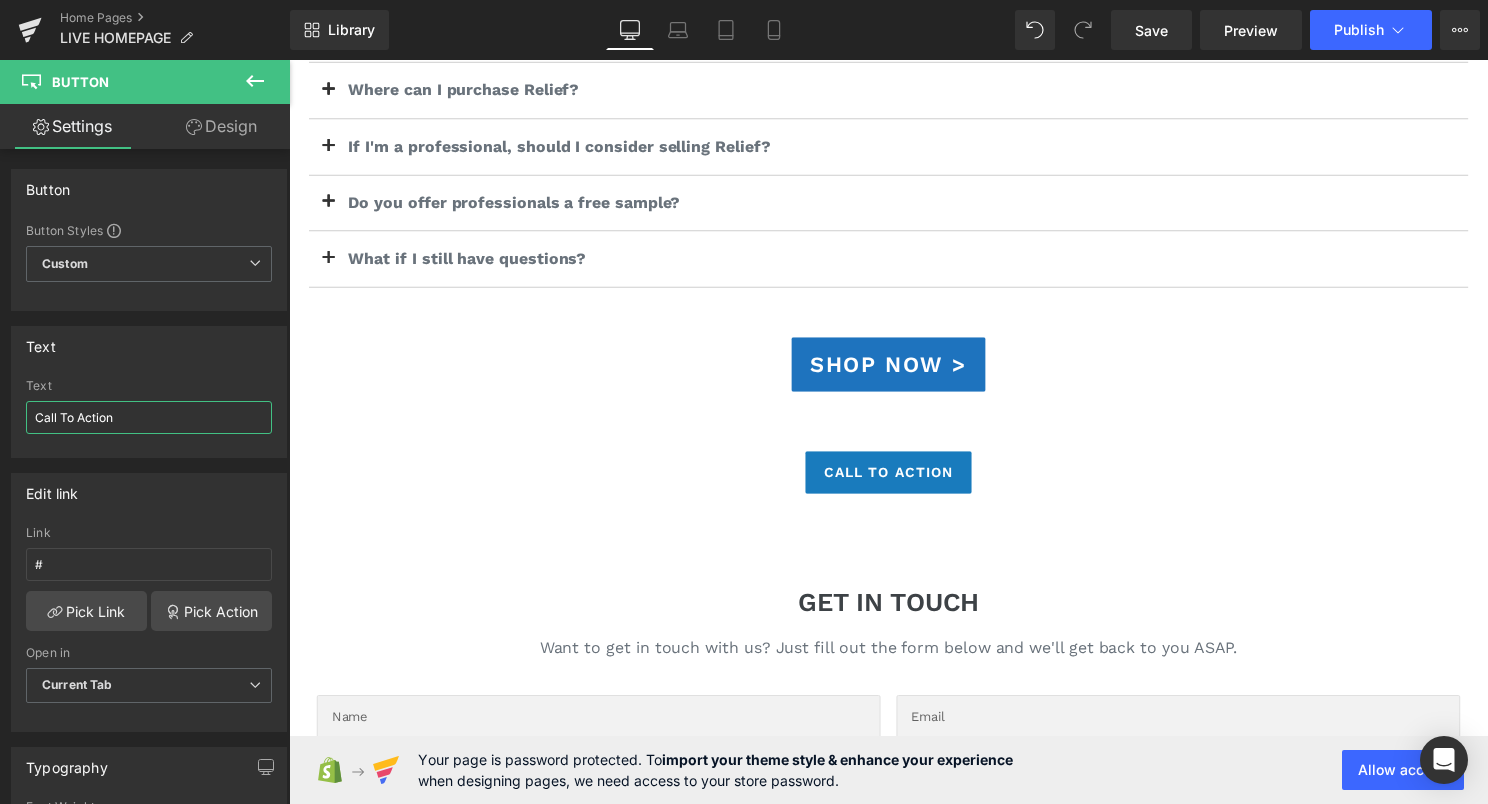 drag, startPoint x: 162, startPoint y: 424, endPoint x: -4, endPoint y: 425, distance: 166.003 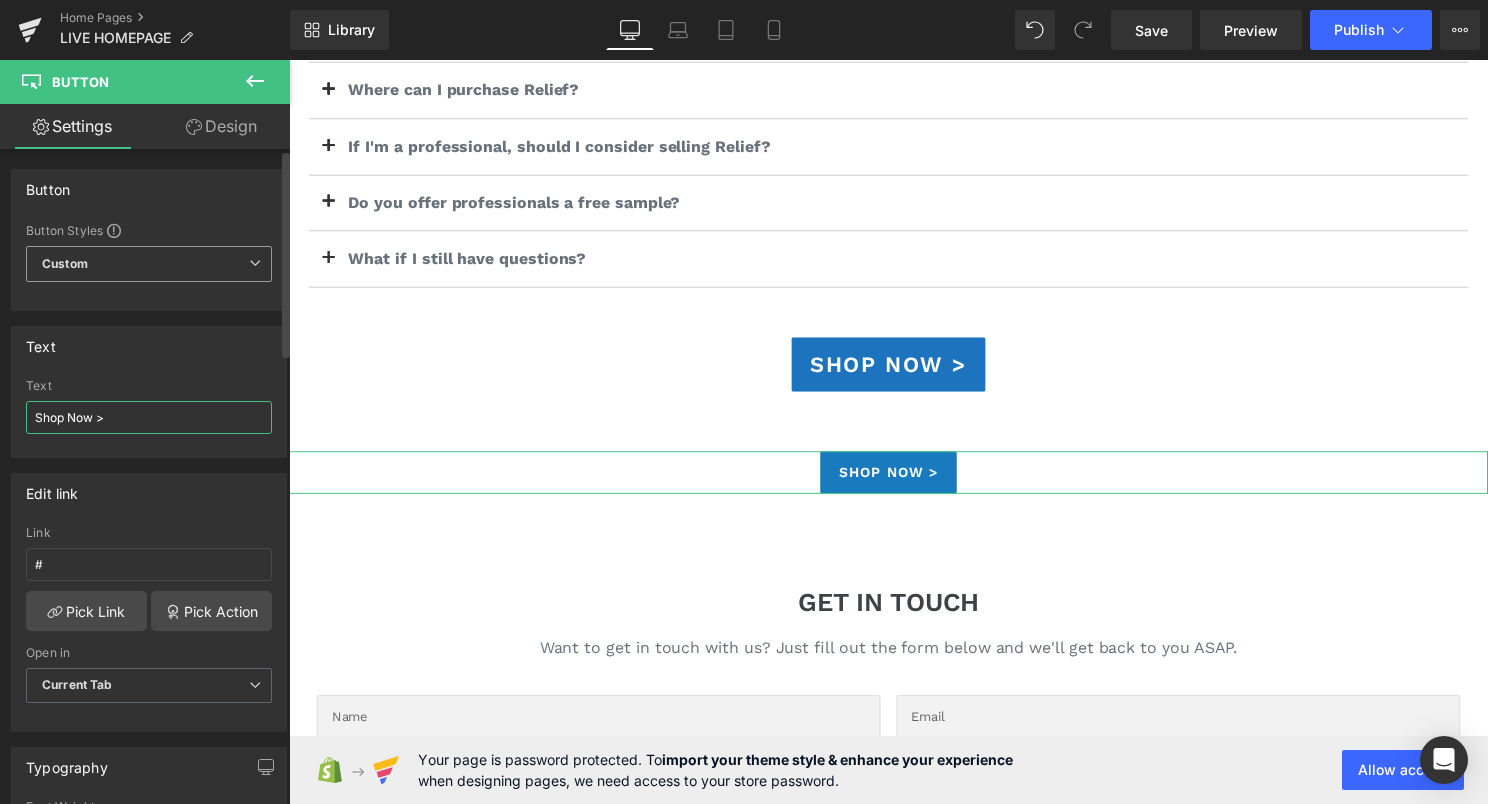 type on "Shop Now >" 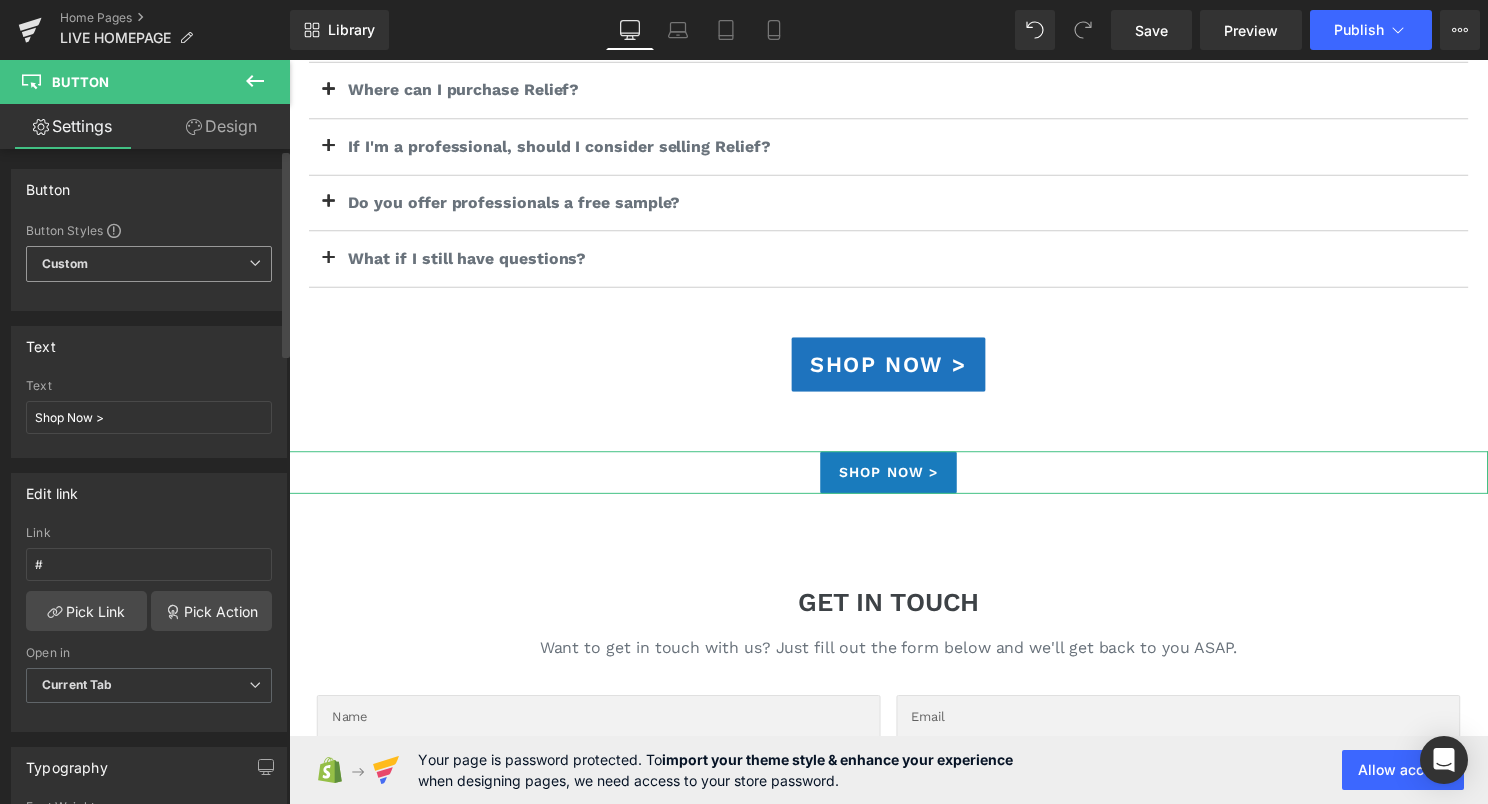 click on "Custom
Setup Global Style" at bounding box center (149, 264) 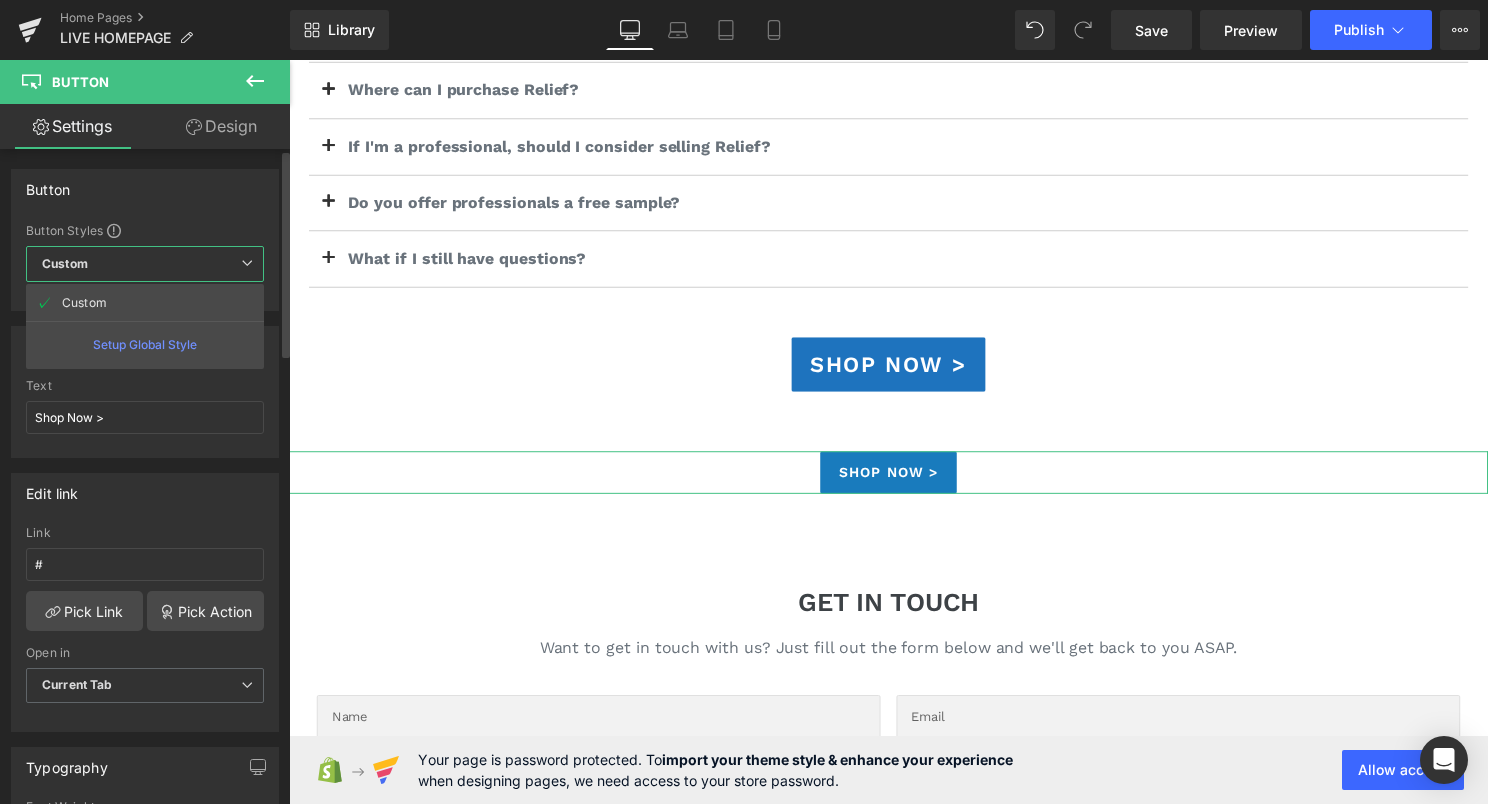 click on "Custom
Setup Global Style" at bounding box center (145, 264) 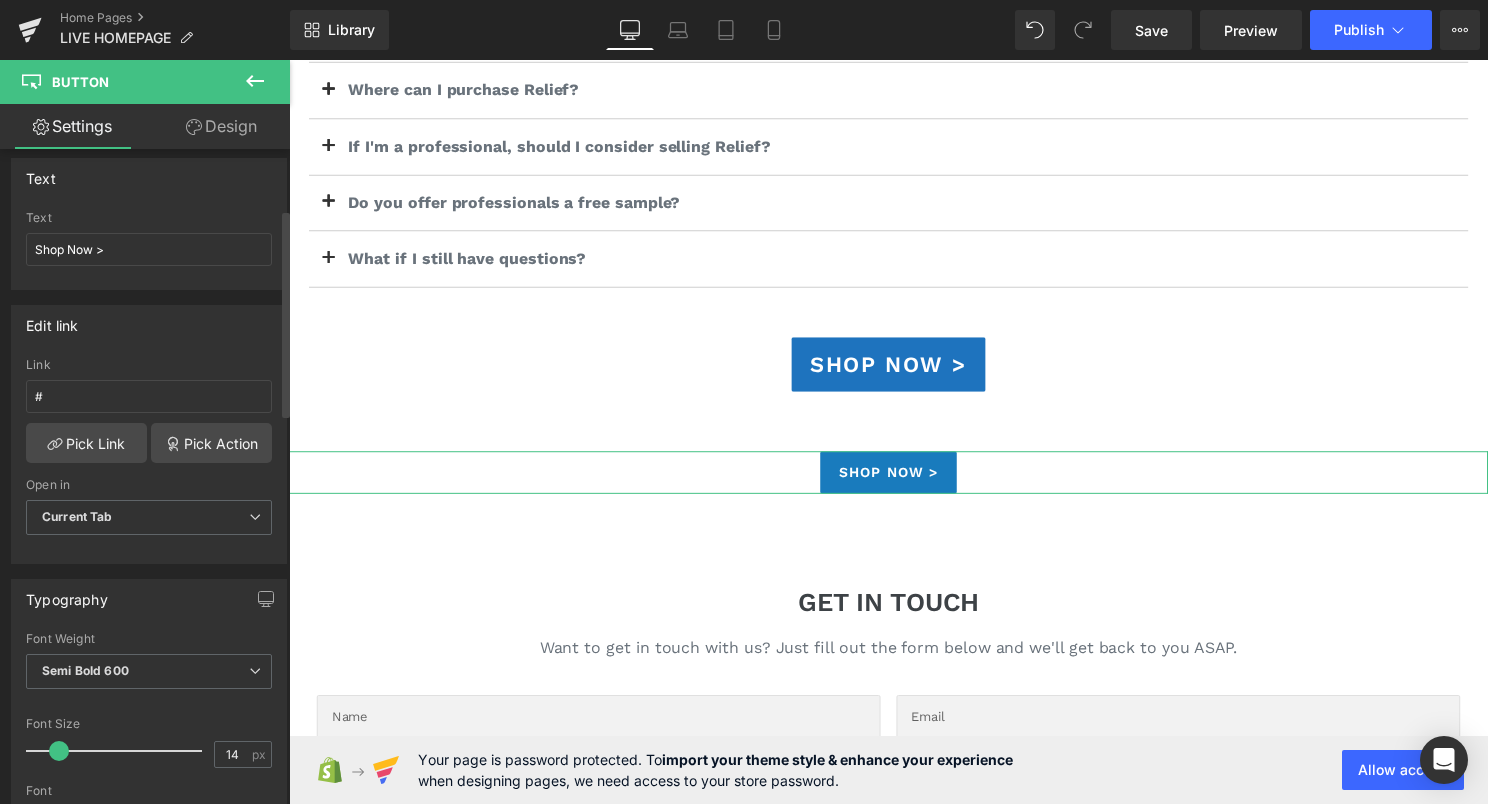 scroll, scrollTop: 200, scrollLeft: 0, axis: vertical 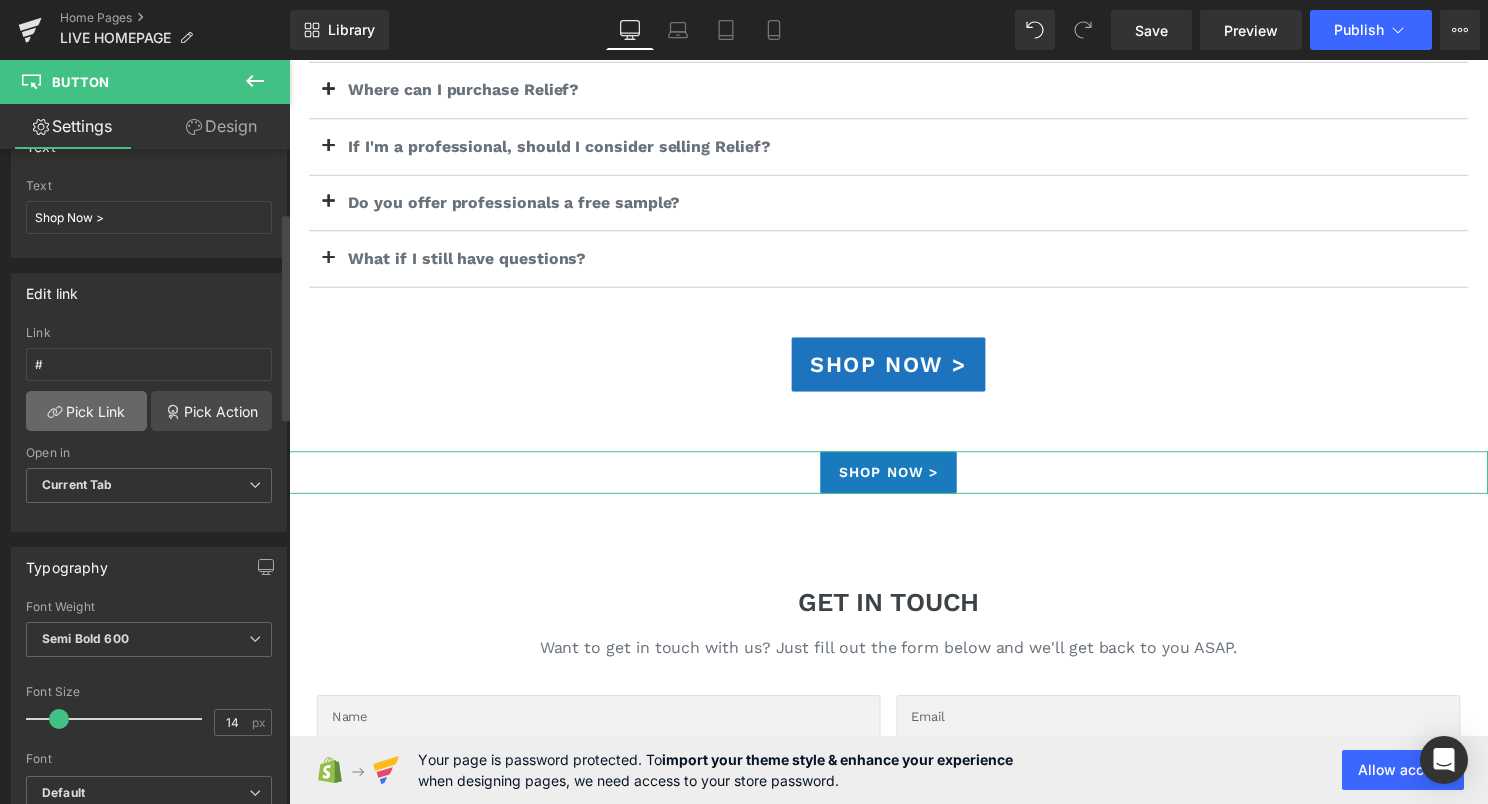 click on "Pick Link" at bounding box center (86, 411) 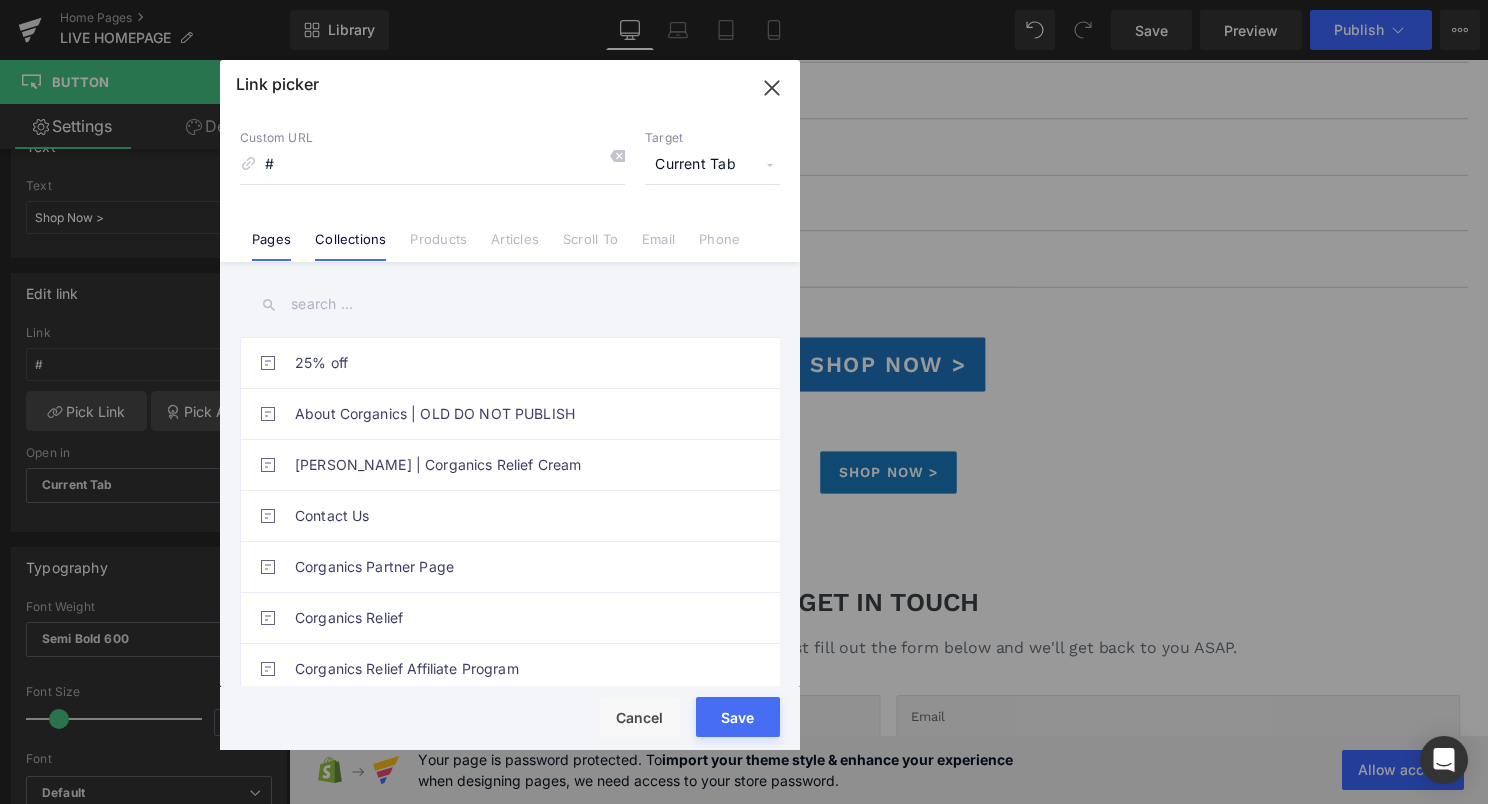 click on "Collections" at bounding box center (350, 246) 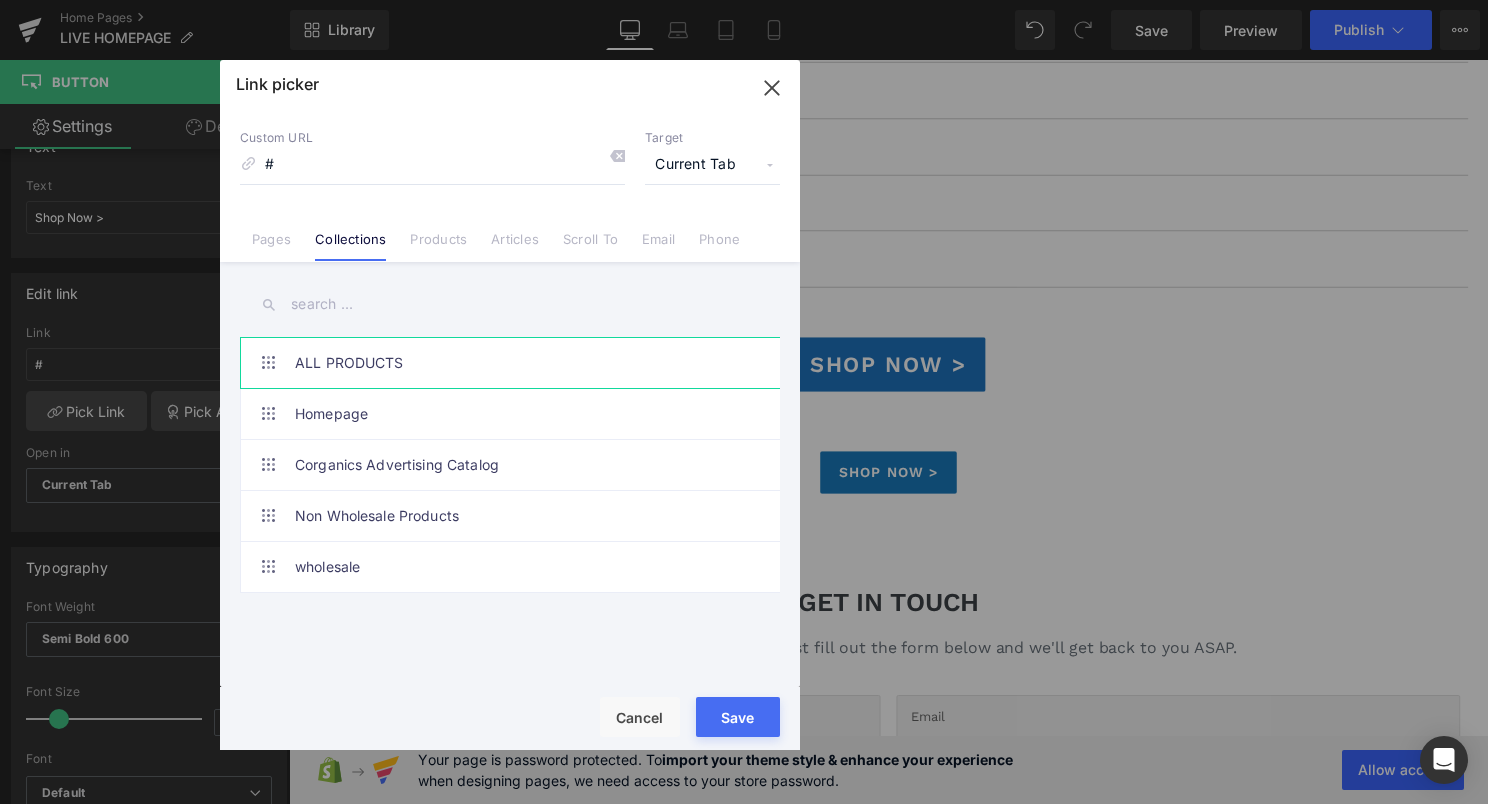 click on "ALL PRODUCTS" at bounding box center [515, 363] 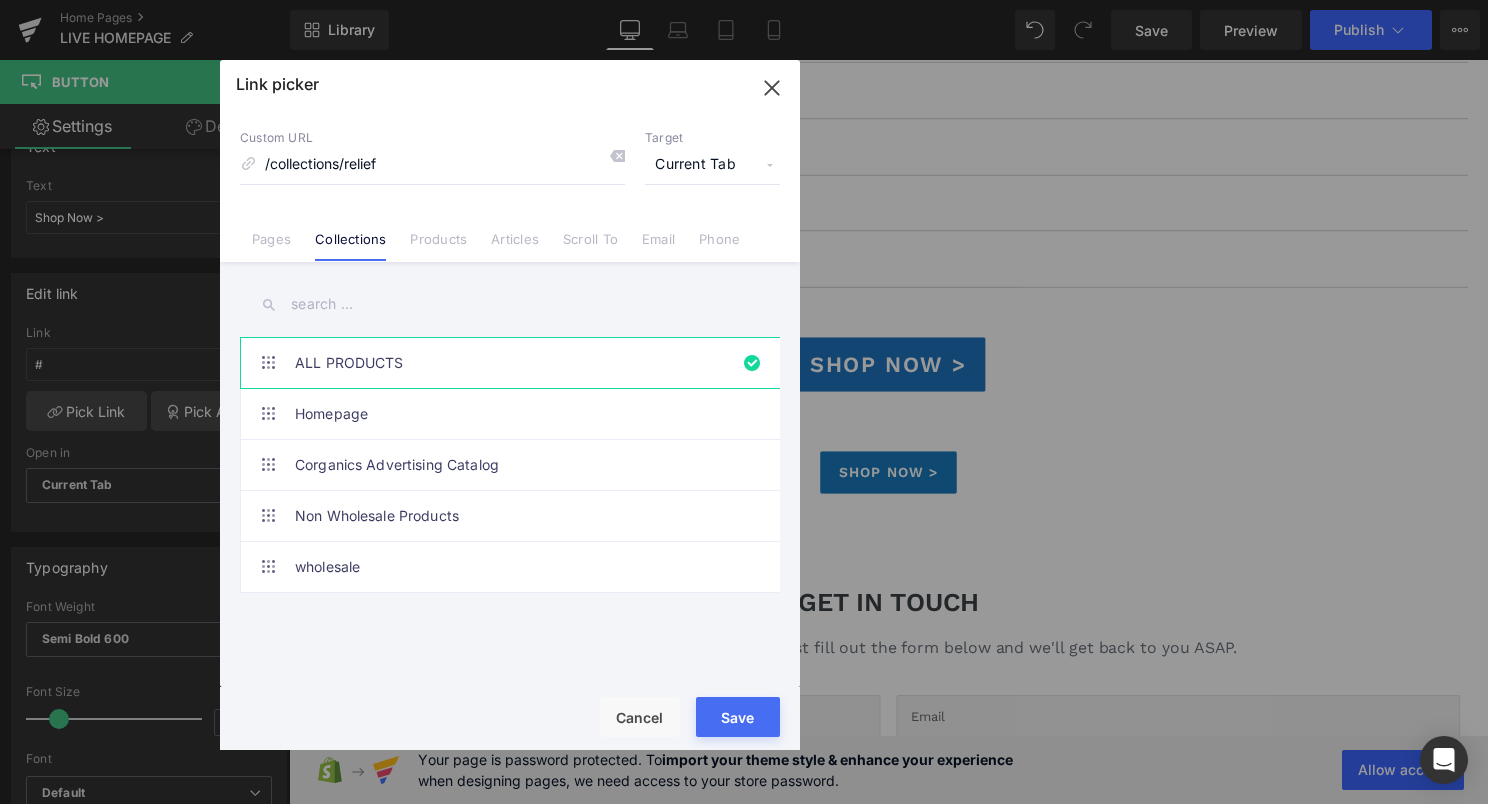 click on "Loading Product Data" at bounding box center (744, 725) 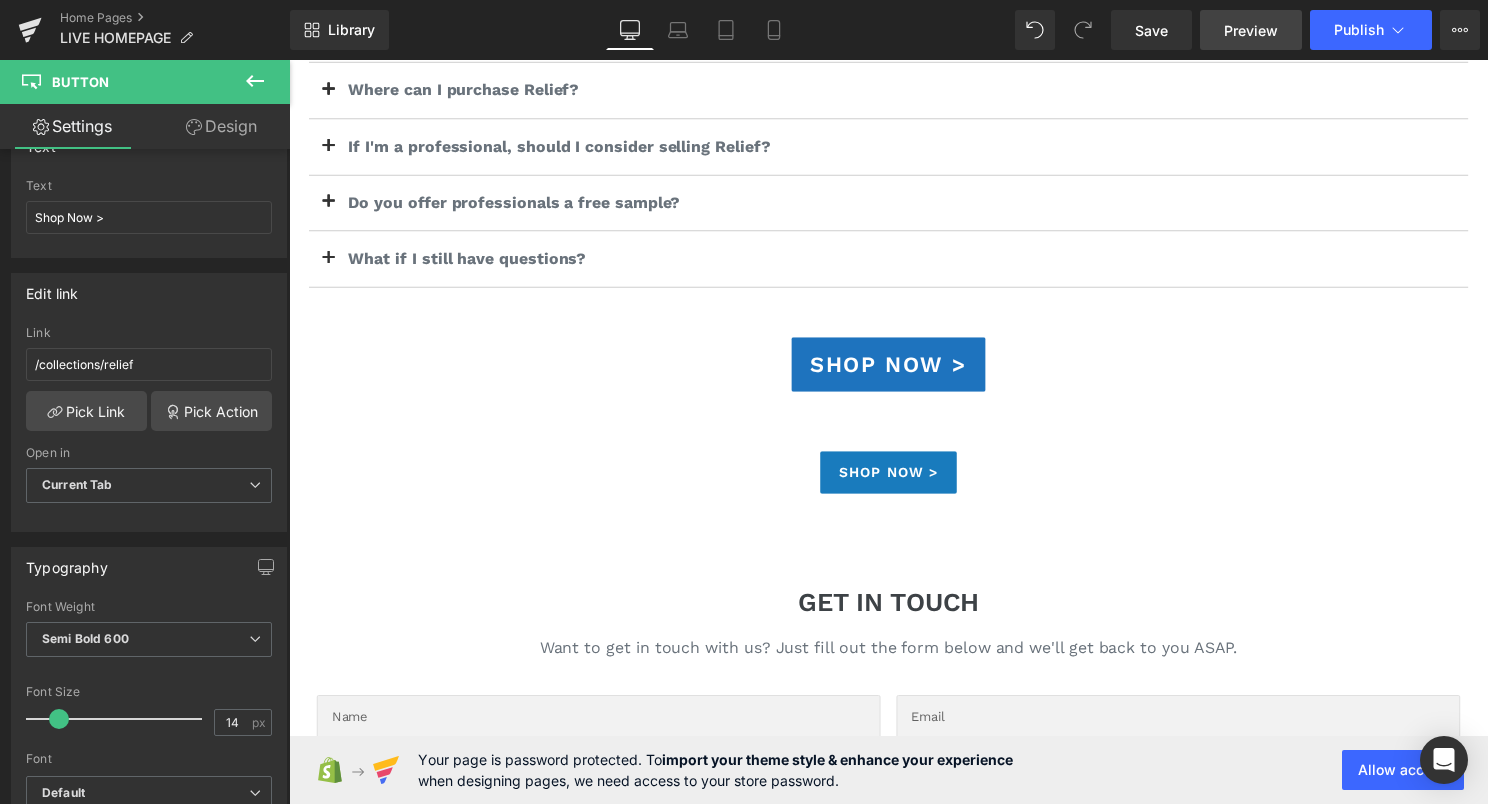 click on "Preview" at bounding box center (1251, 30) 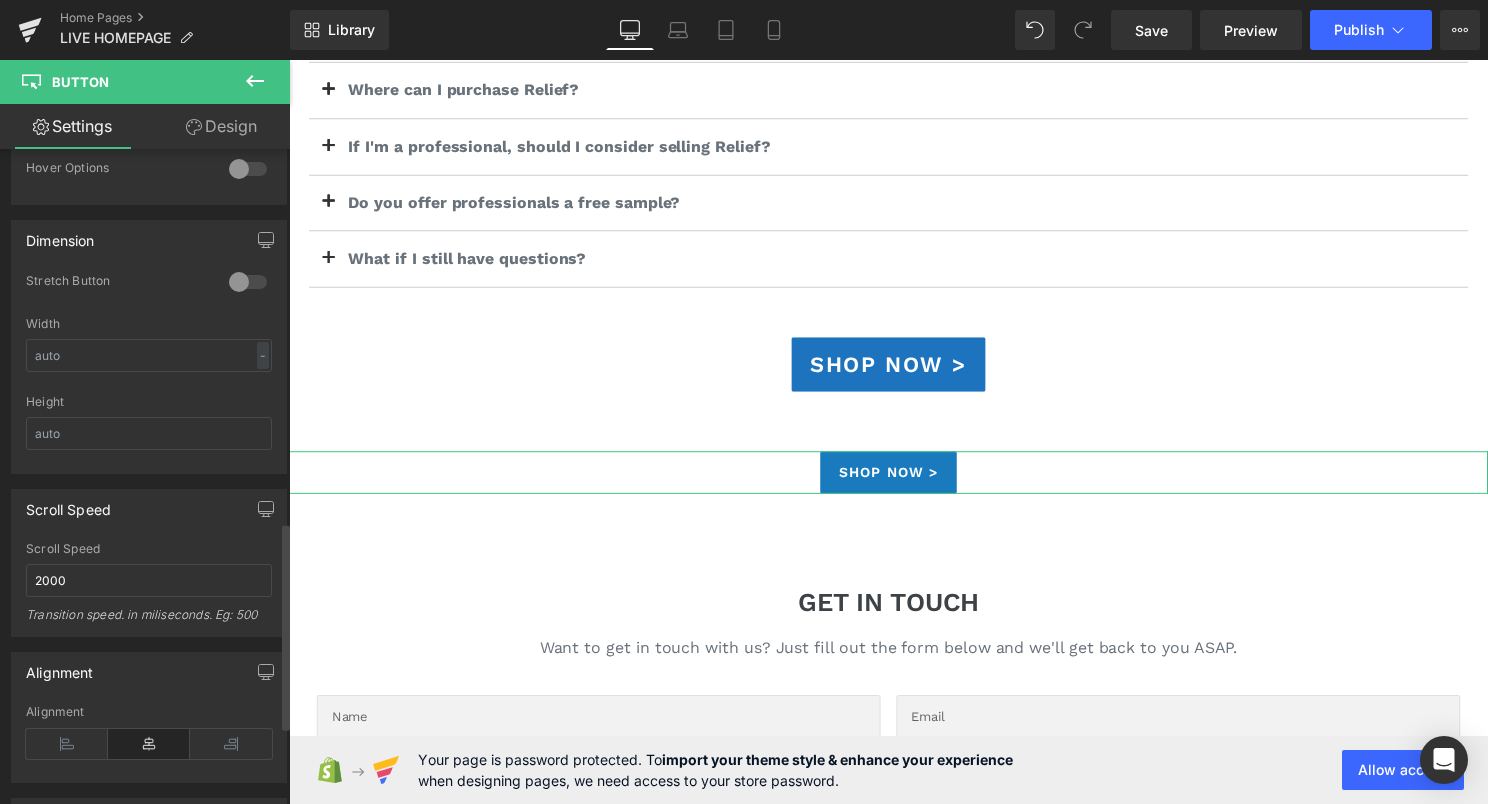 scroll, scrollTop: 1200, scrollLeft: 0, axis: vertical 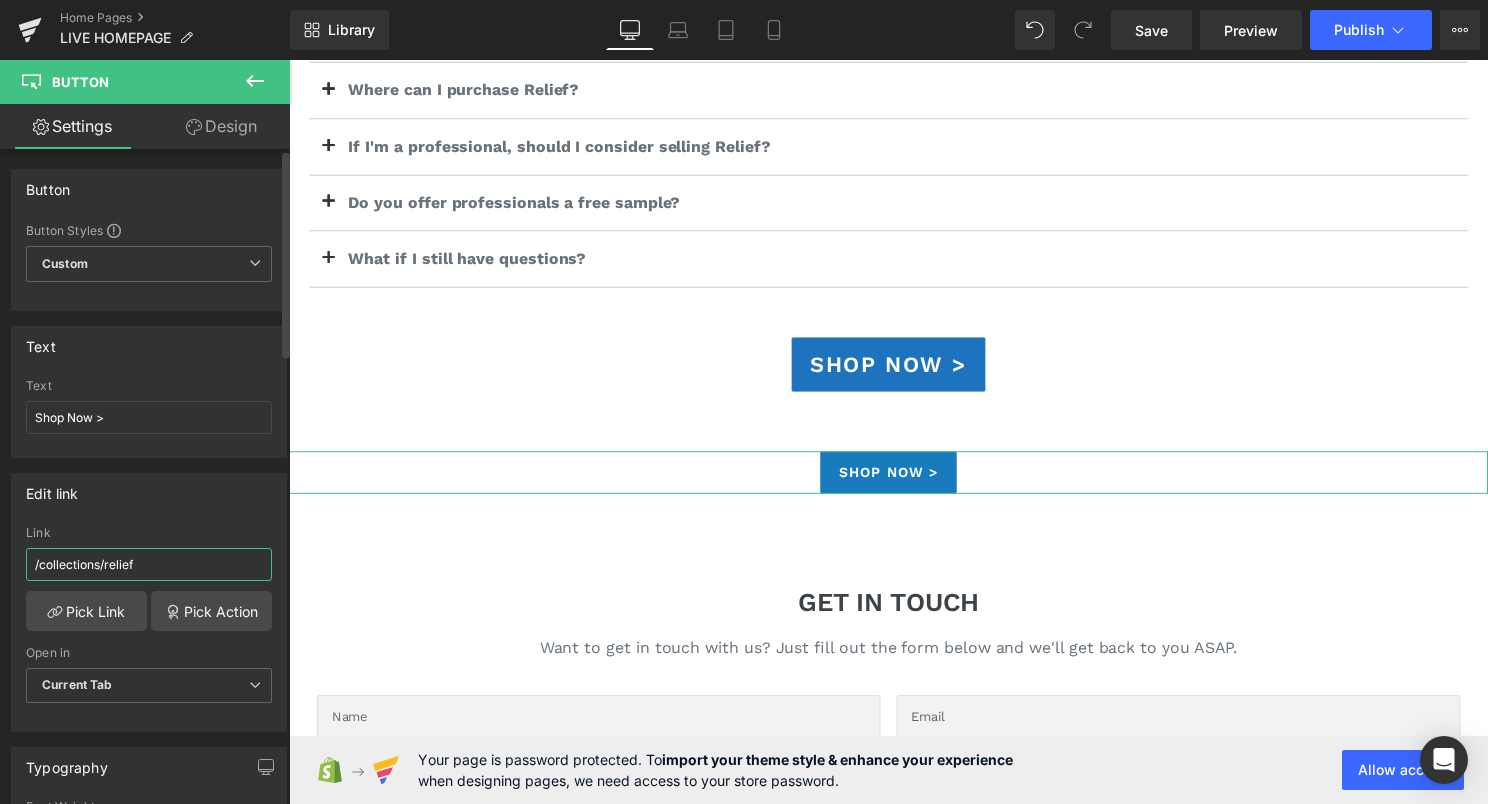 drag, startPoint x: 157, startPoint y: 563, endPoint x: 12, endPoint y: 560, distance: 145.03104 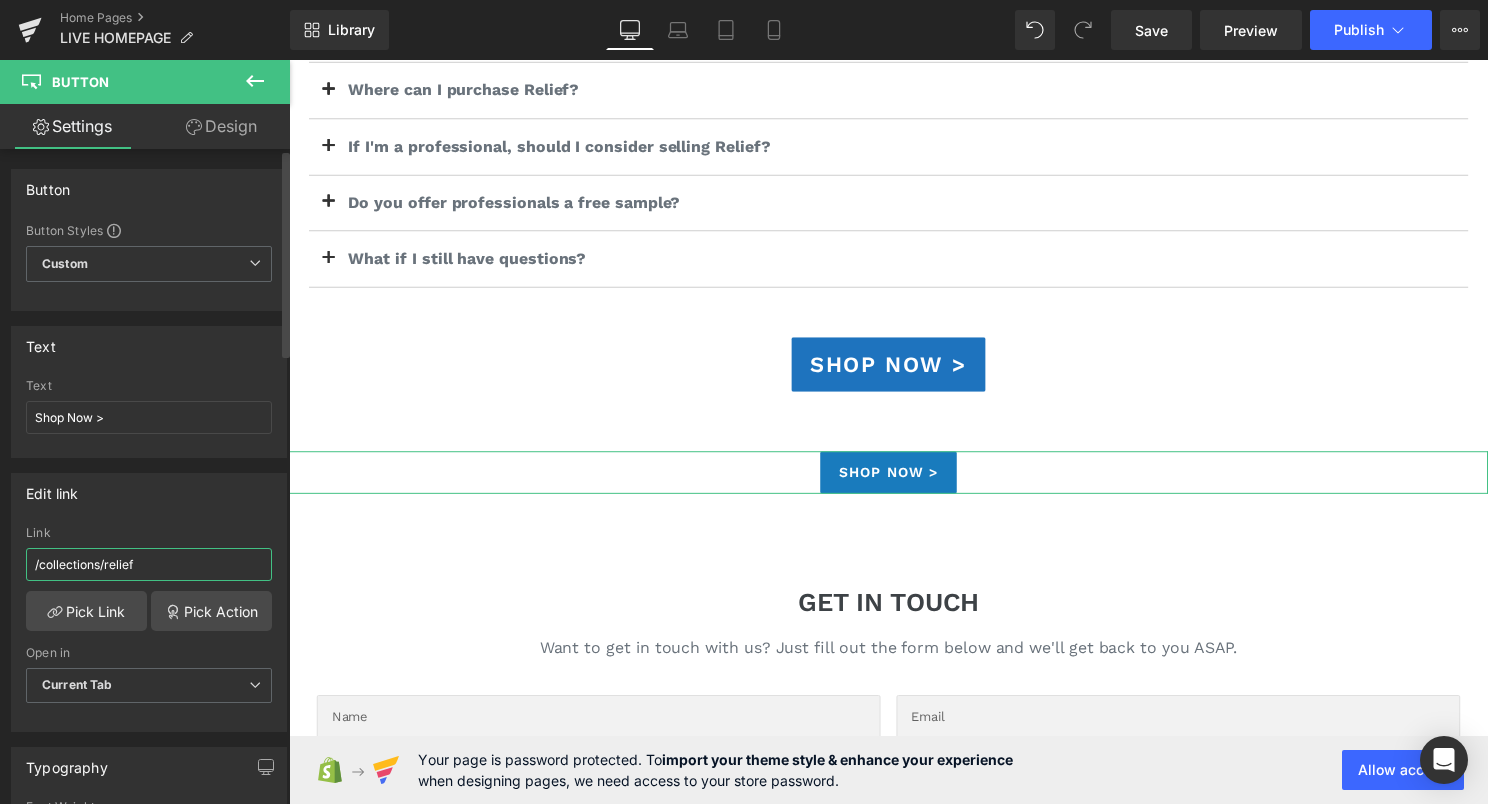 click on "/collections/relief Link /collections/relief  Pick Link  Pick Action Current Tab New Tab Open in
Current Tab
Current Tab New Tab" at bounding box center (149, 628) 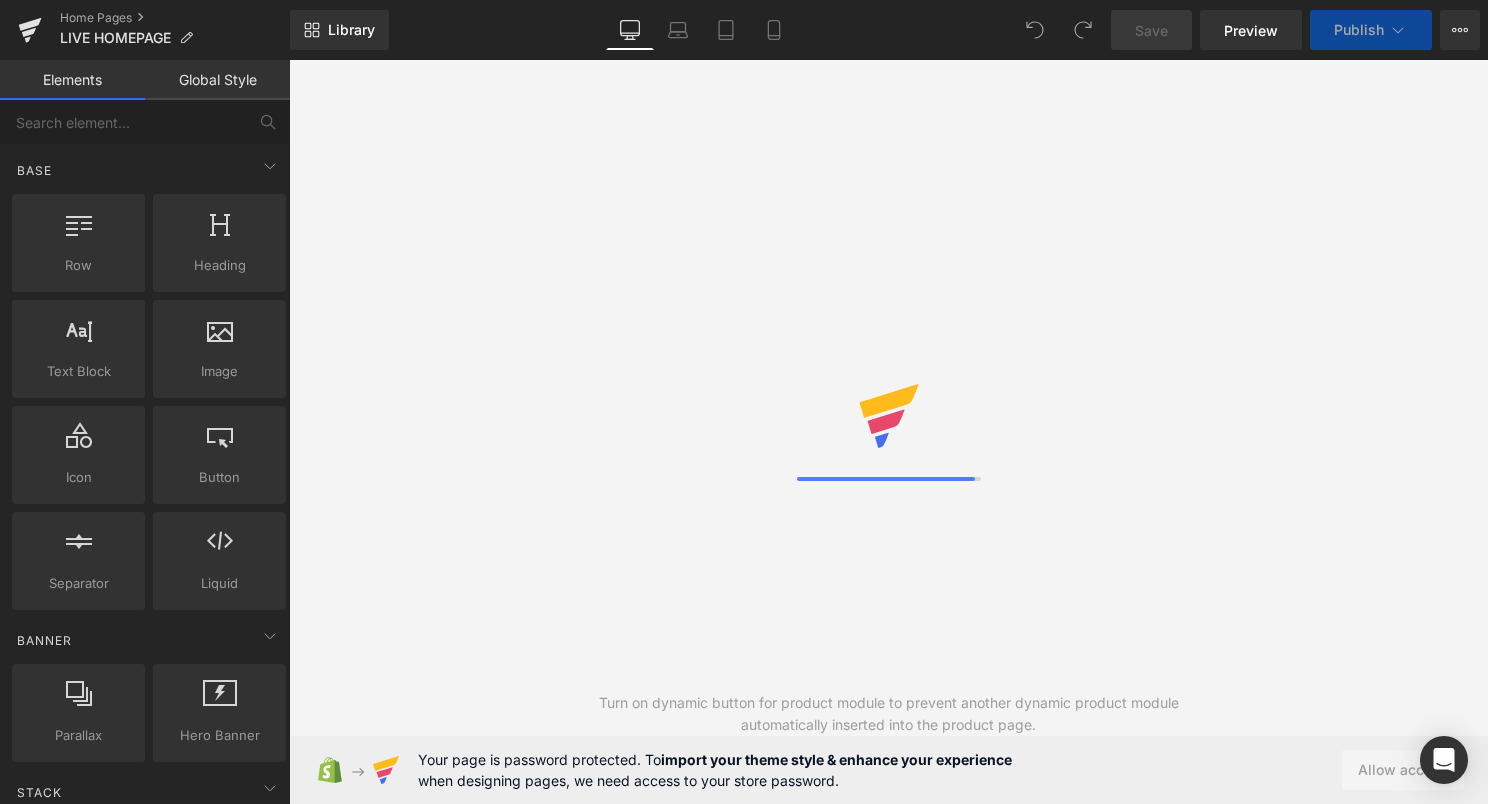 scroll, scrollTop: 0, scrollLeft: 0, axis: both 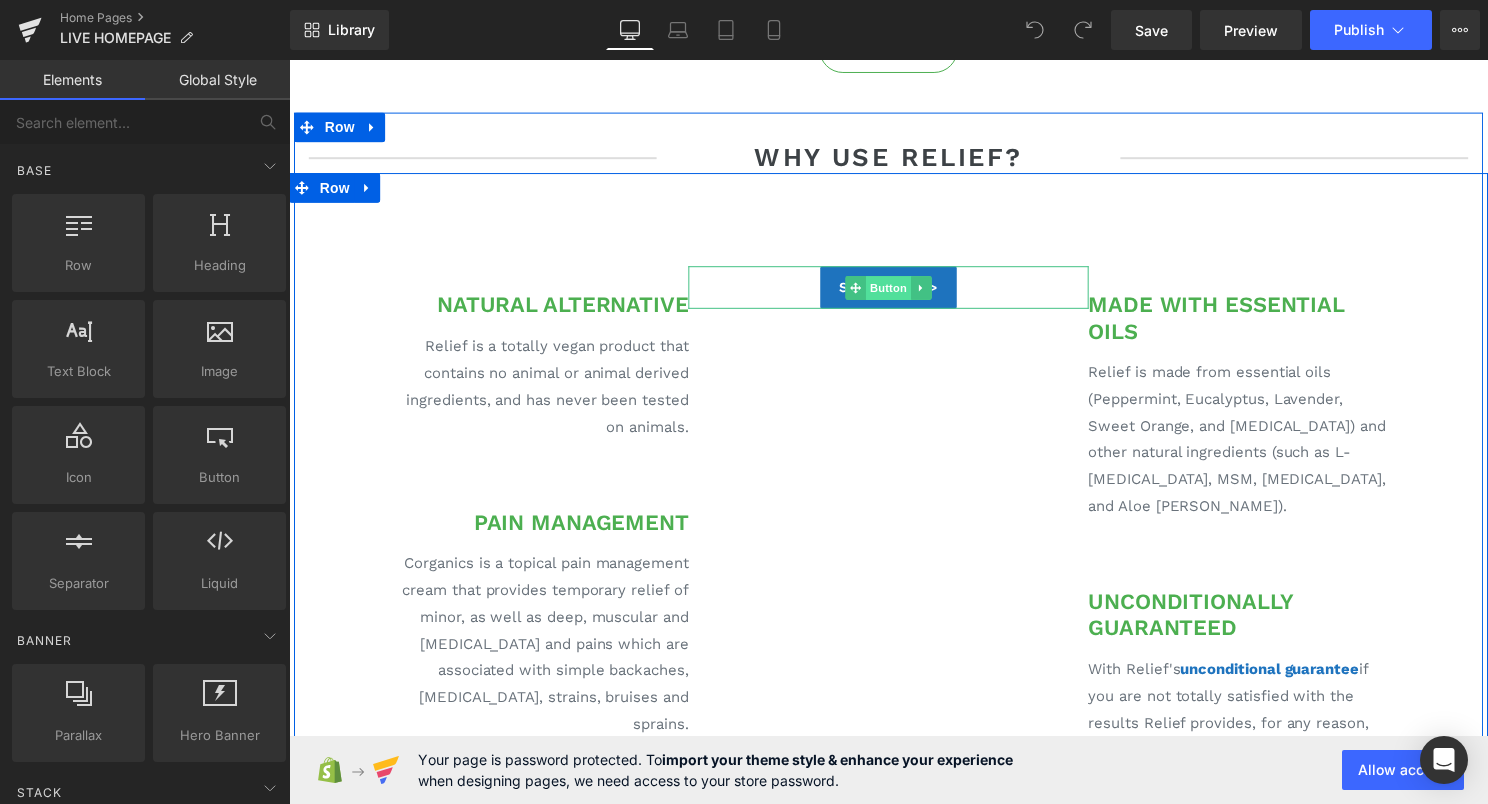 click on "Button" at bounding box center (894, 290) 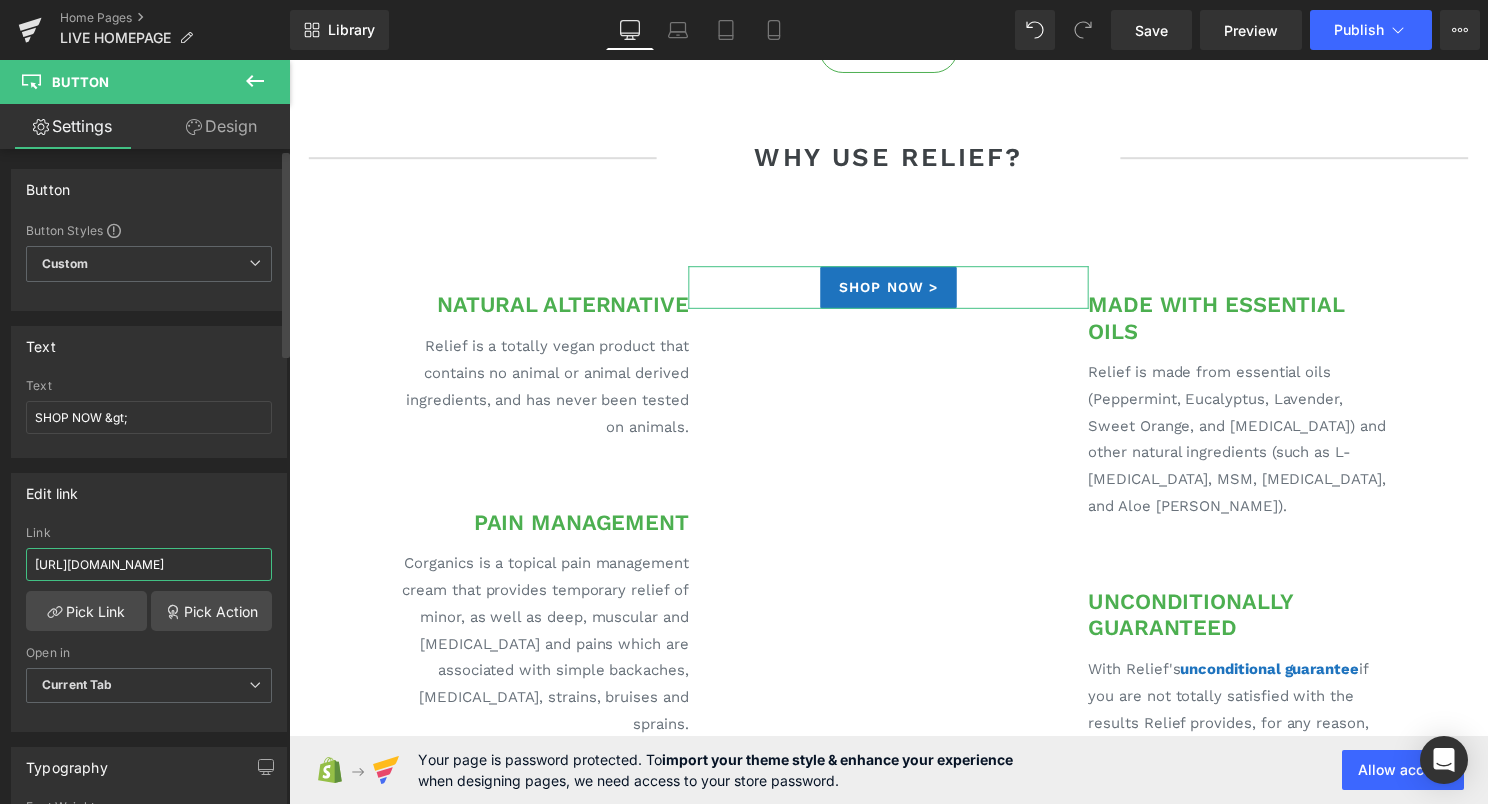click on "https://corganics.com/collections/relief" at bounding box center (149, 564) 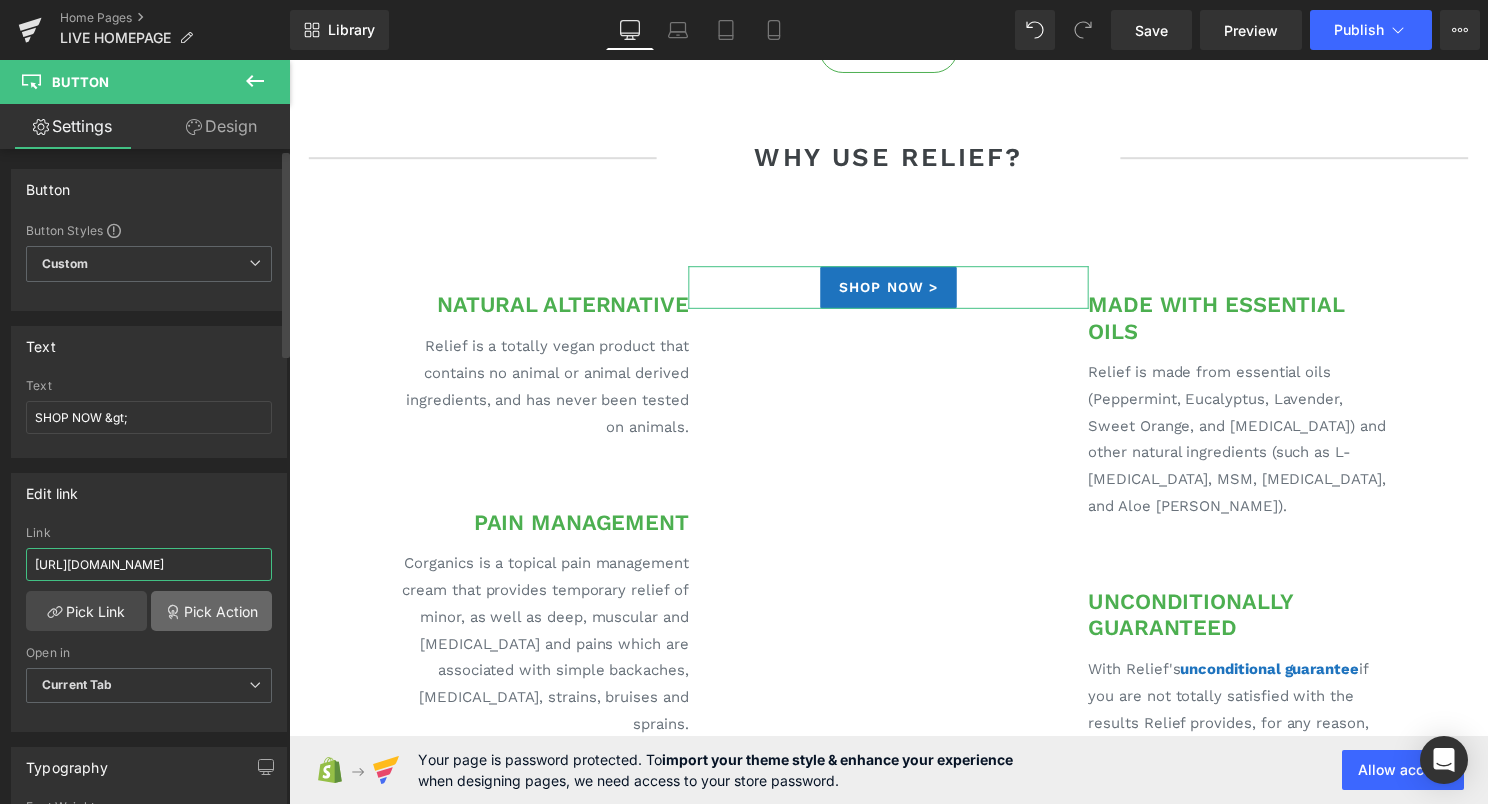 paste 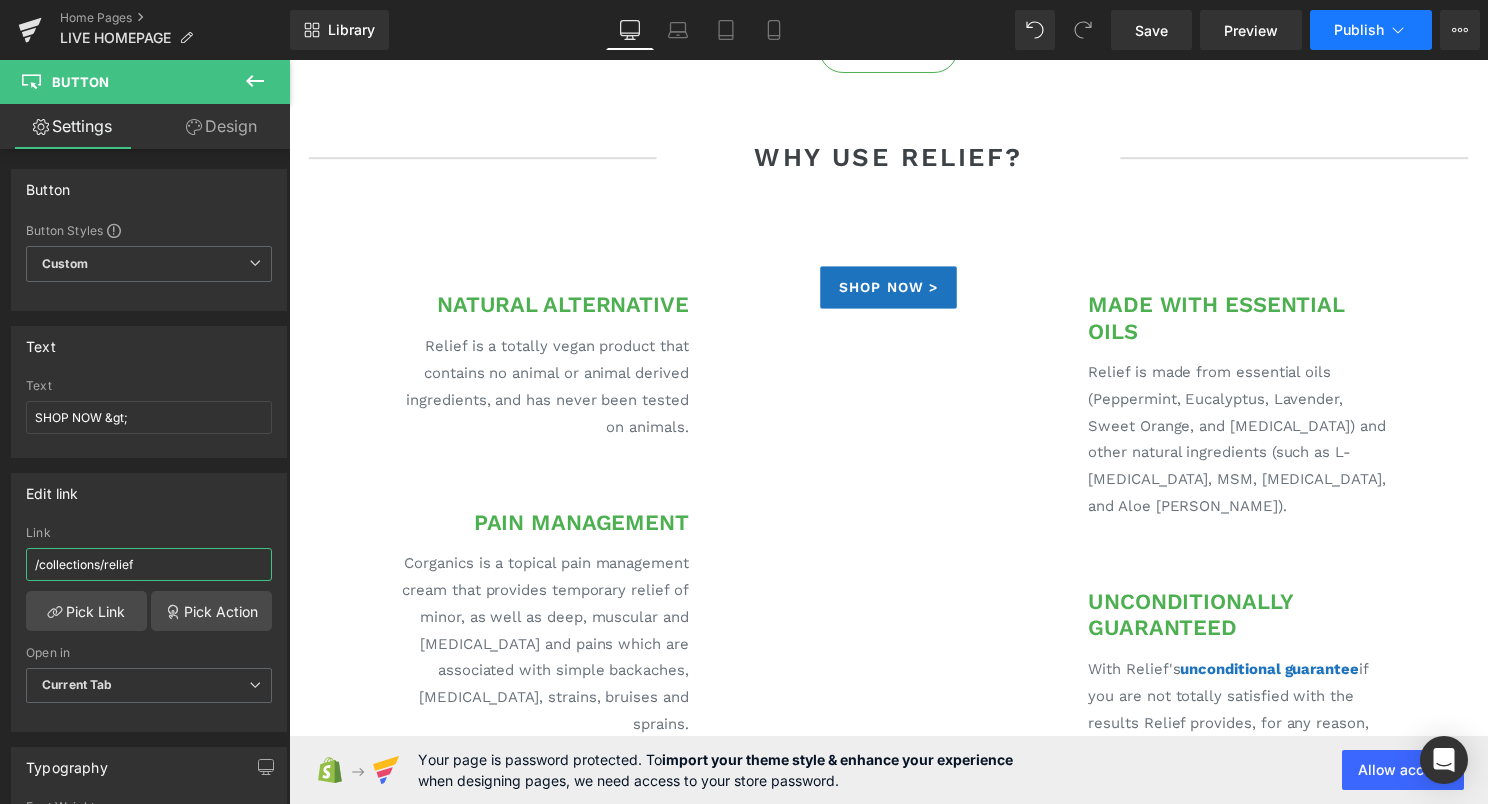 type on "/collections/relief" 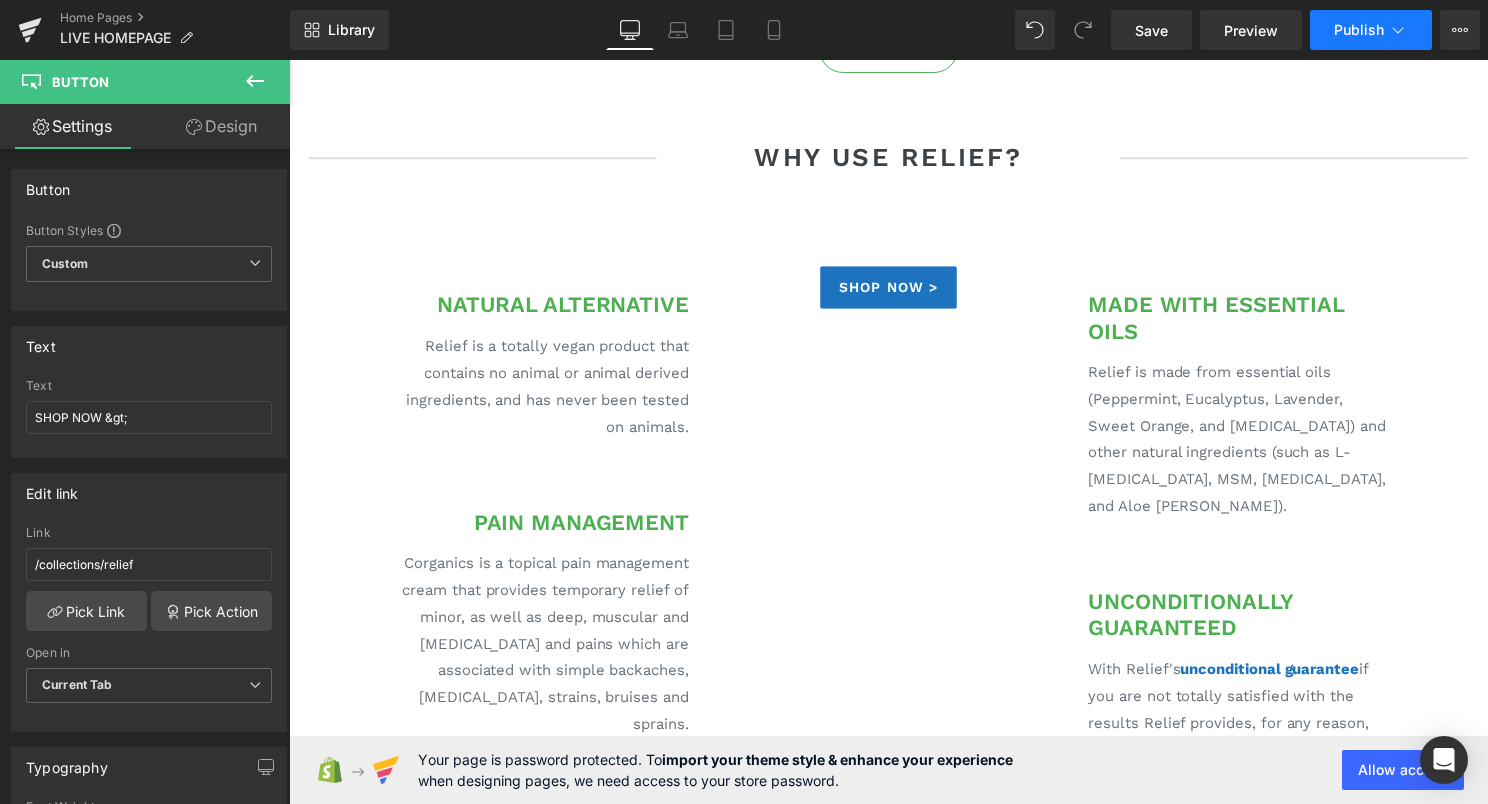 click on "Publish" at bounding box center (1359, 30) 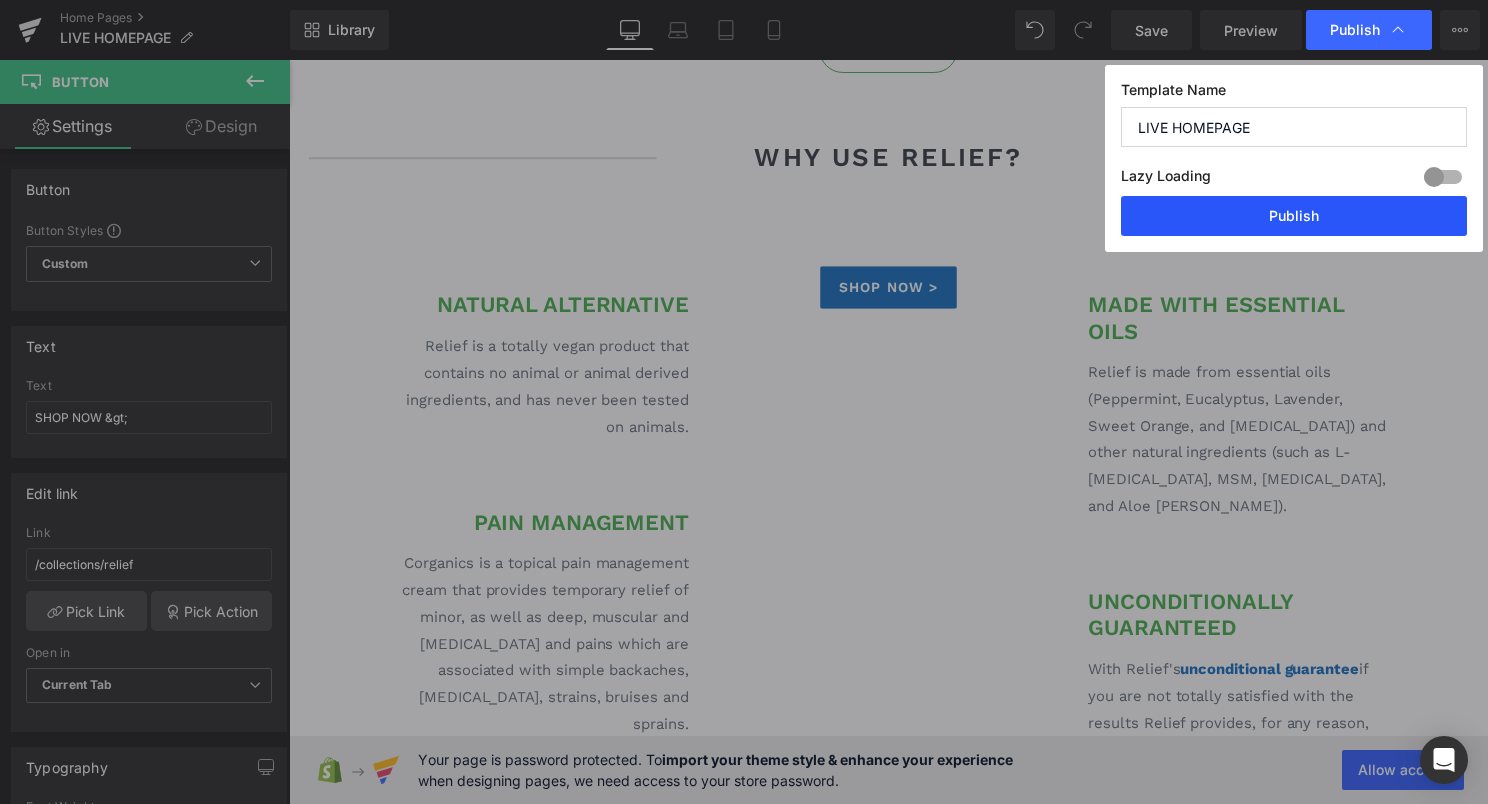 drag, startPoint x: 1304, startPoint y: 213, endPoint x: 466, endPoint y: 25, distance: 858.8294 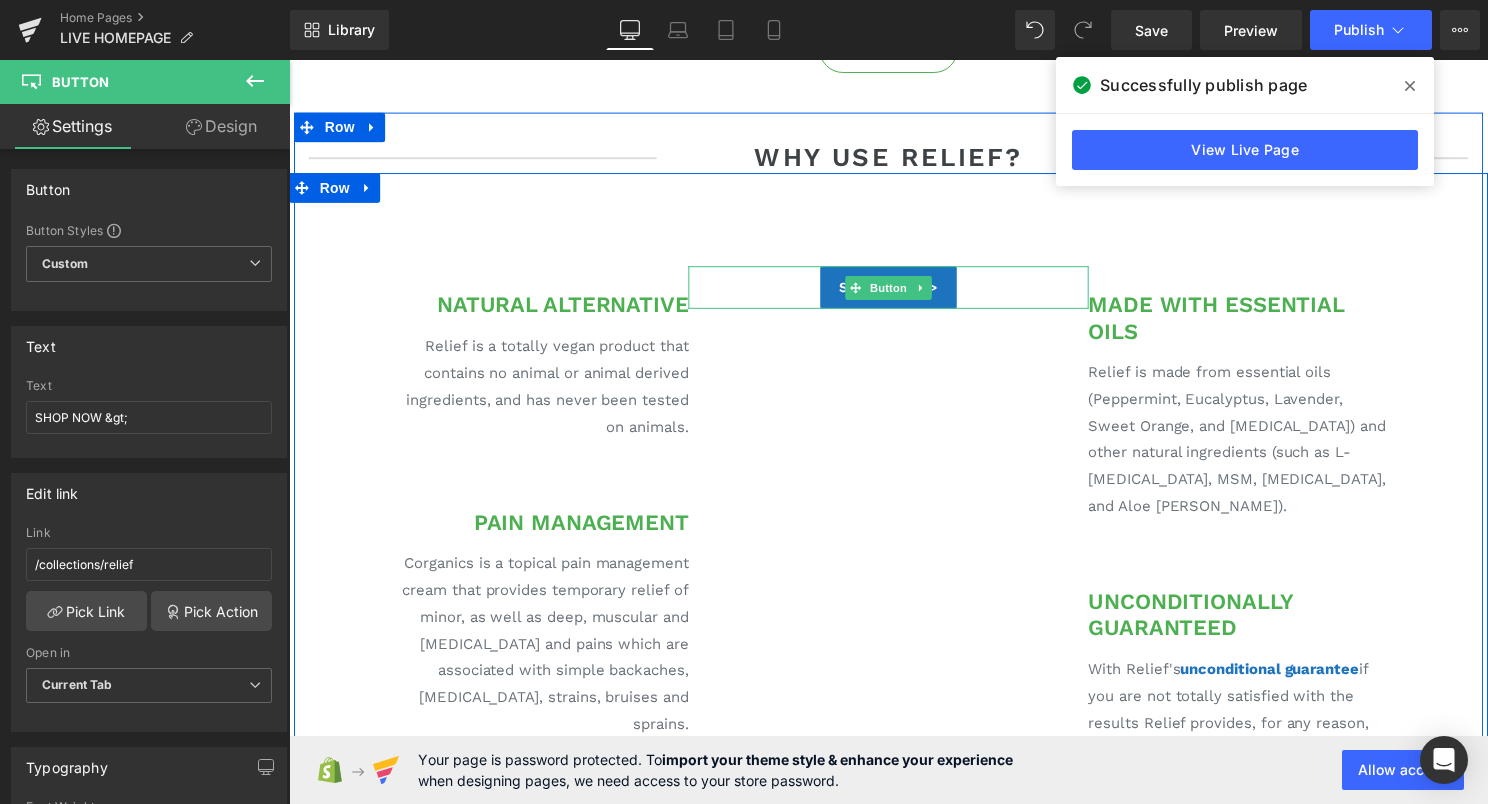 click on "SHOP NOW >" at bounding box center (893, 289) 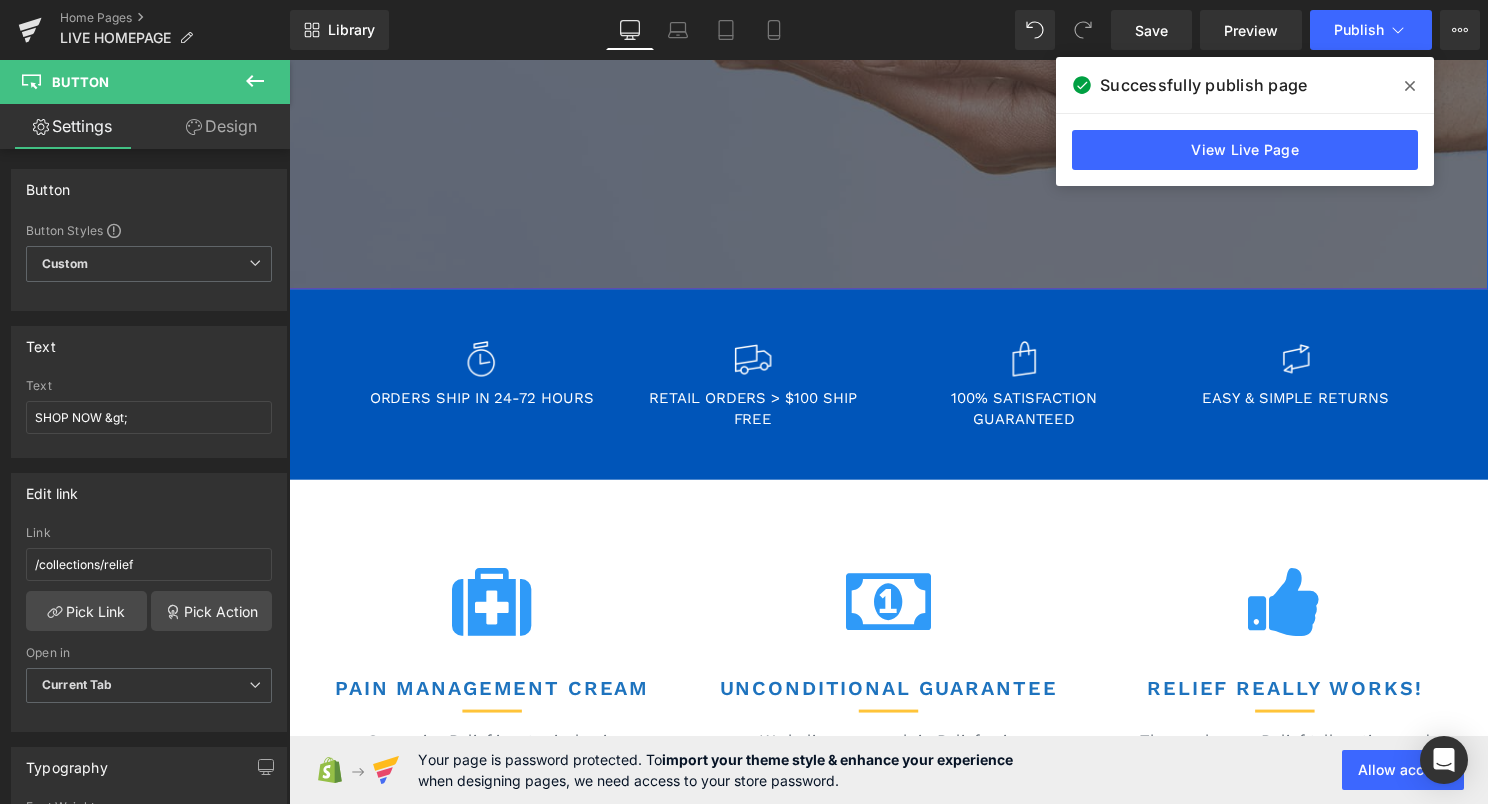 scroll, scrollTop: 1000, scrollLeft: 0, axis: vertical 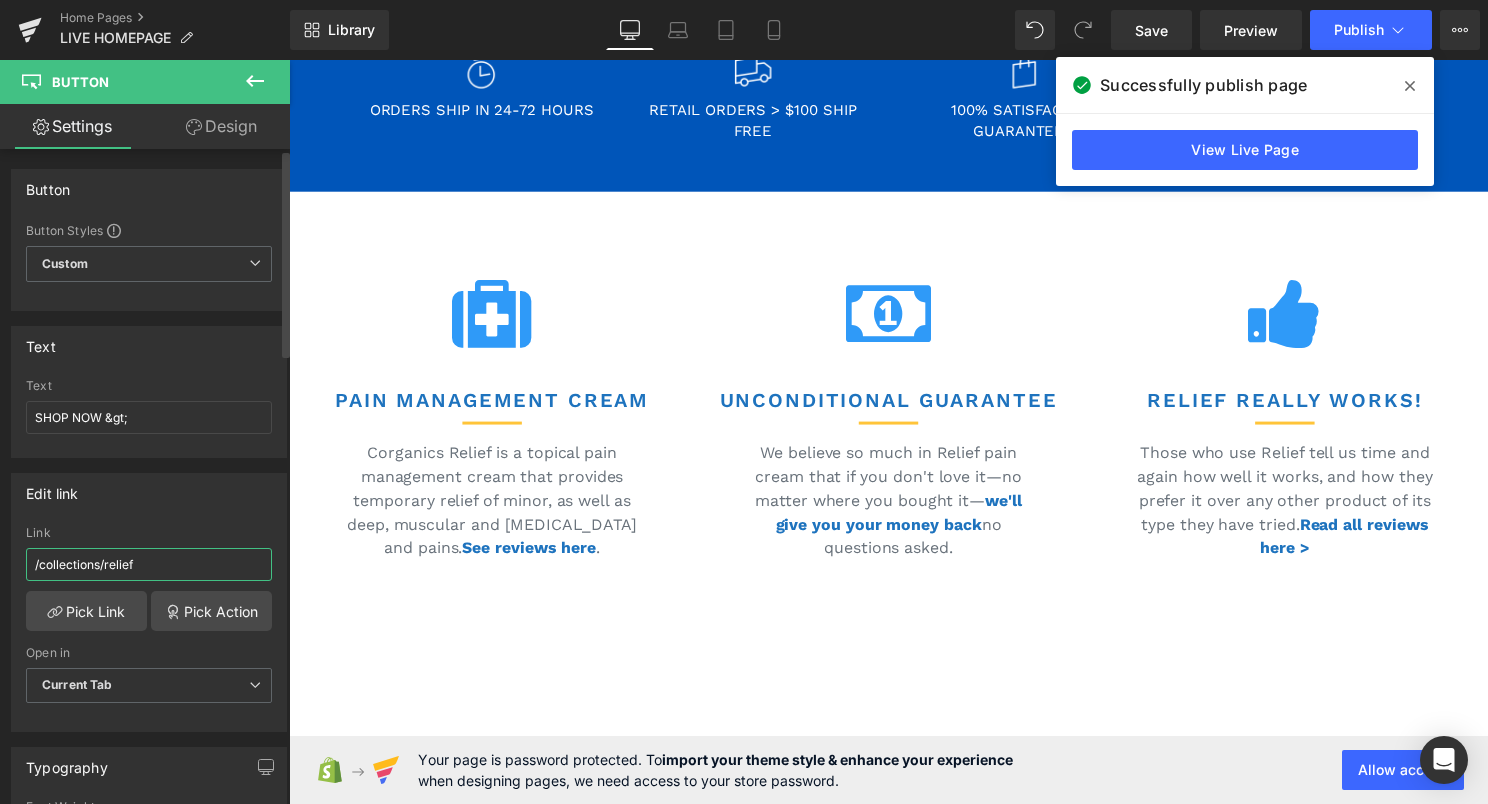 click on "/collections/relief" at bounding box center (149, 564) 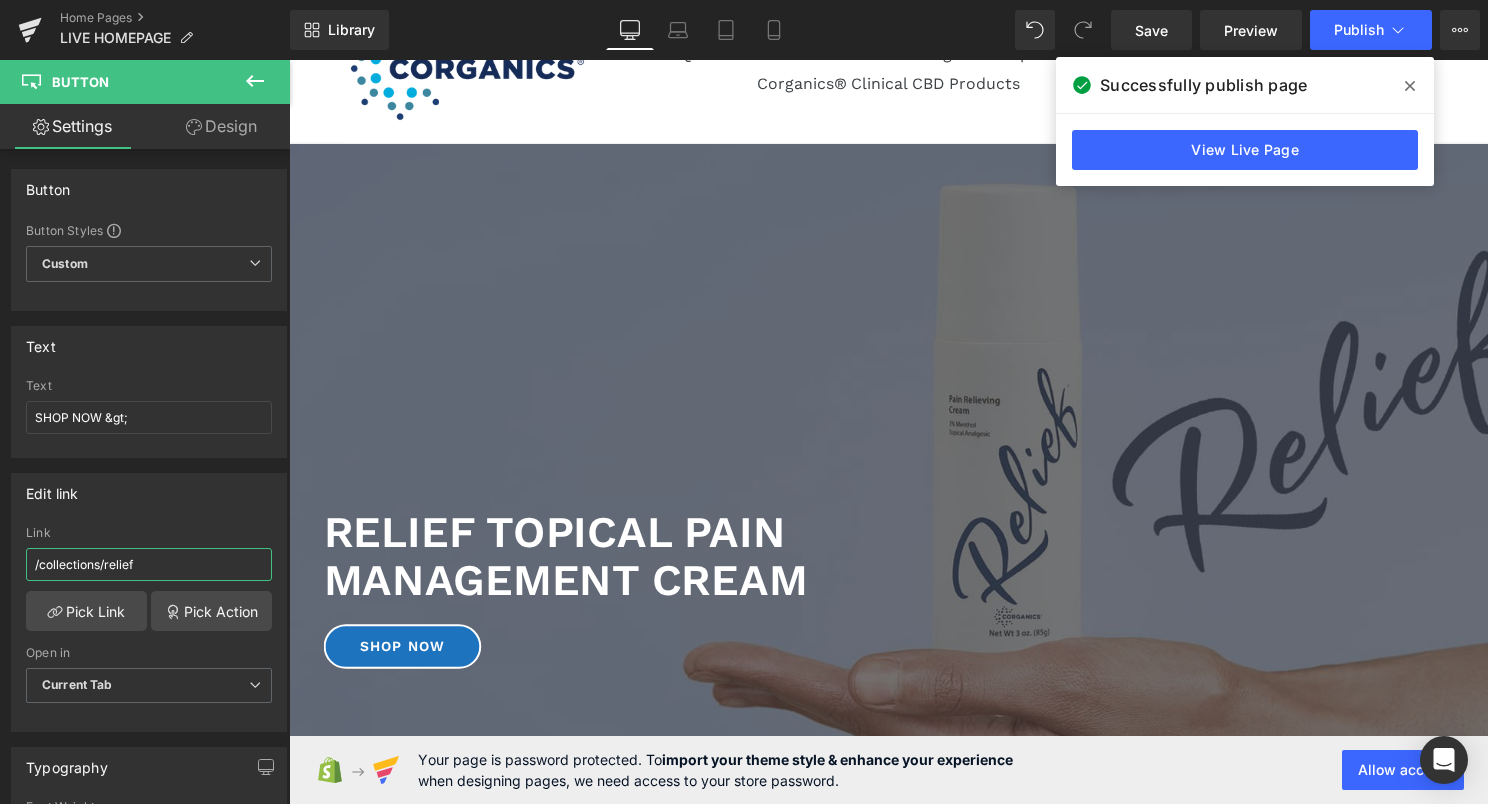 scroll, scrollTop: 0, scrollLeft: 0, axis: both 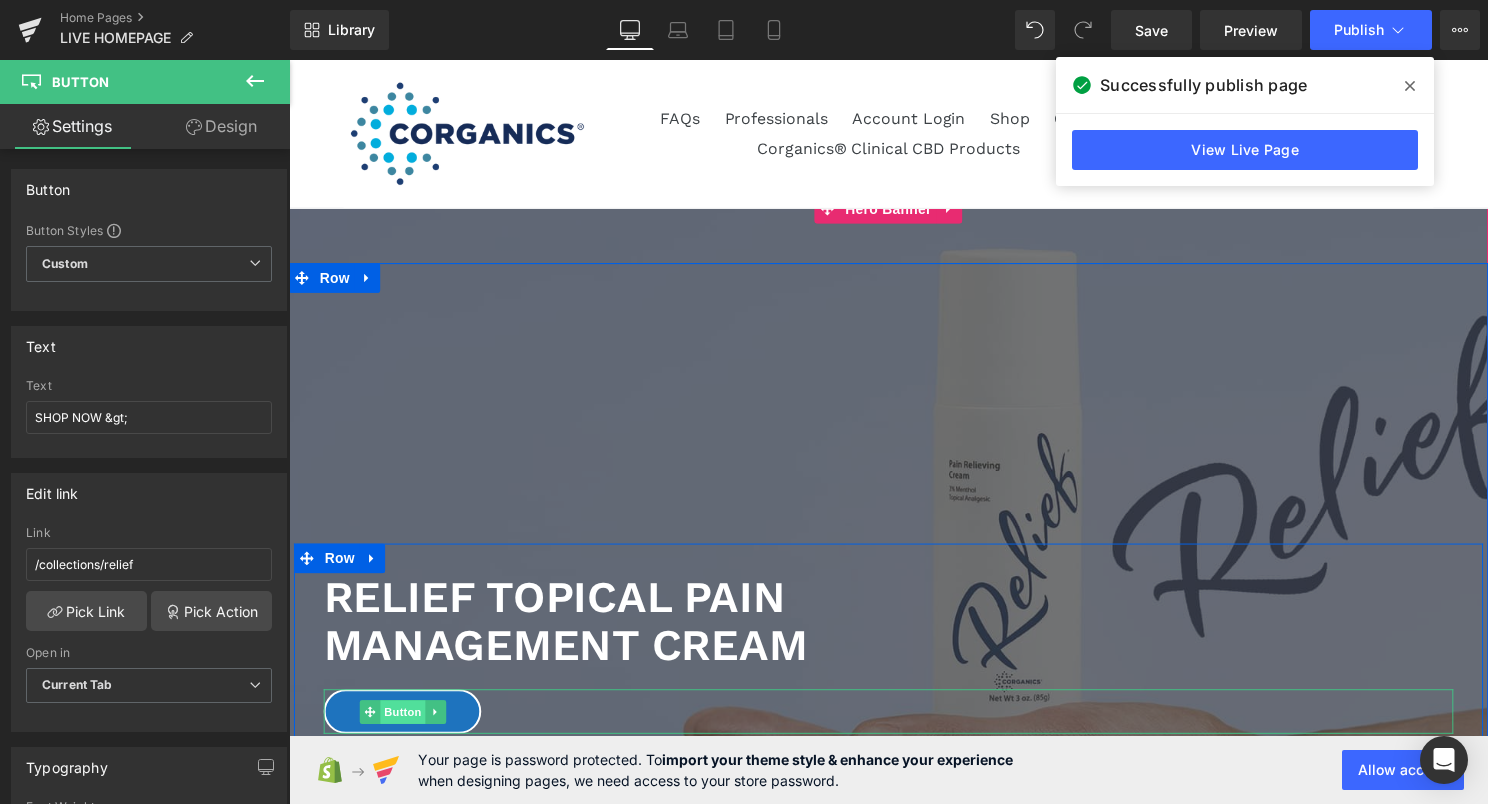 click on "Button" at bounding box center (404, 718) 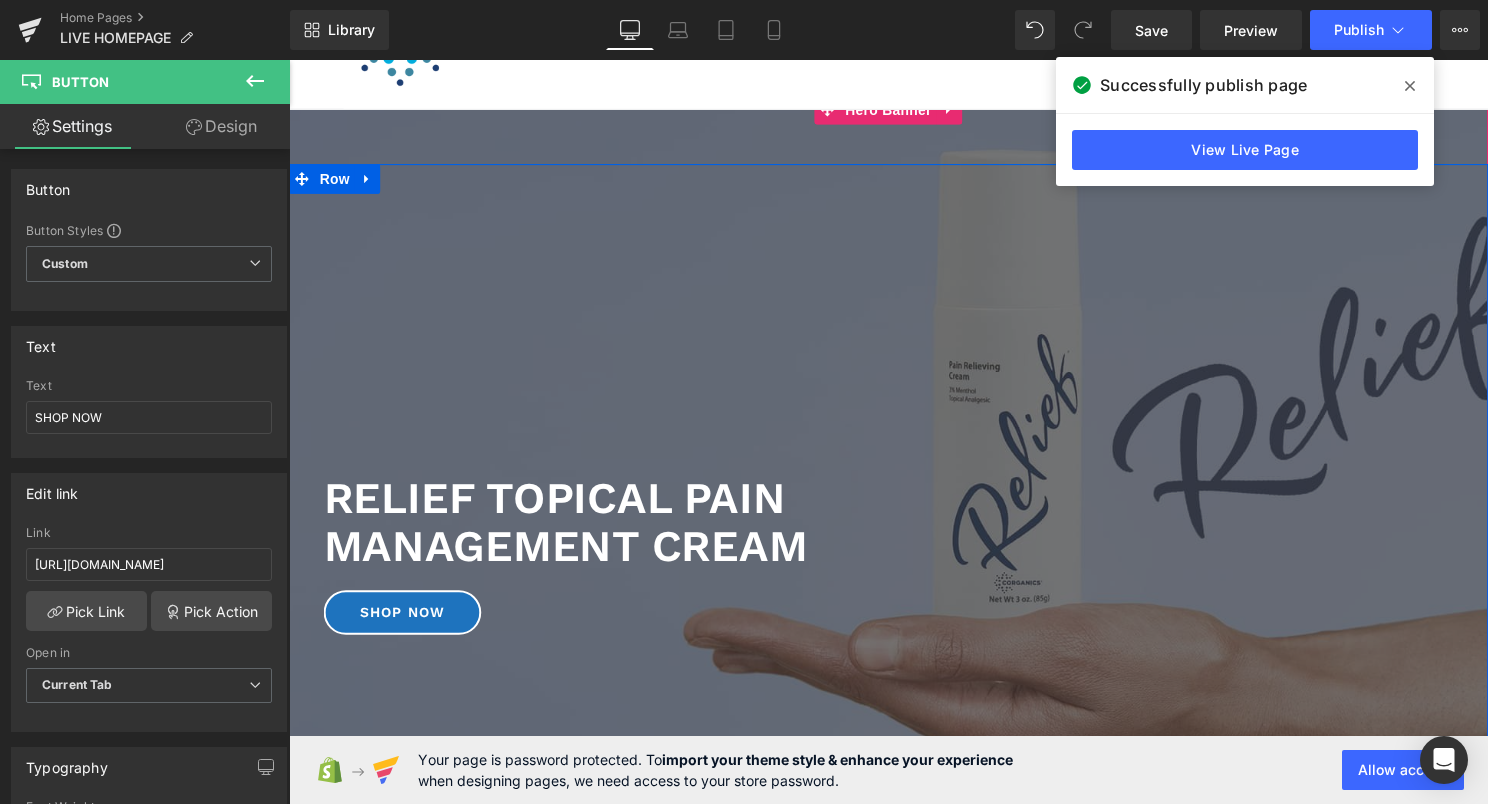 scroll, scrollTop: 200, scrollLeft: 0, axis: vertical 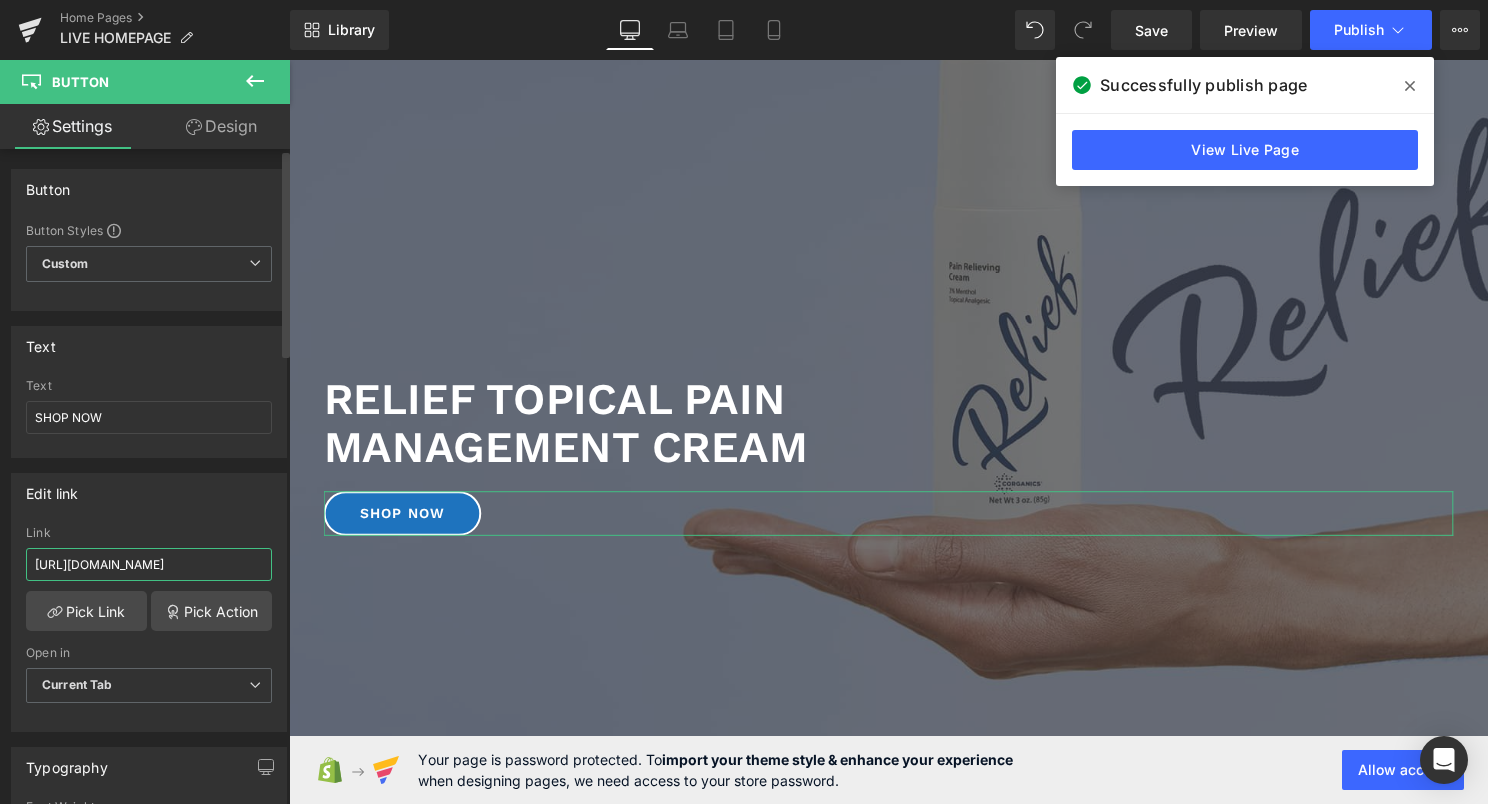 click on "https://corganics.com/collections/relief" at bounding box center [149, 564] 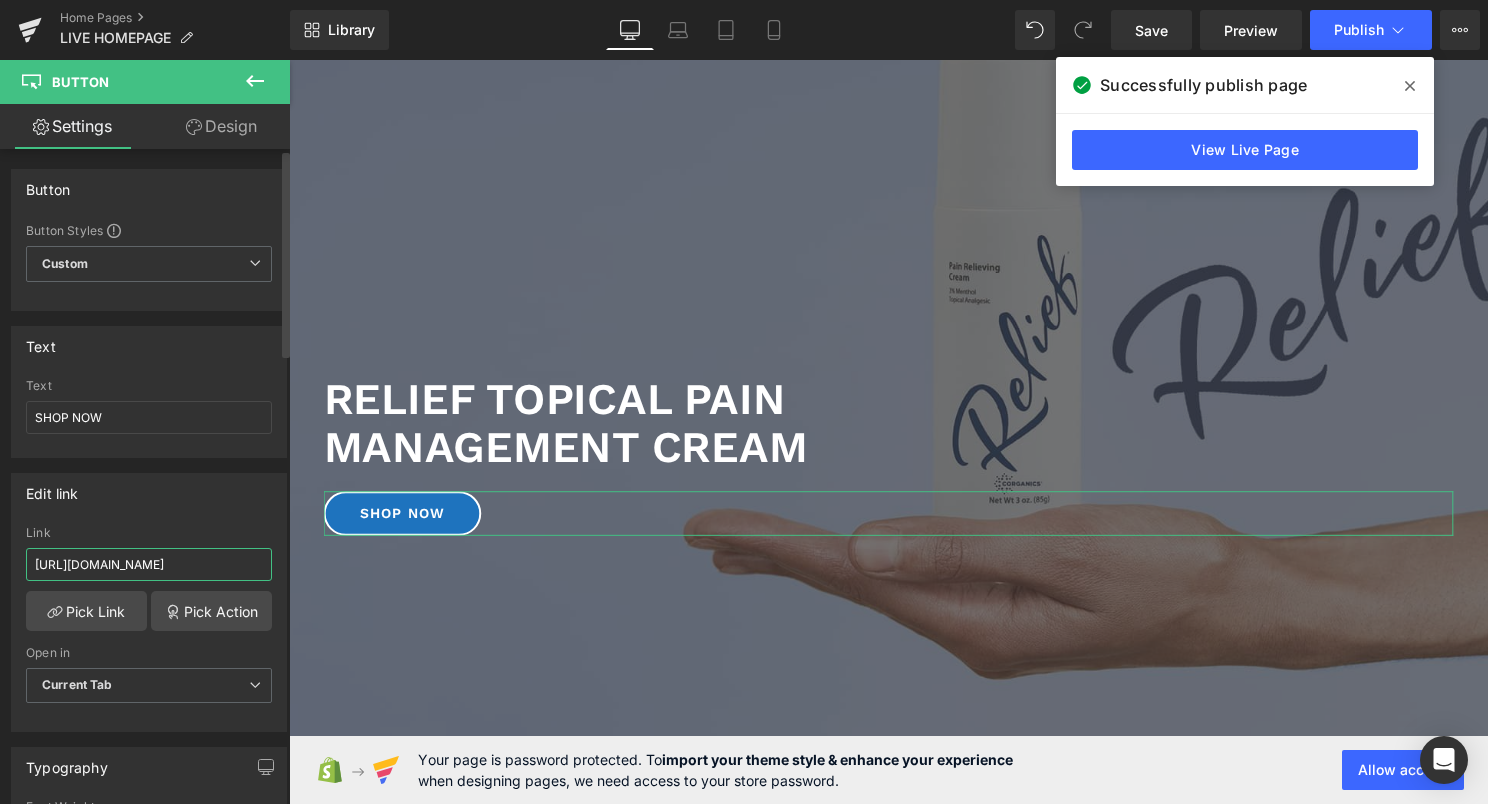 paste 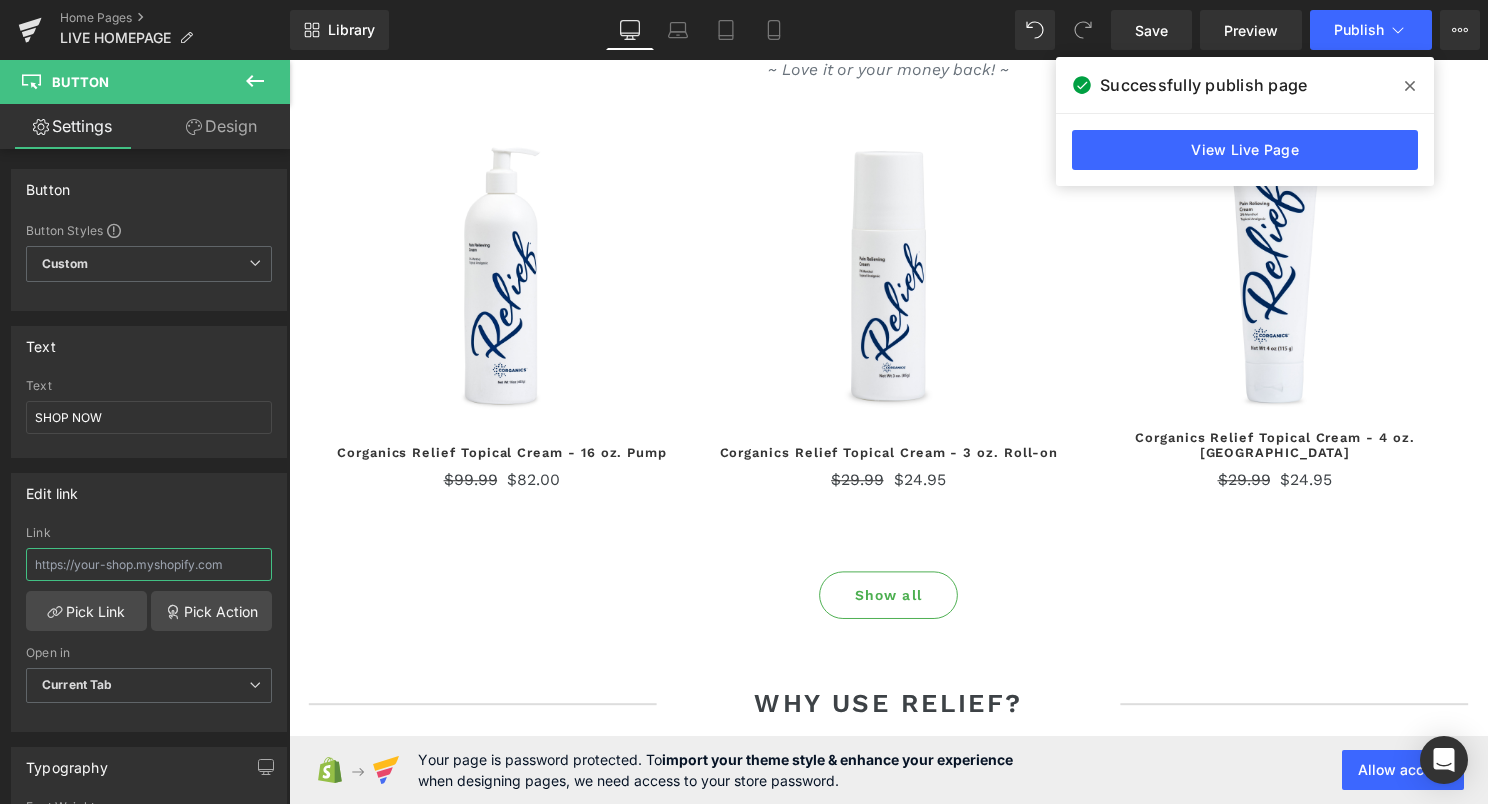 scroll, scrollTop: 2000, scrollLeft: 0, axis: vertical 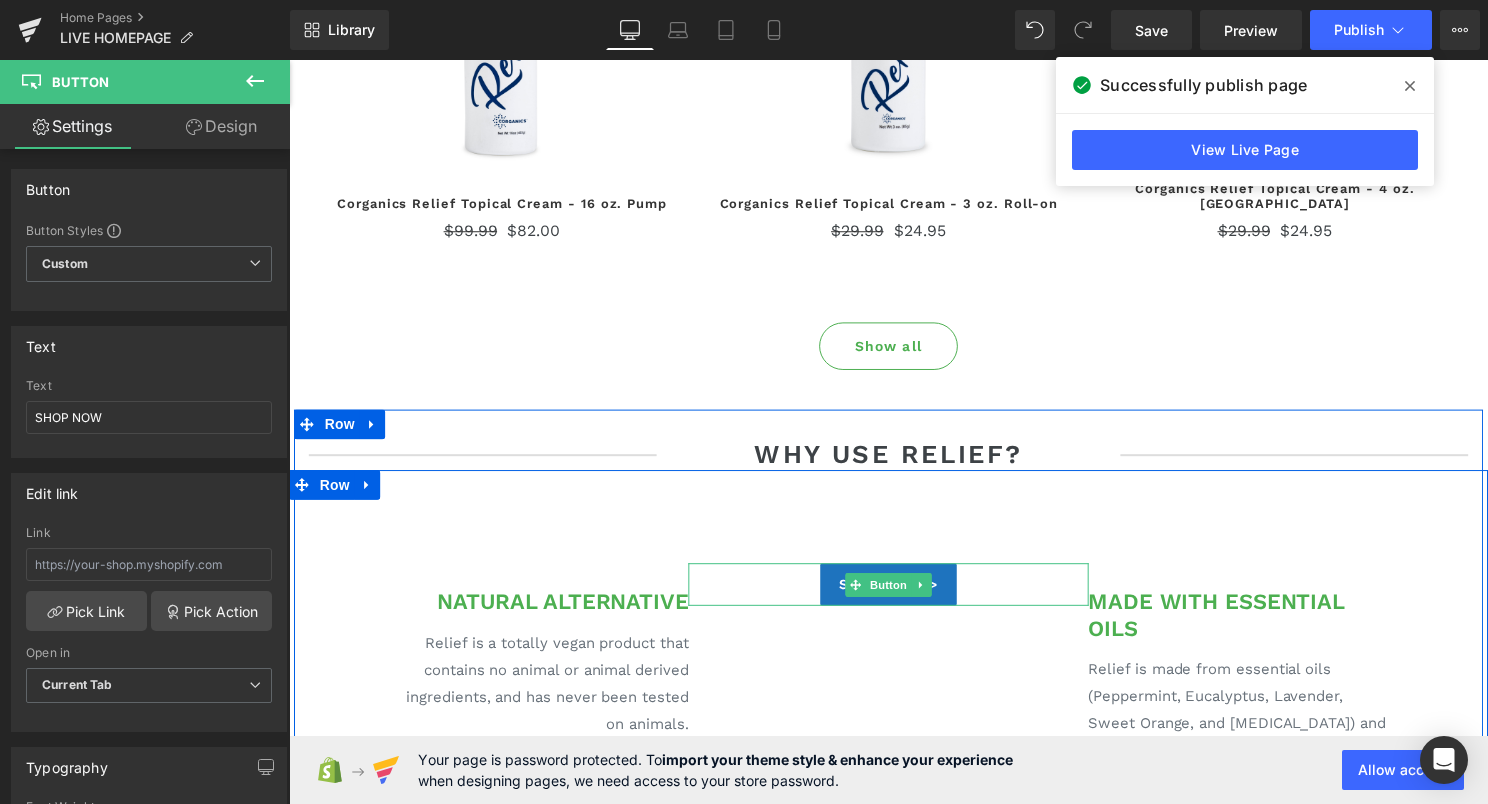 click on "SHOP NOW >" at bounding box center (893, 589) 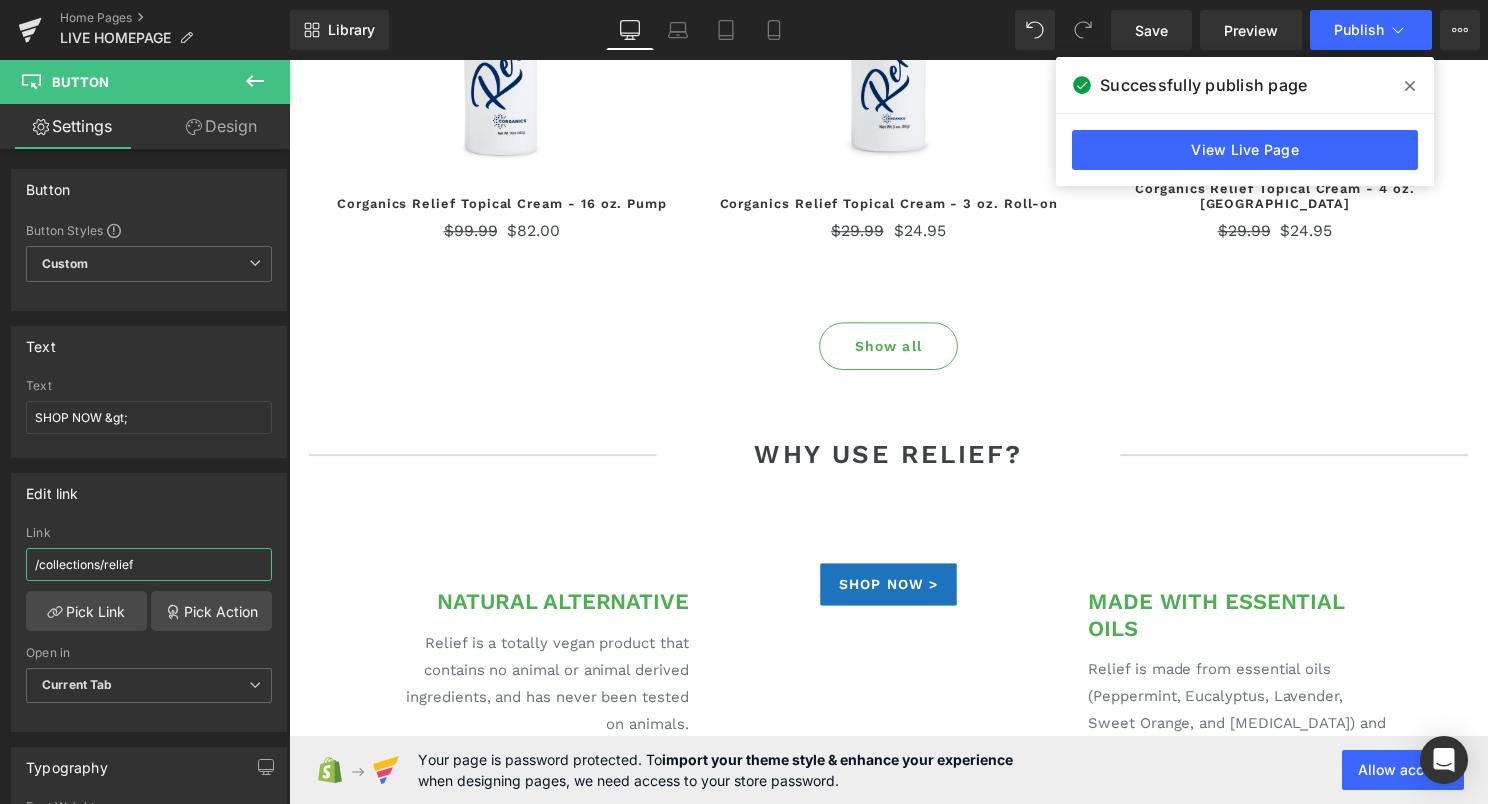 drag, startPoint x: 142, startPoint y: 563, endPoint x: 143, endPoint y: 506, distance: 57.00877 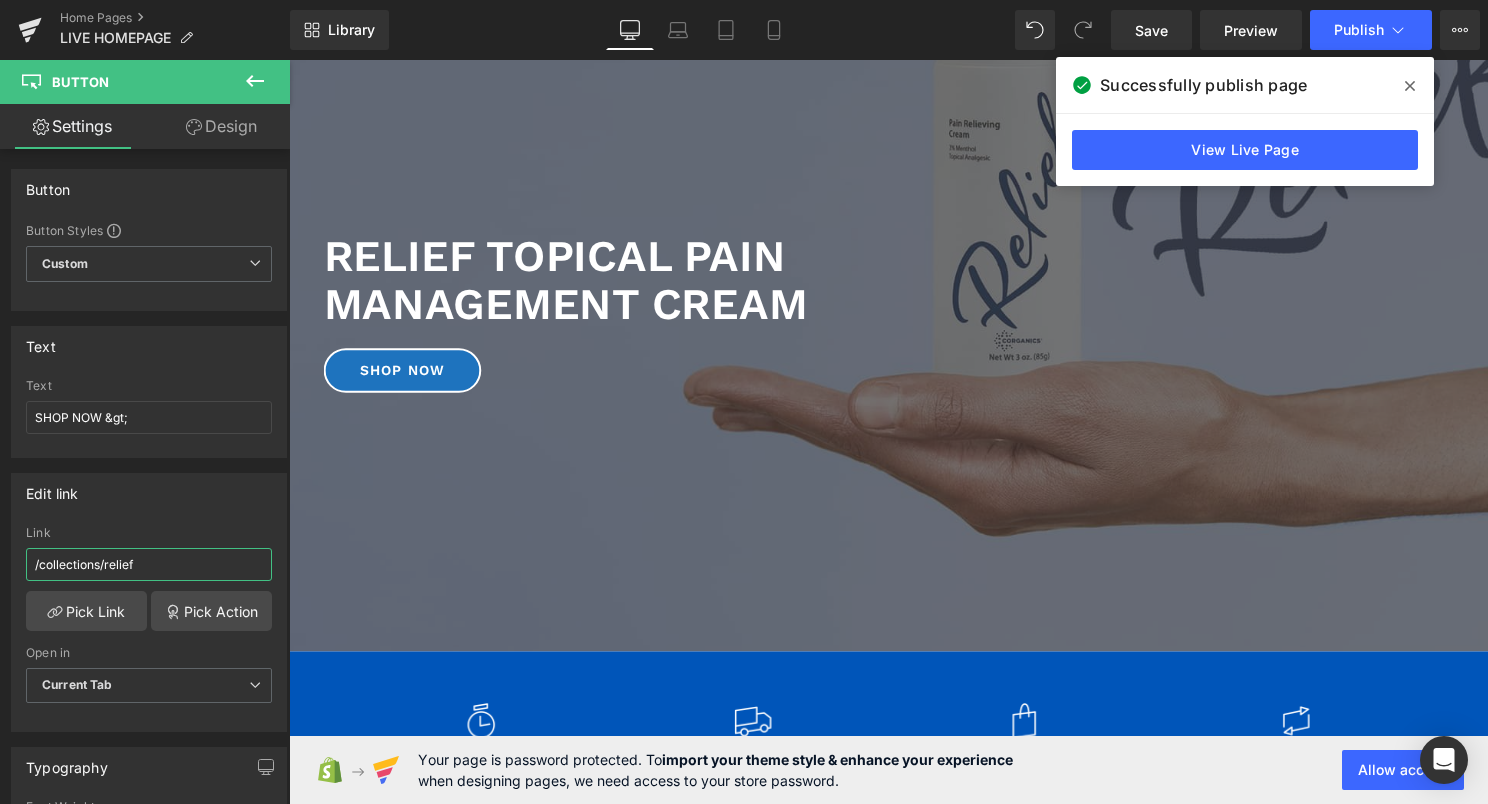 scroll, scrollTop: 200, scrollLeft: 0, axis: vertical 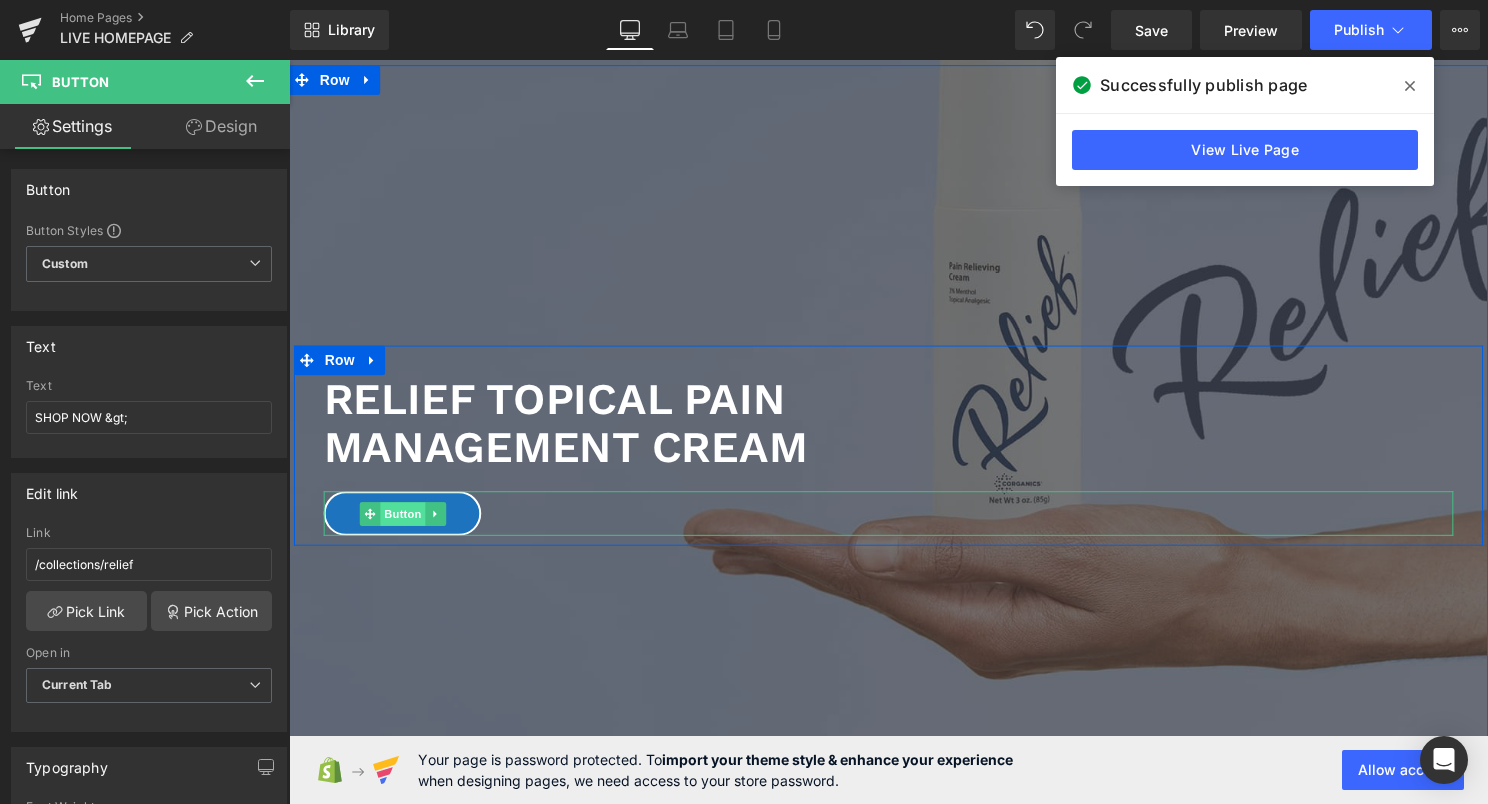 click on "Button" at bounding box center (404, 518) 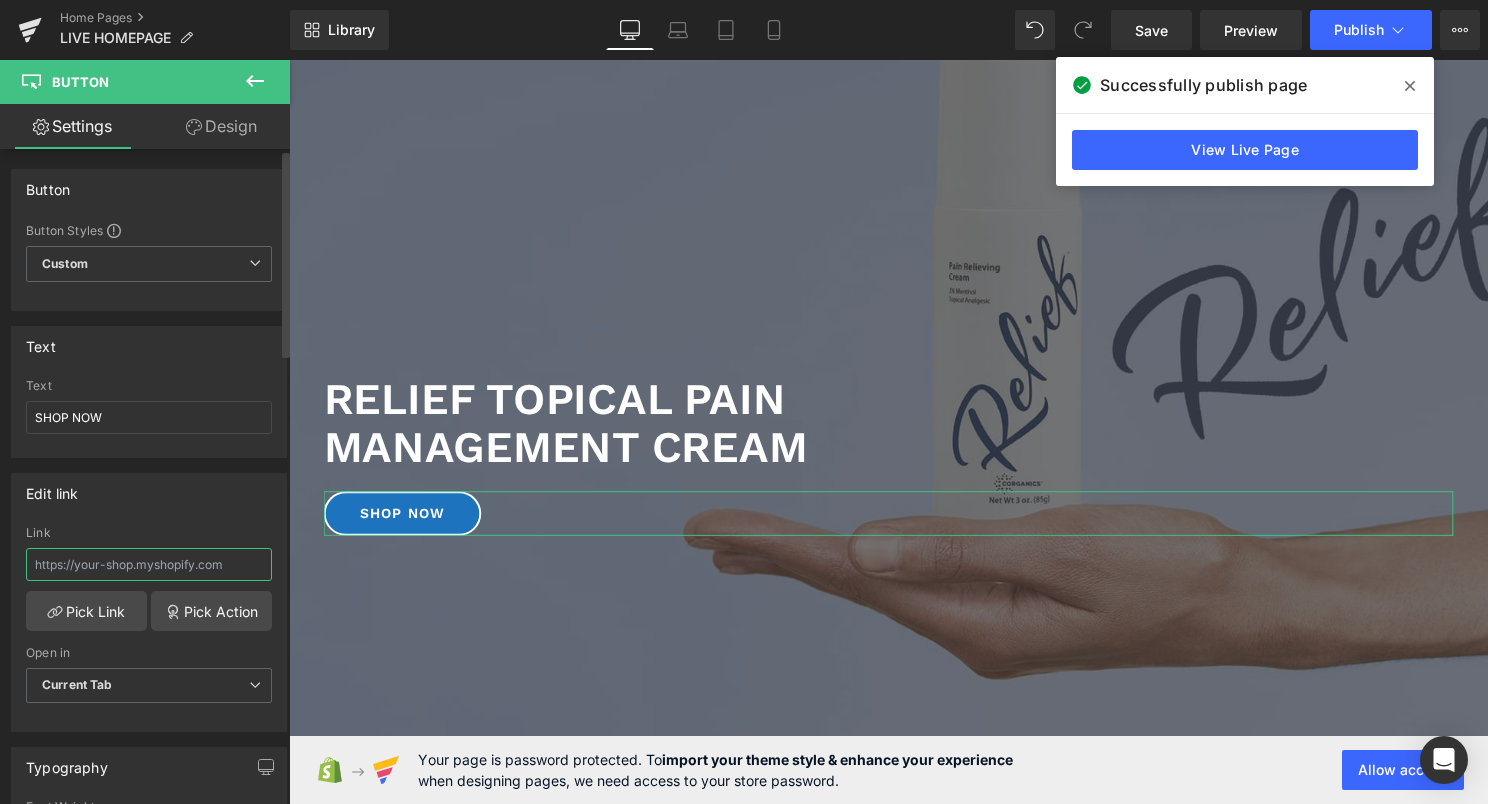 click at bounding box center [149, 564] 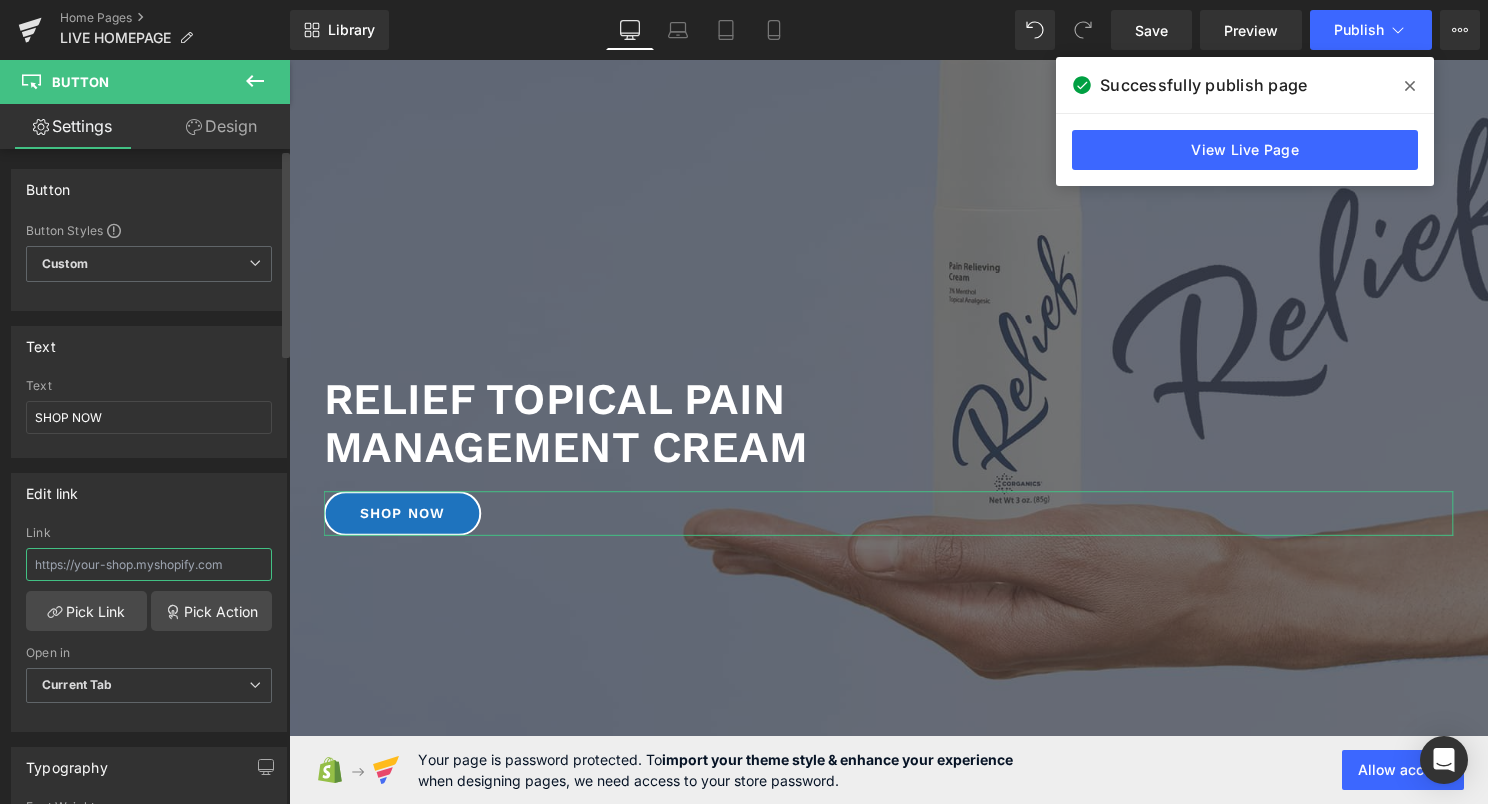 paste on "/collections/relief" 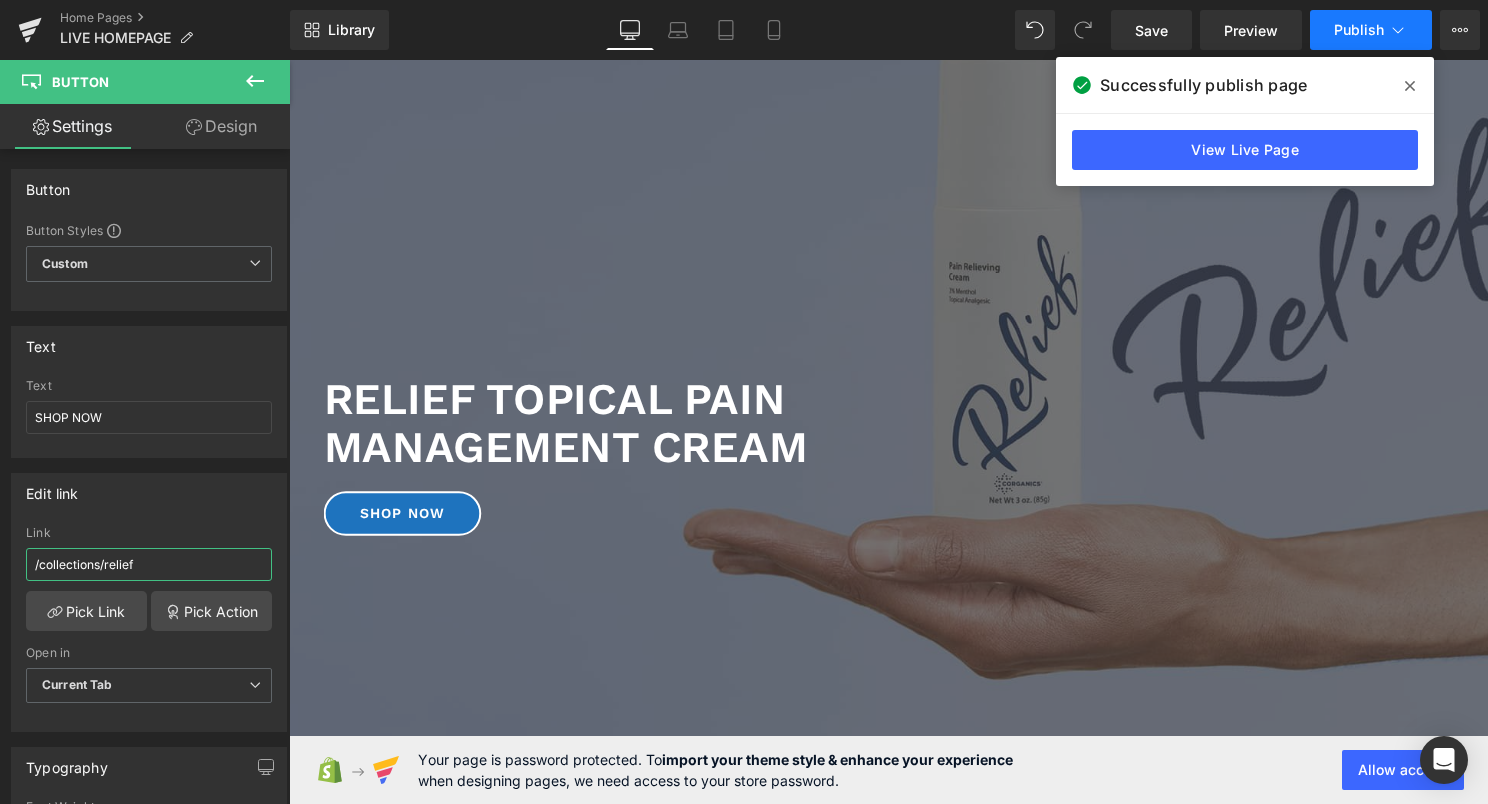 type on "/collections/relief" 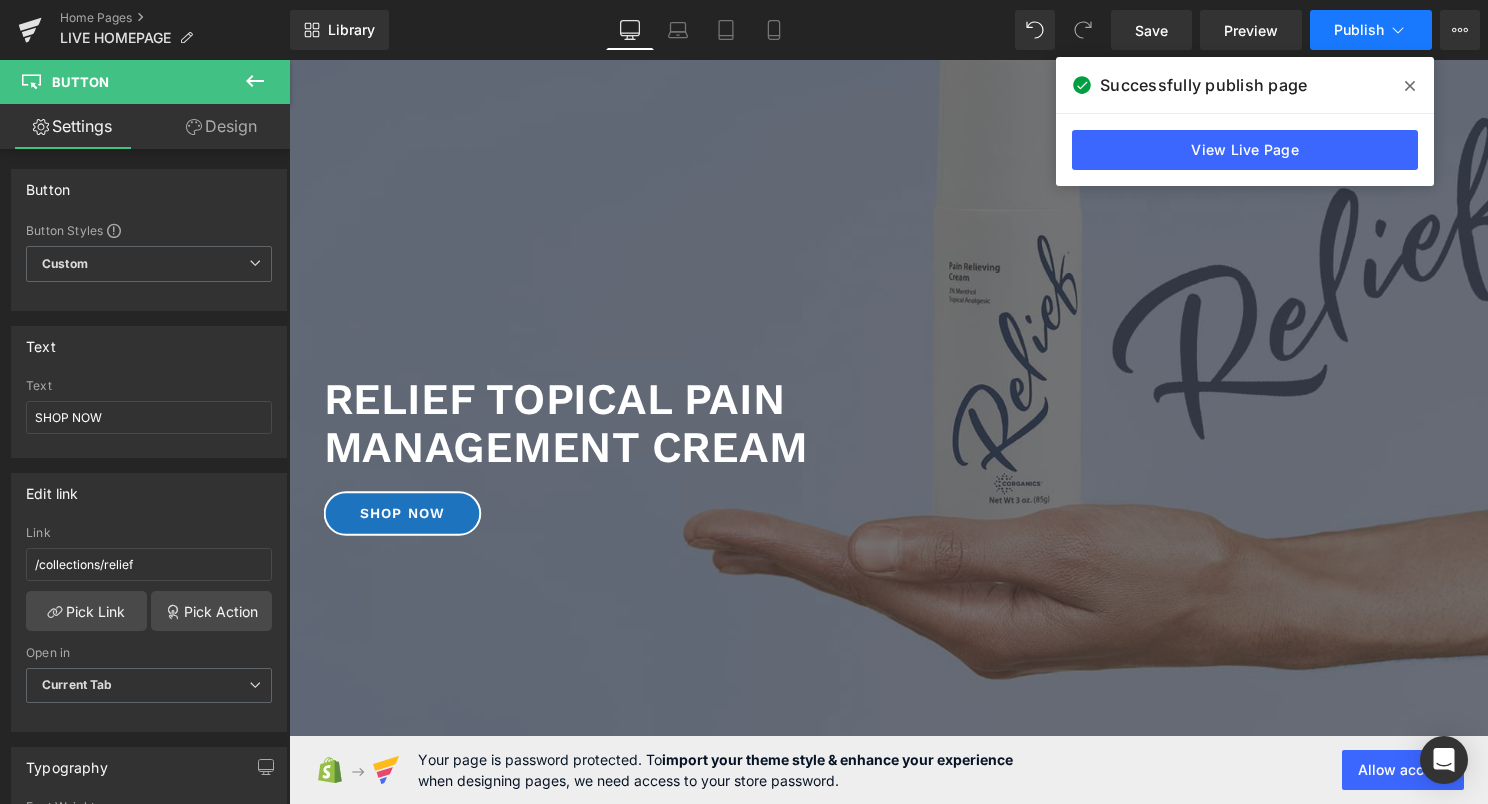click on "Publish" at bounding box center (1359, 30) 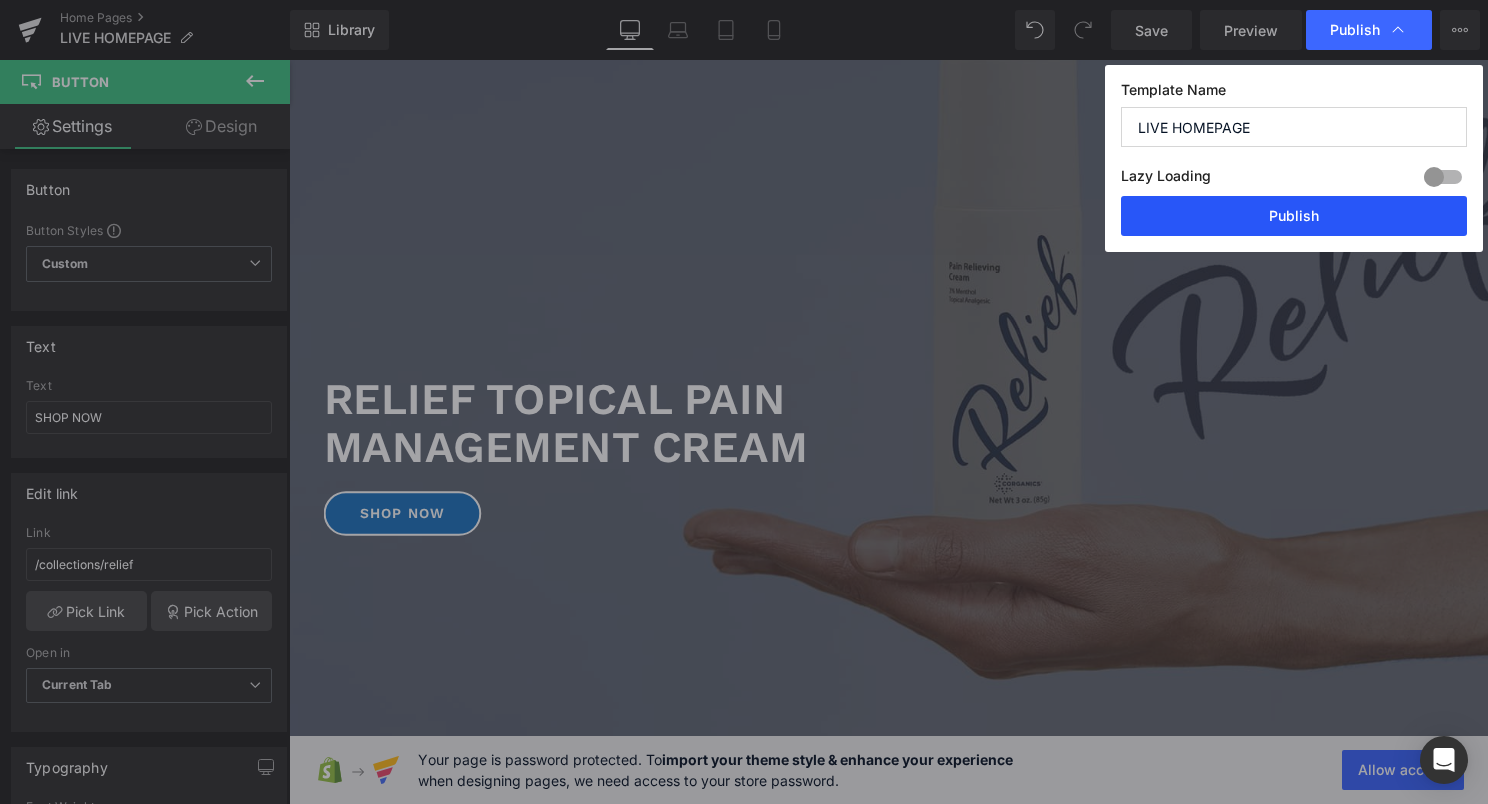 click on "Publish" at bounding box center (1294, 216) 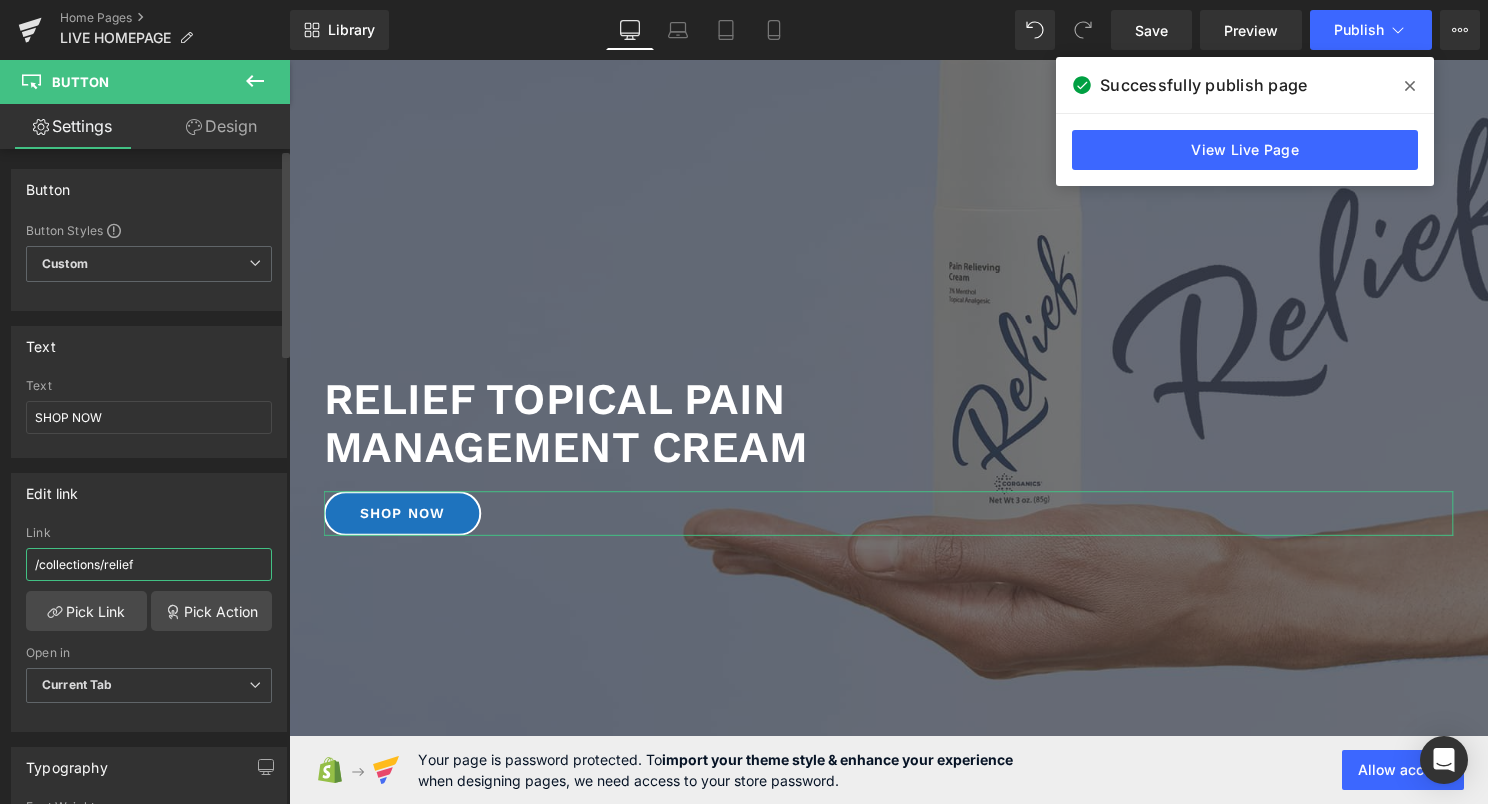 drag, startPoint x: 157, startPoint y: 564, endPoint x: 24, endPoint y: 566, distance: 133.01503 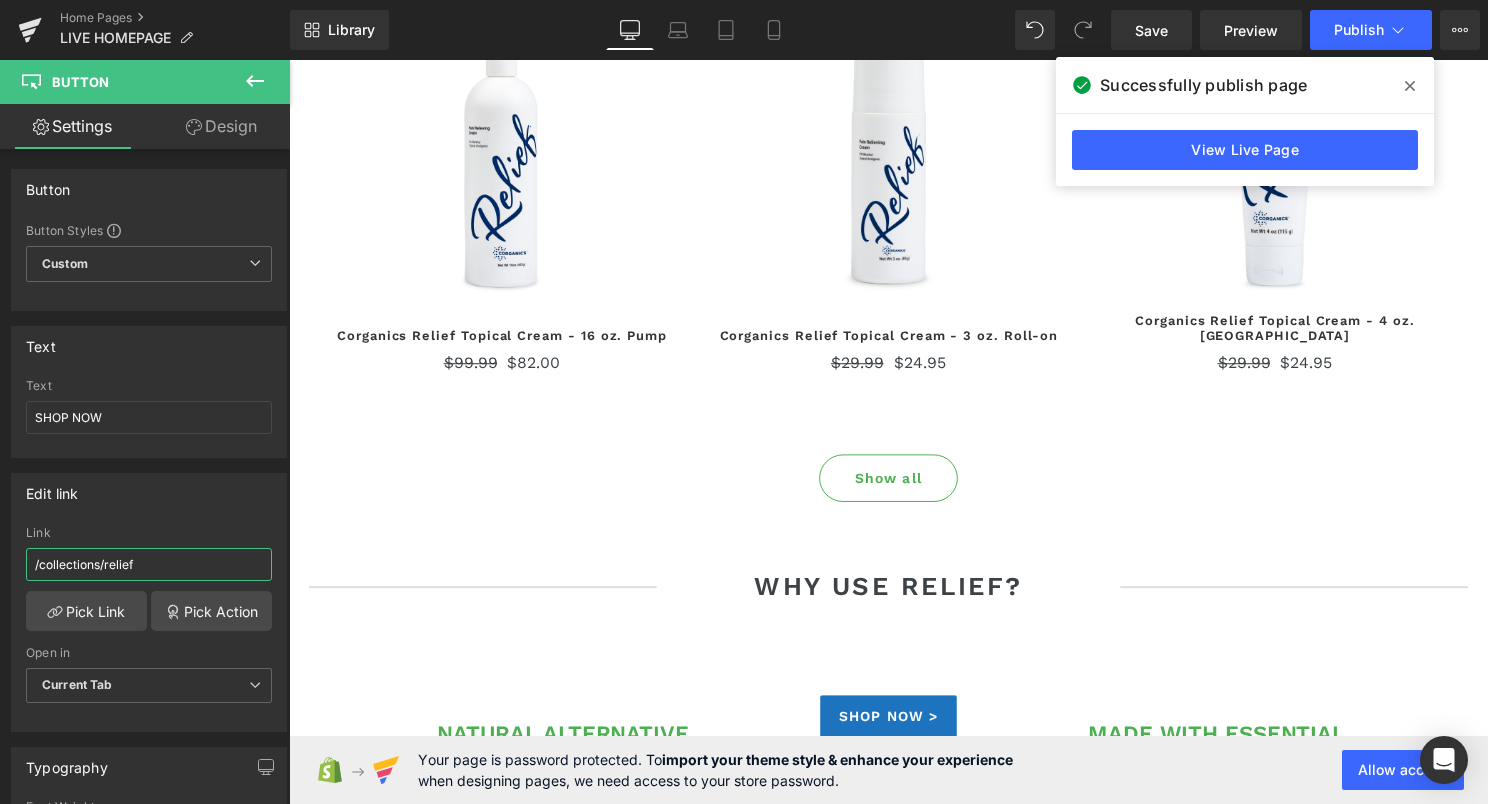 scroll, scrollTop: 2000, scrollLeft: 0, axis: vertical 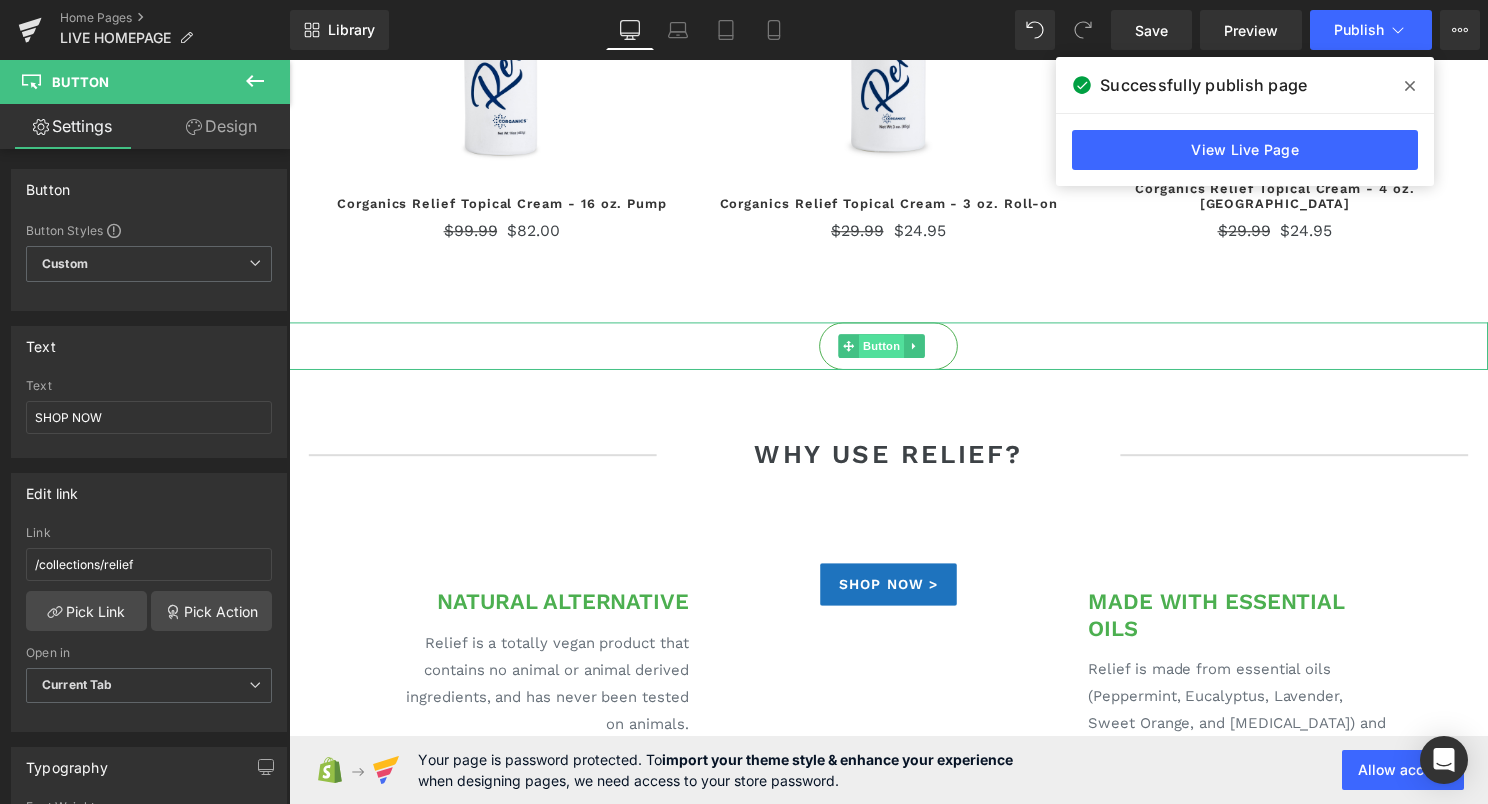 click on "Button" at bounding box center (887, 349) 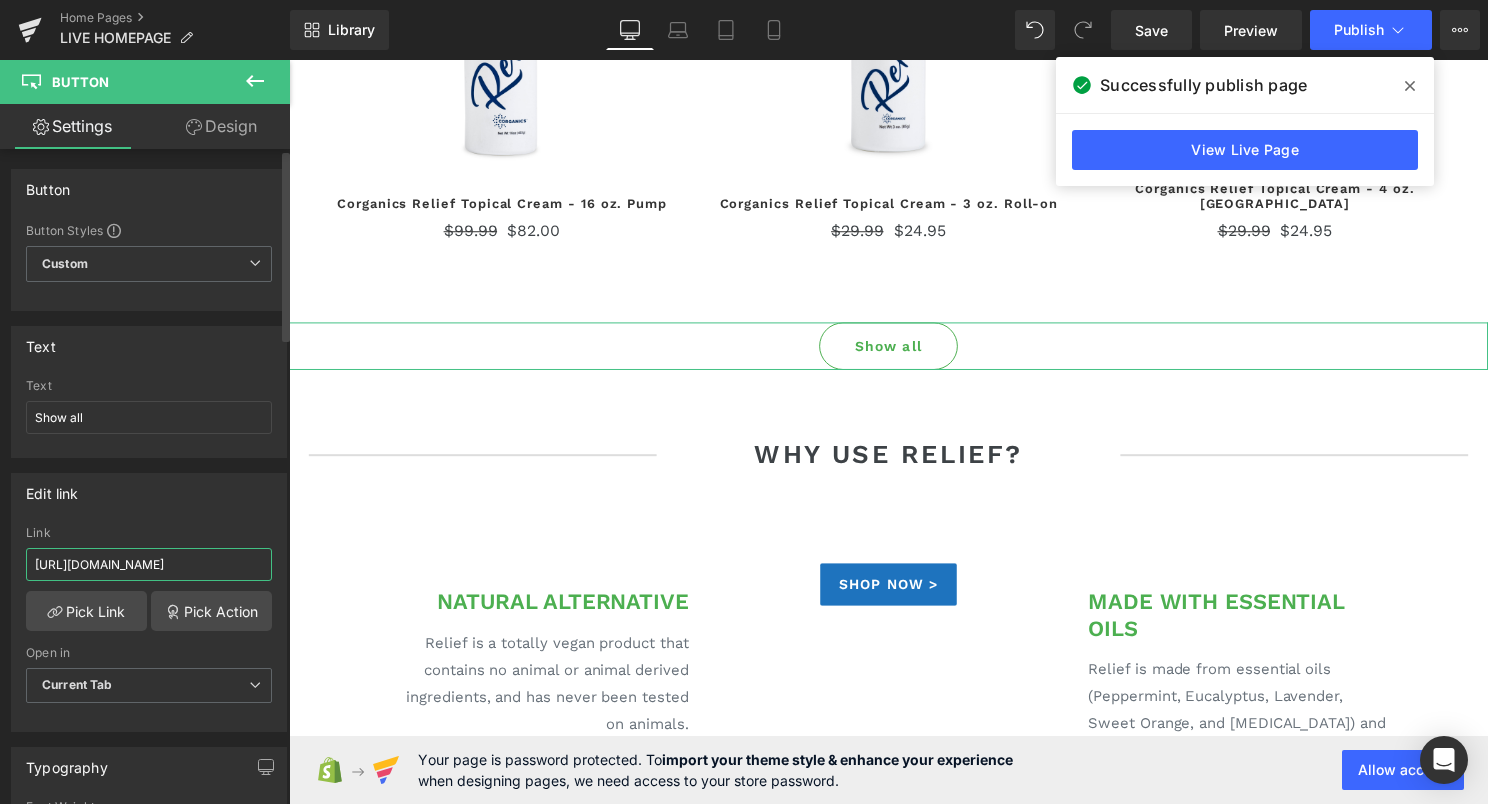 click on "https://corganics.com/collections/relief" at bounding box center (149, 564) 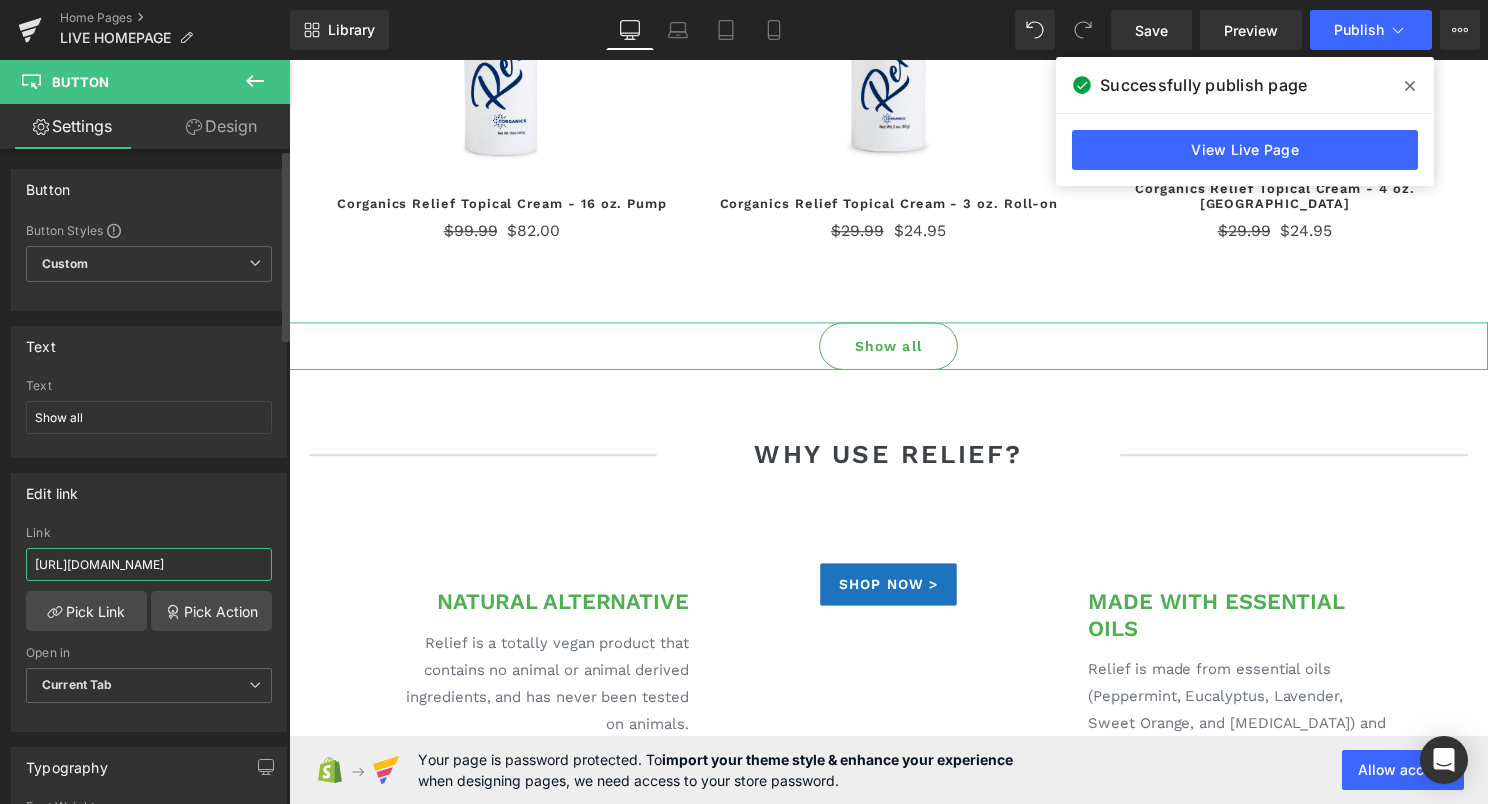 paste 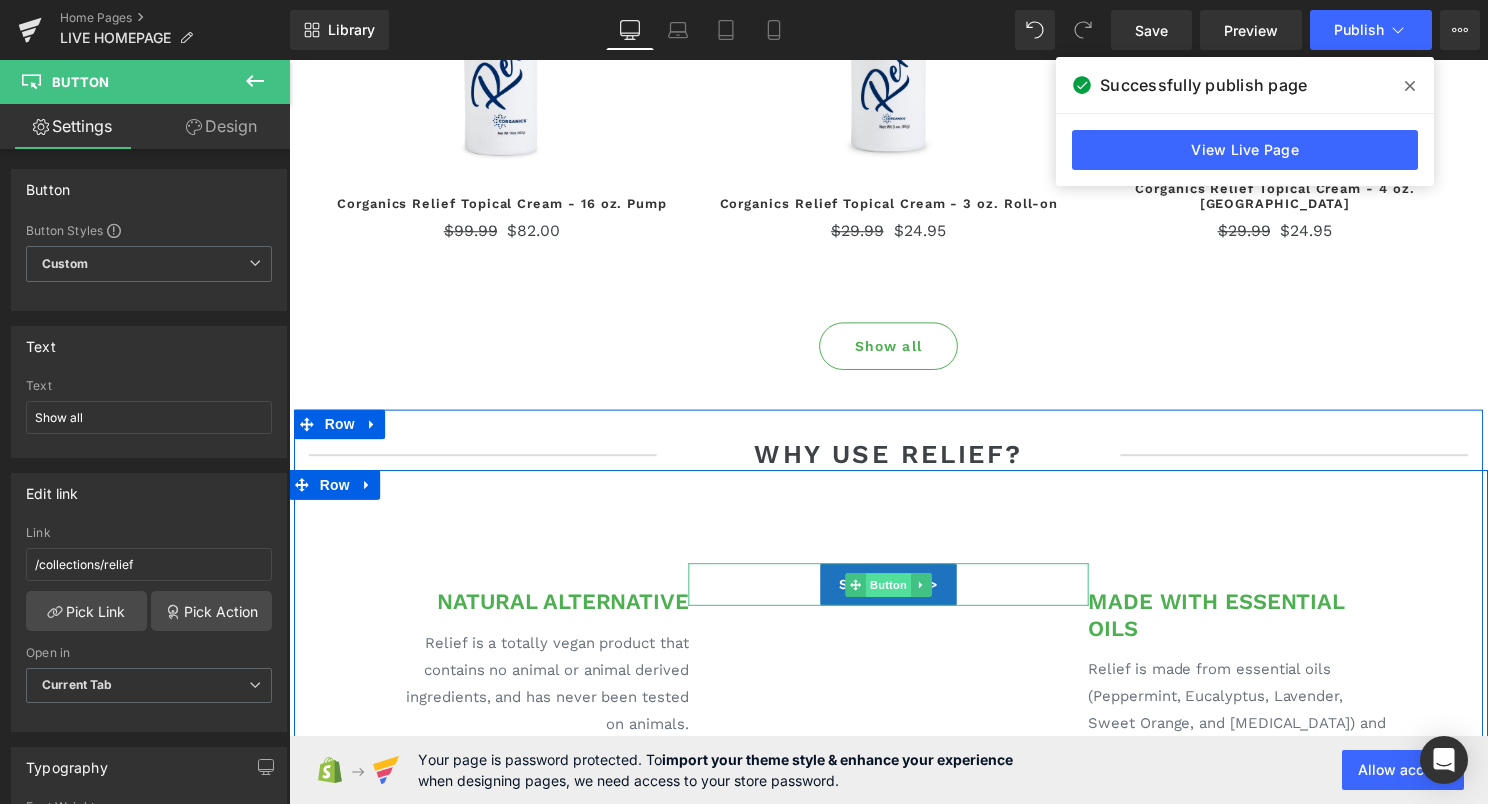 click on "Button" at bounding box center [894, 590] 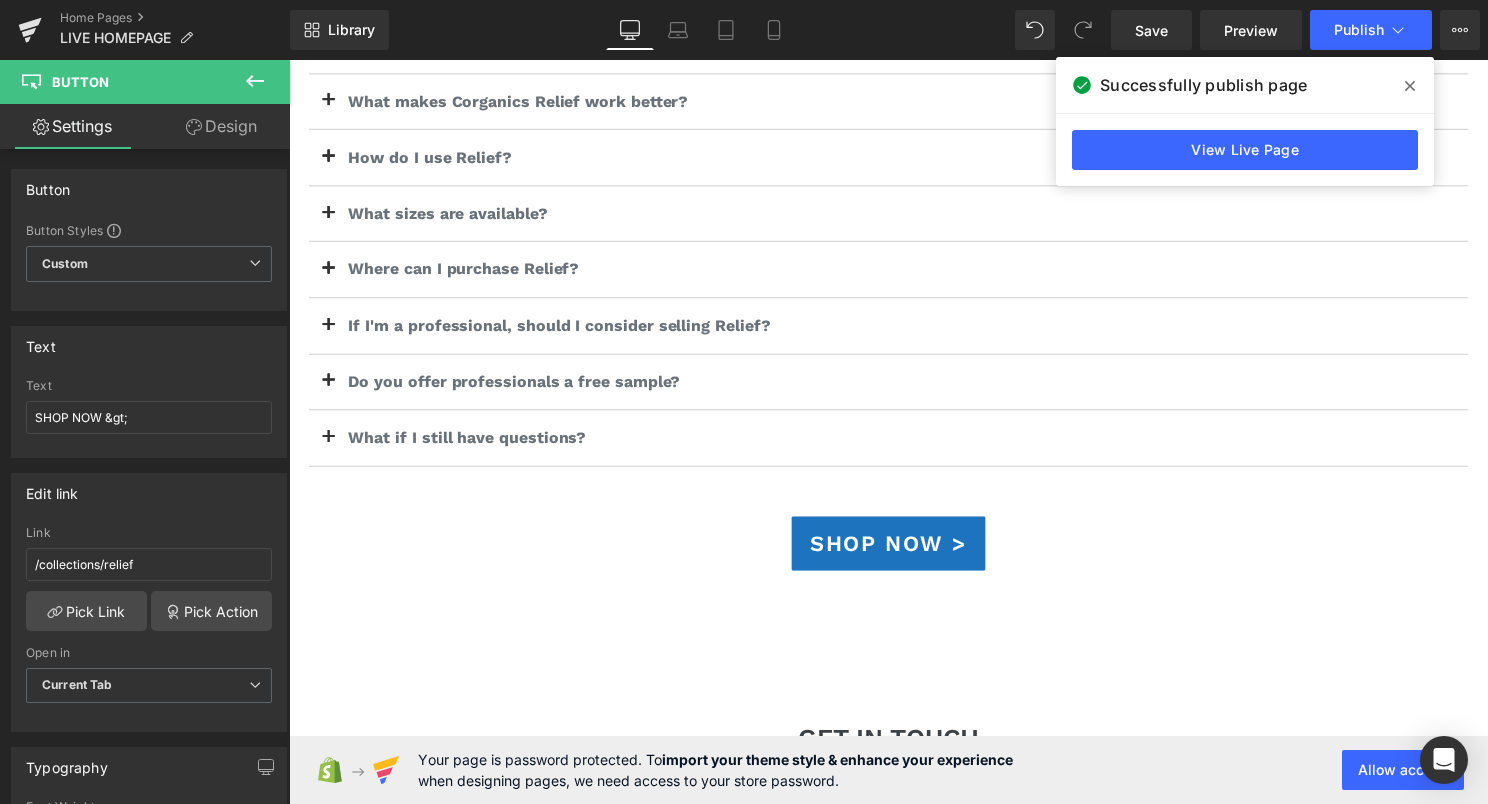 scroll, scrollTop: 4100, scrollLeft: 0, axis: vertical 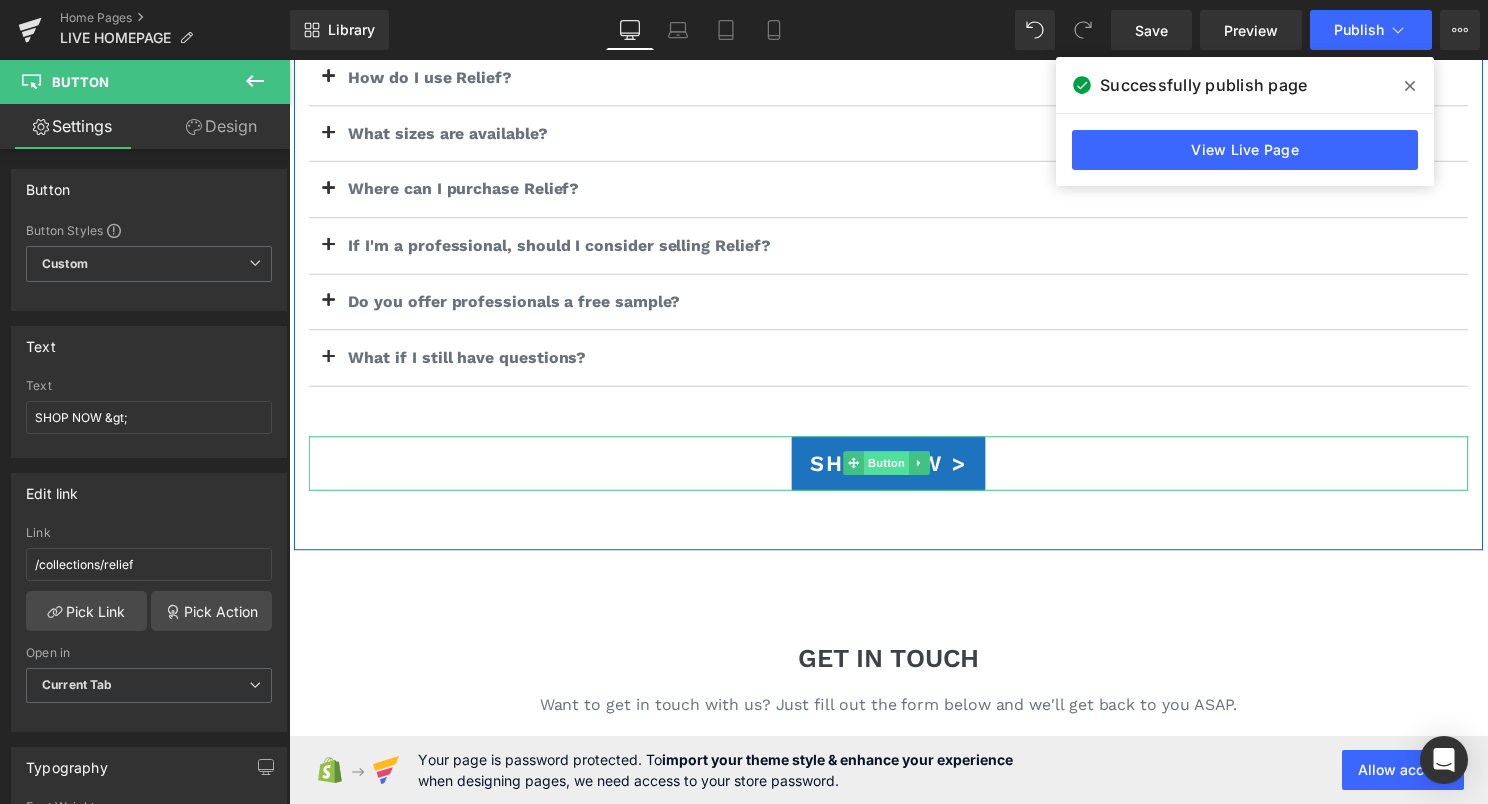 click on "Button" at bounding box center (892, 467) 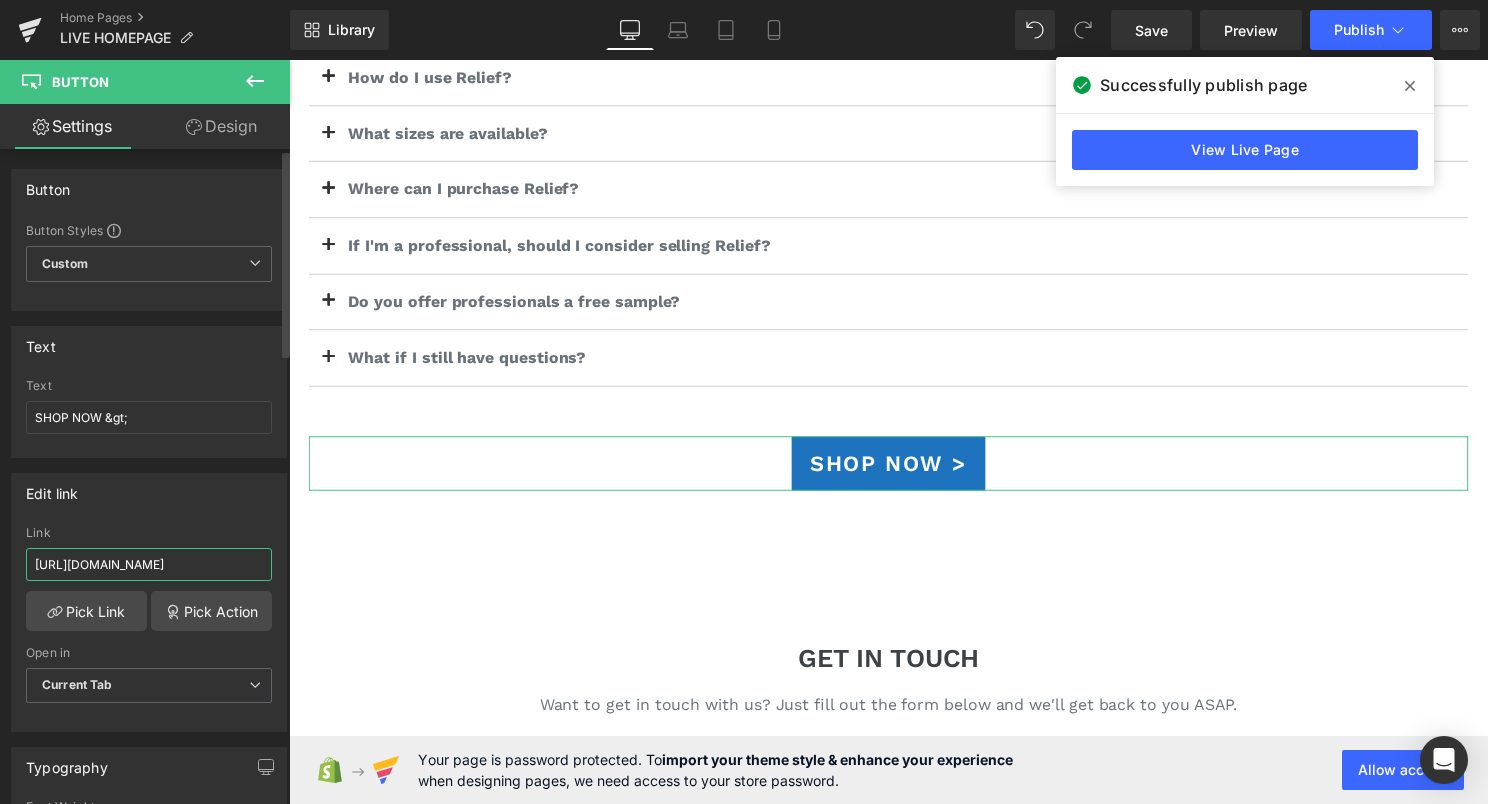 click on "https://corganics.com/collections/relief" at bounding box center (149, 564) 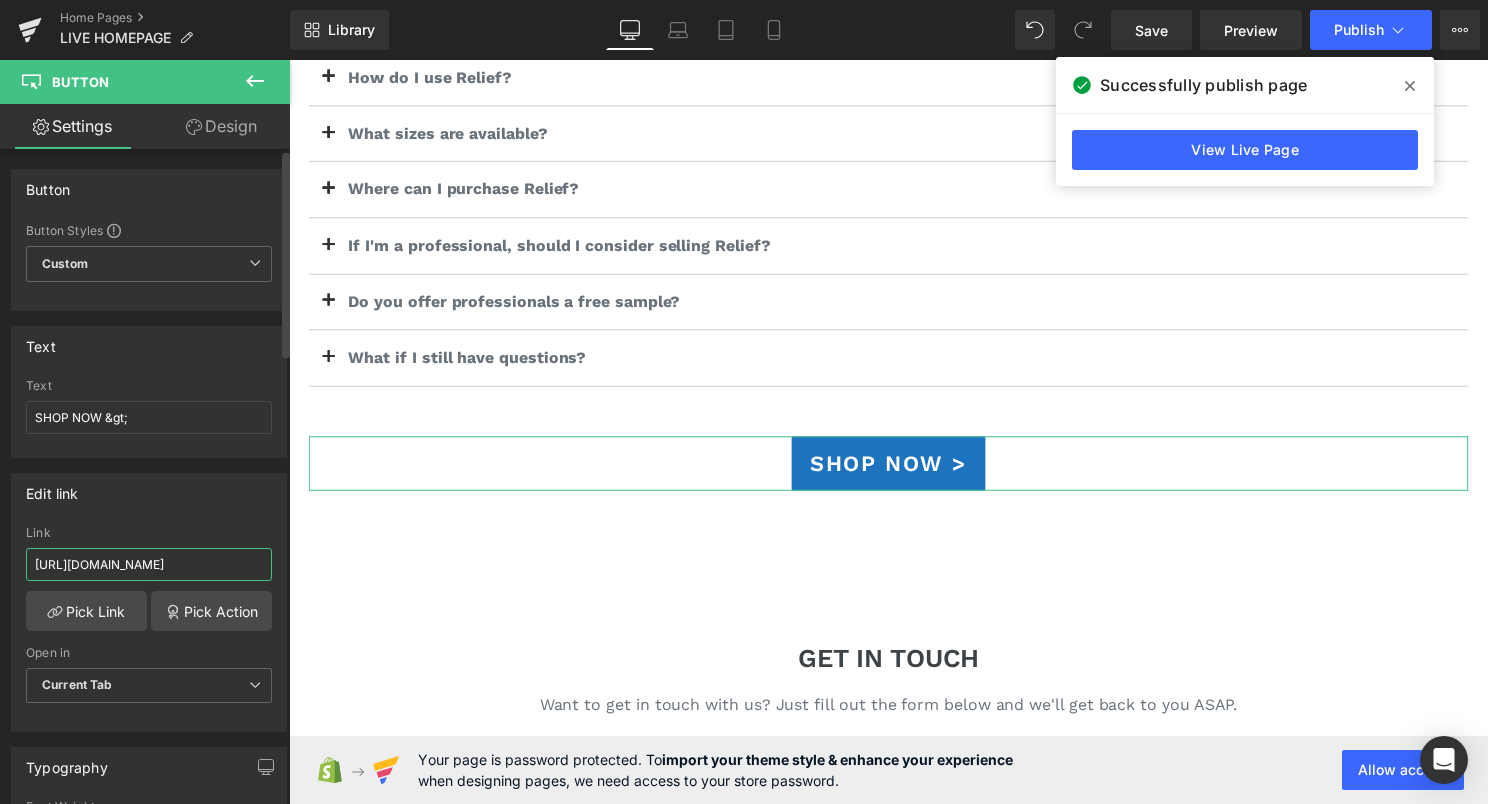 paste 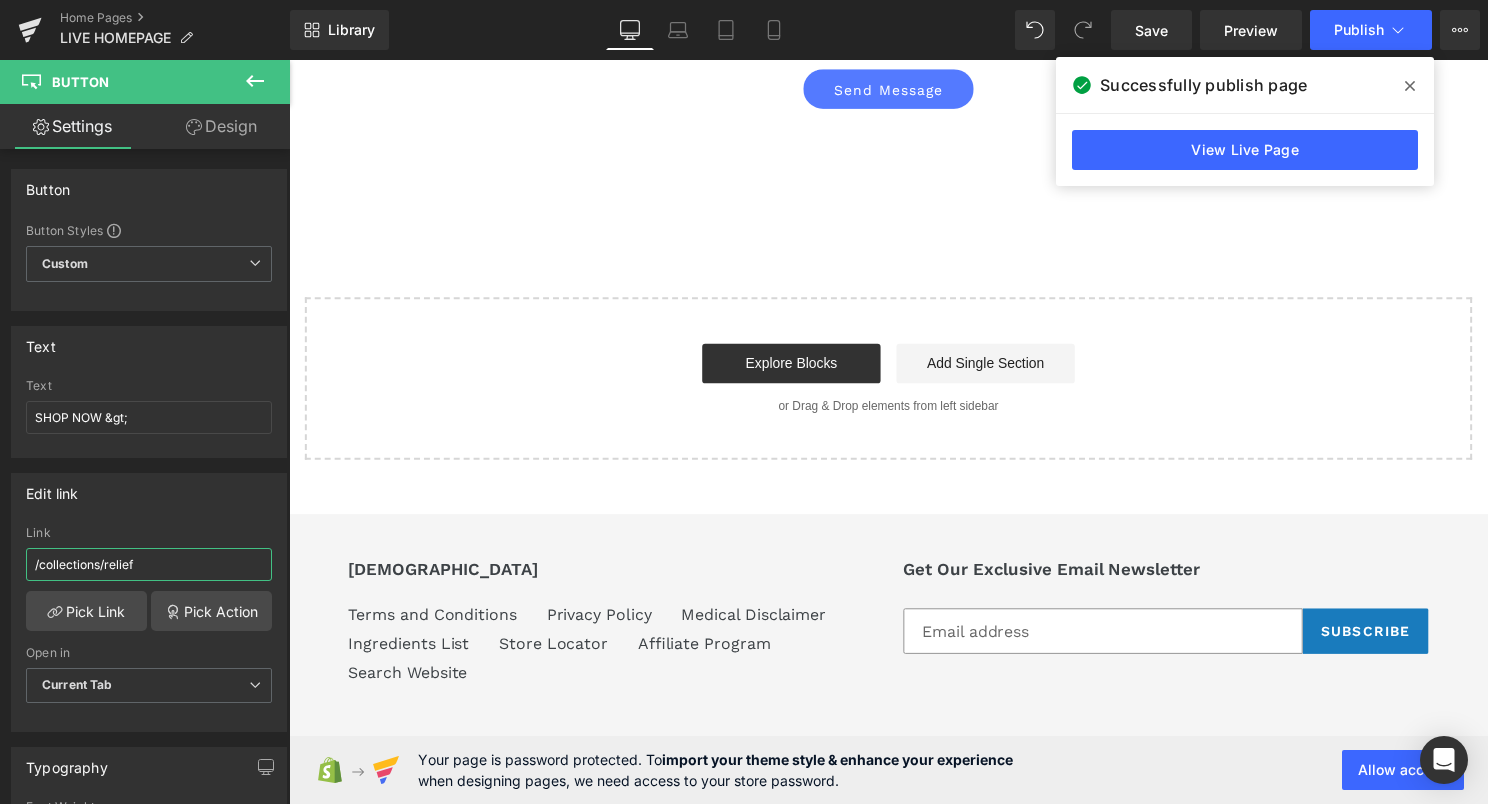 scroll, scrollTop: 5065, scrollLeft: 0, axis: vertical 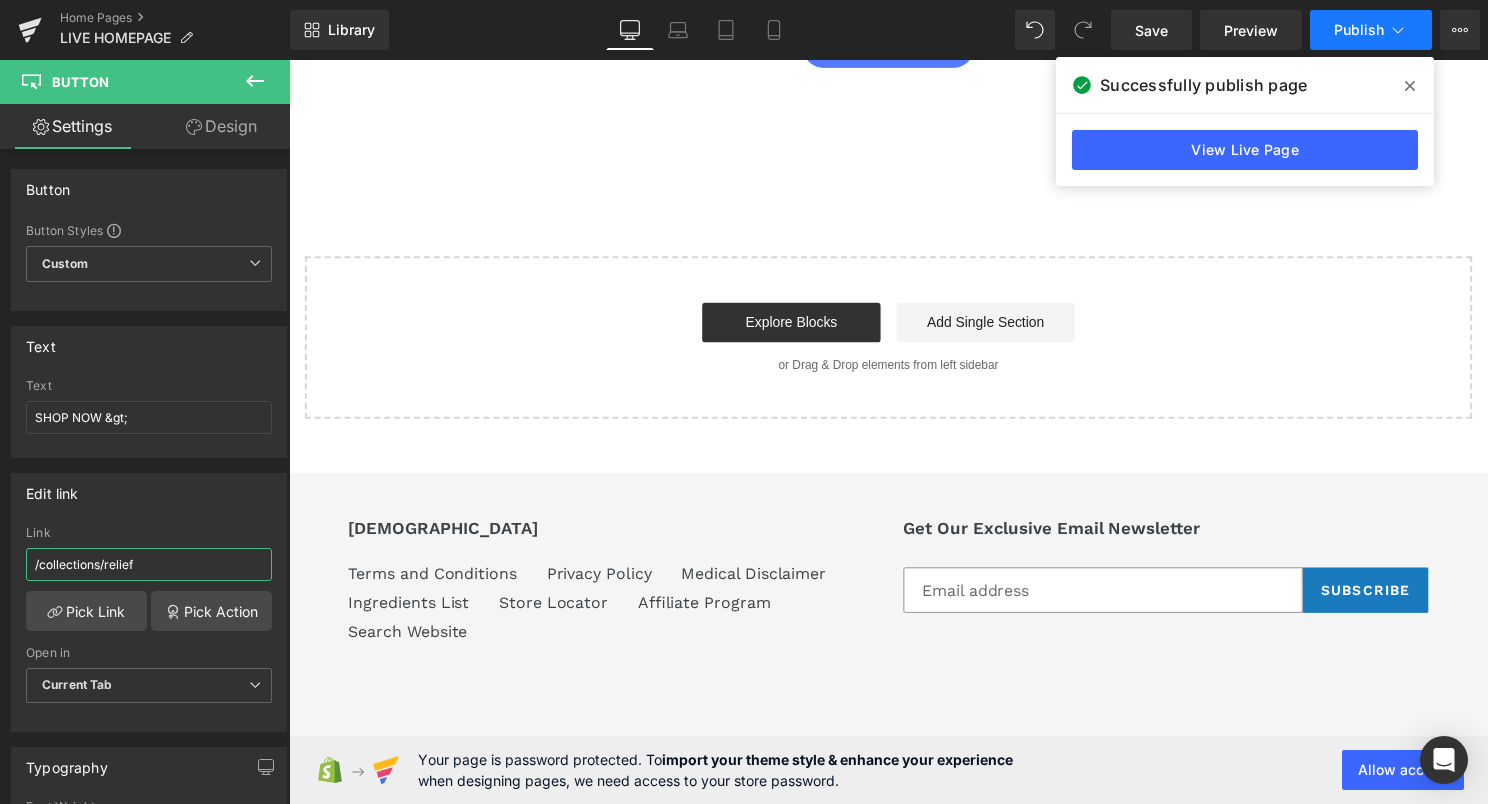 type on "/collections/relief" 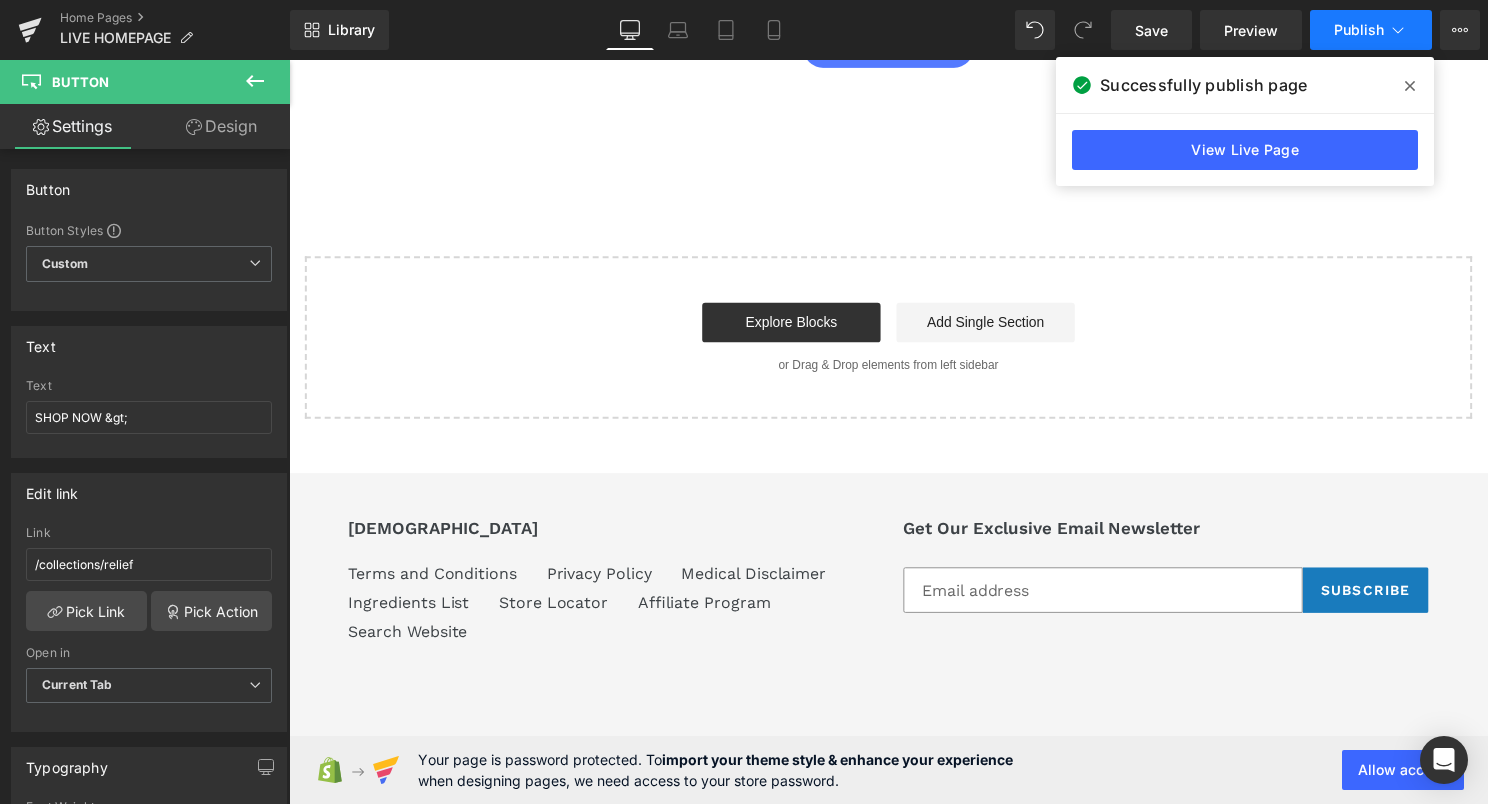 click on "Publish" at bounding box center (1359, 30) 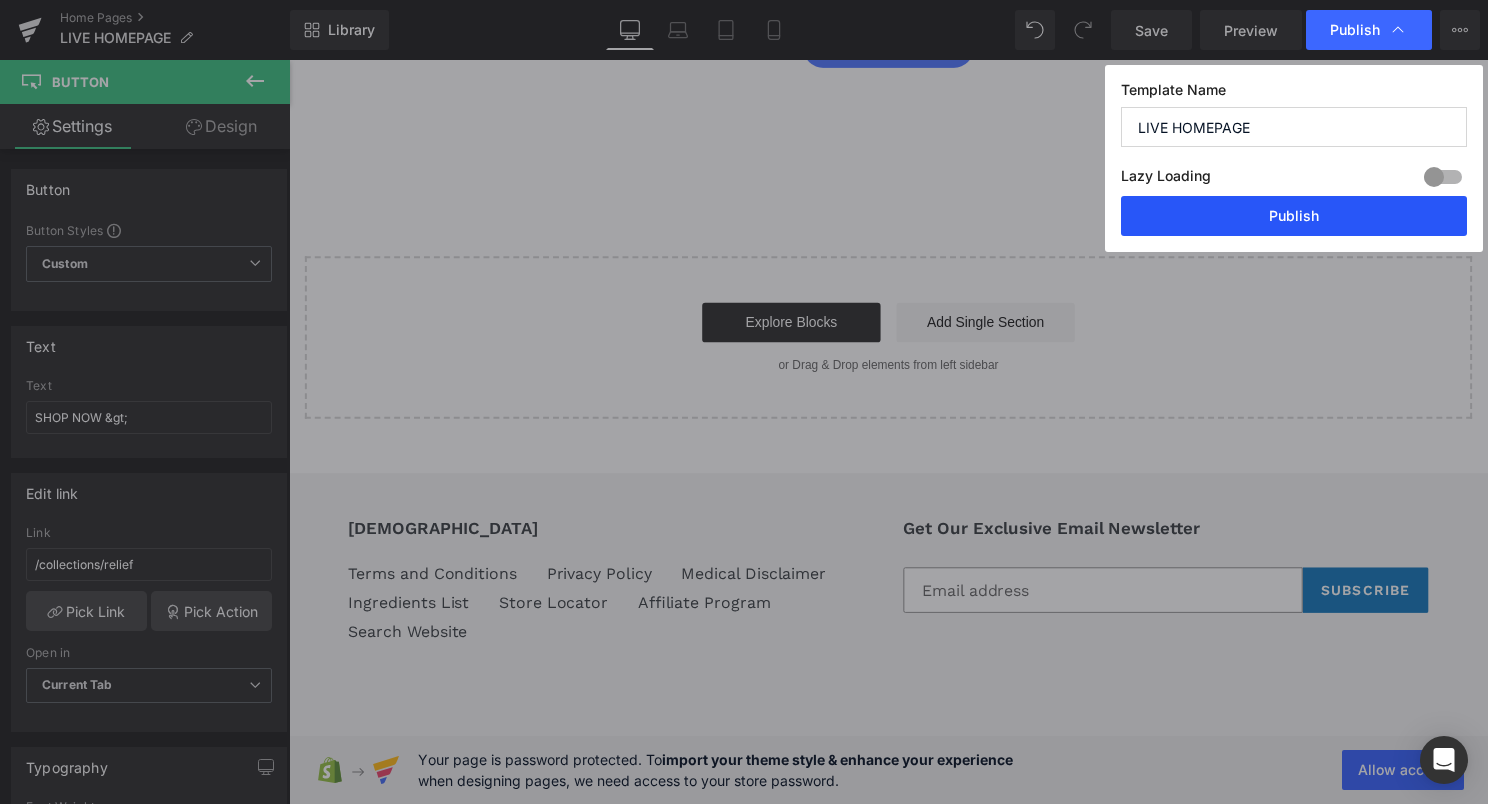 click on "Publish" at bounding box center [1294, 216] 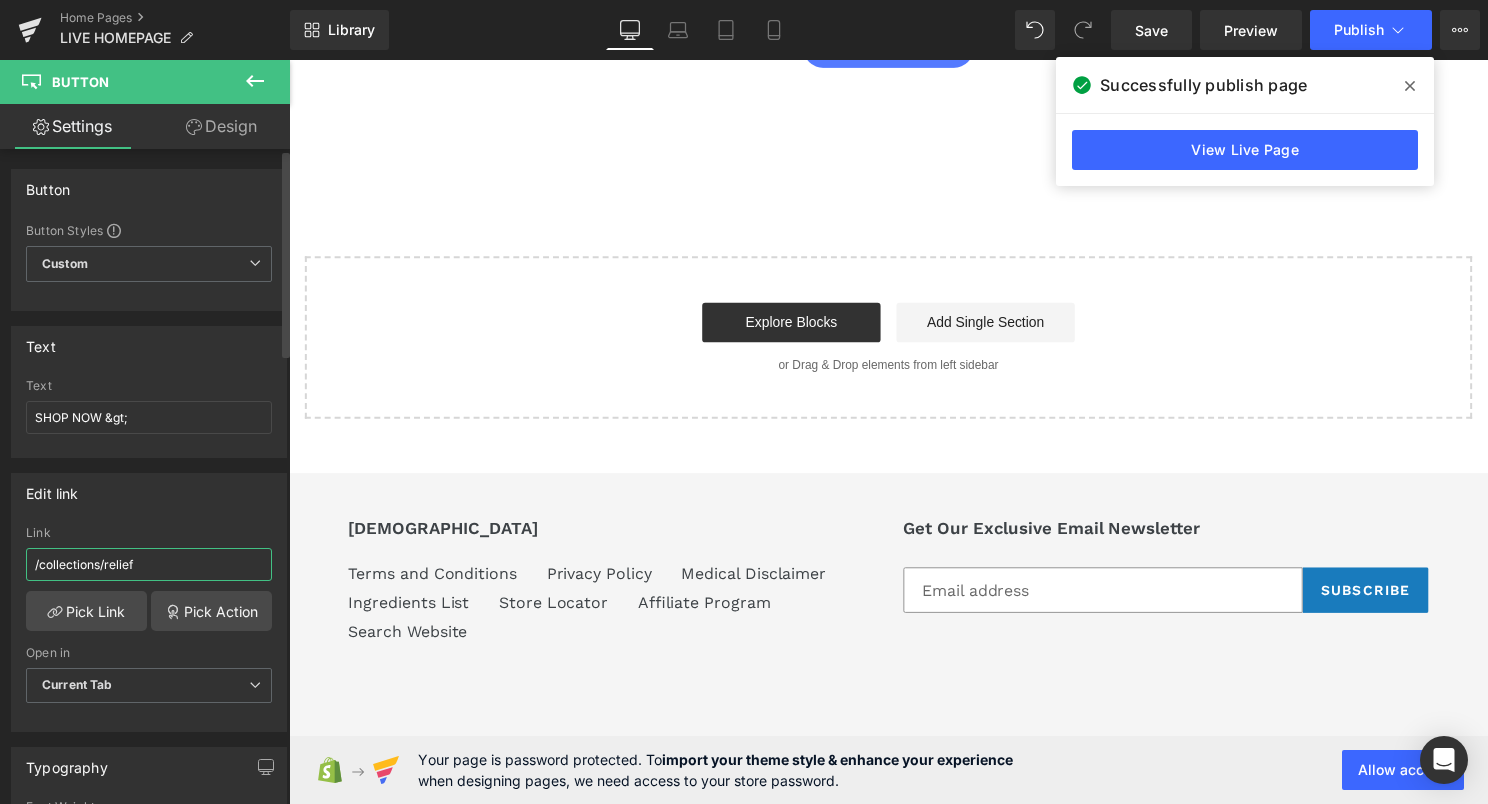 drag, startPoint x: 164, startPoint y: 563, endPoint x: 6, endPoint y: 560, distance: 158.02847 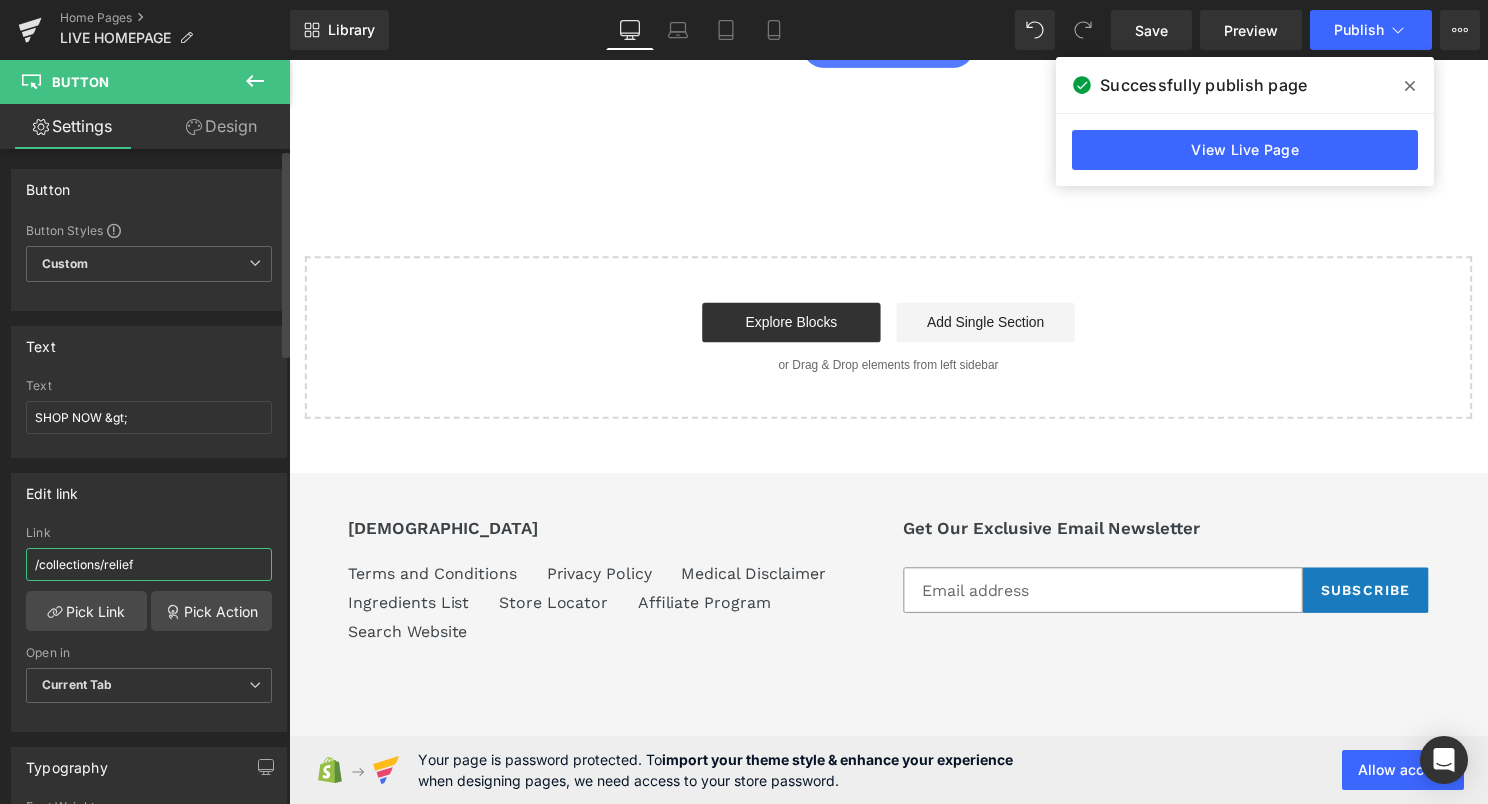 click on "/collections/relief" at bounding box center (149, 564) 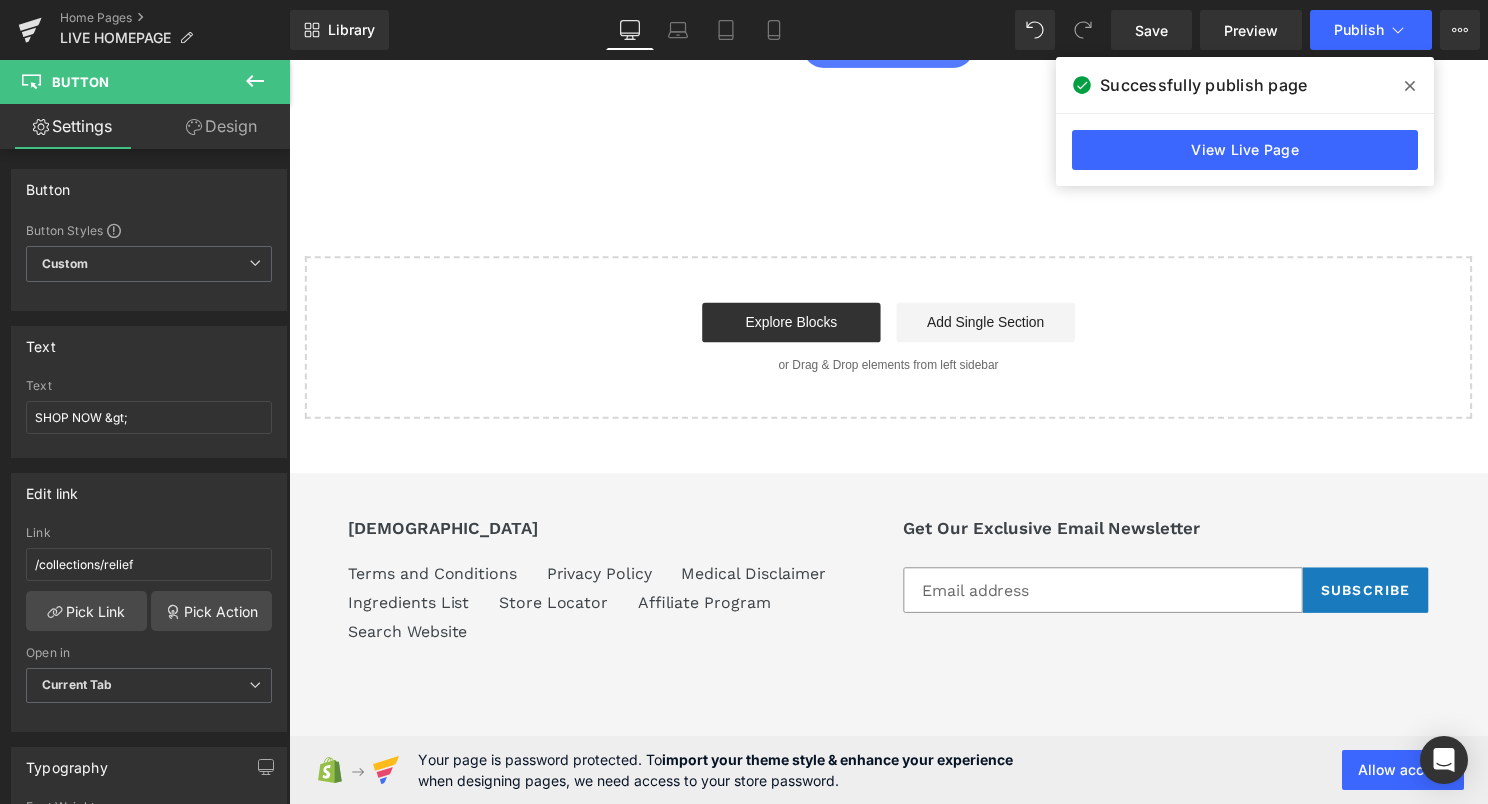 drag, startPoint x: 341, startPoint y: 434, endPoint x: 313, endPoint y: 385, distance: 56.435802 